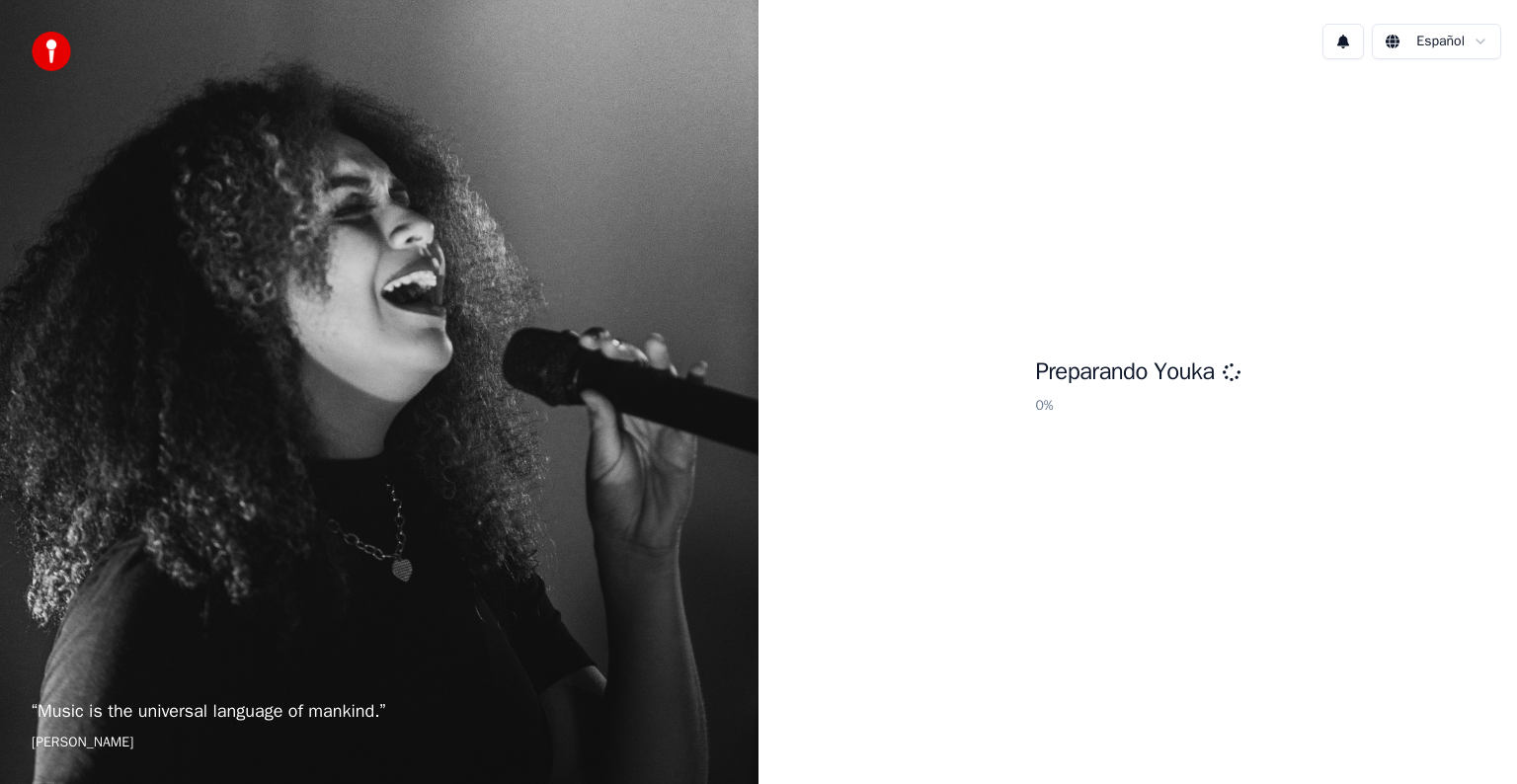 scroll, scrollTop: 0, scrollLeft: 0, axis: both 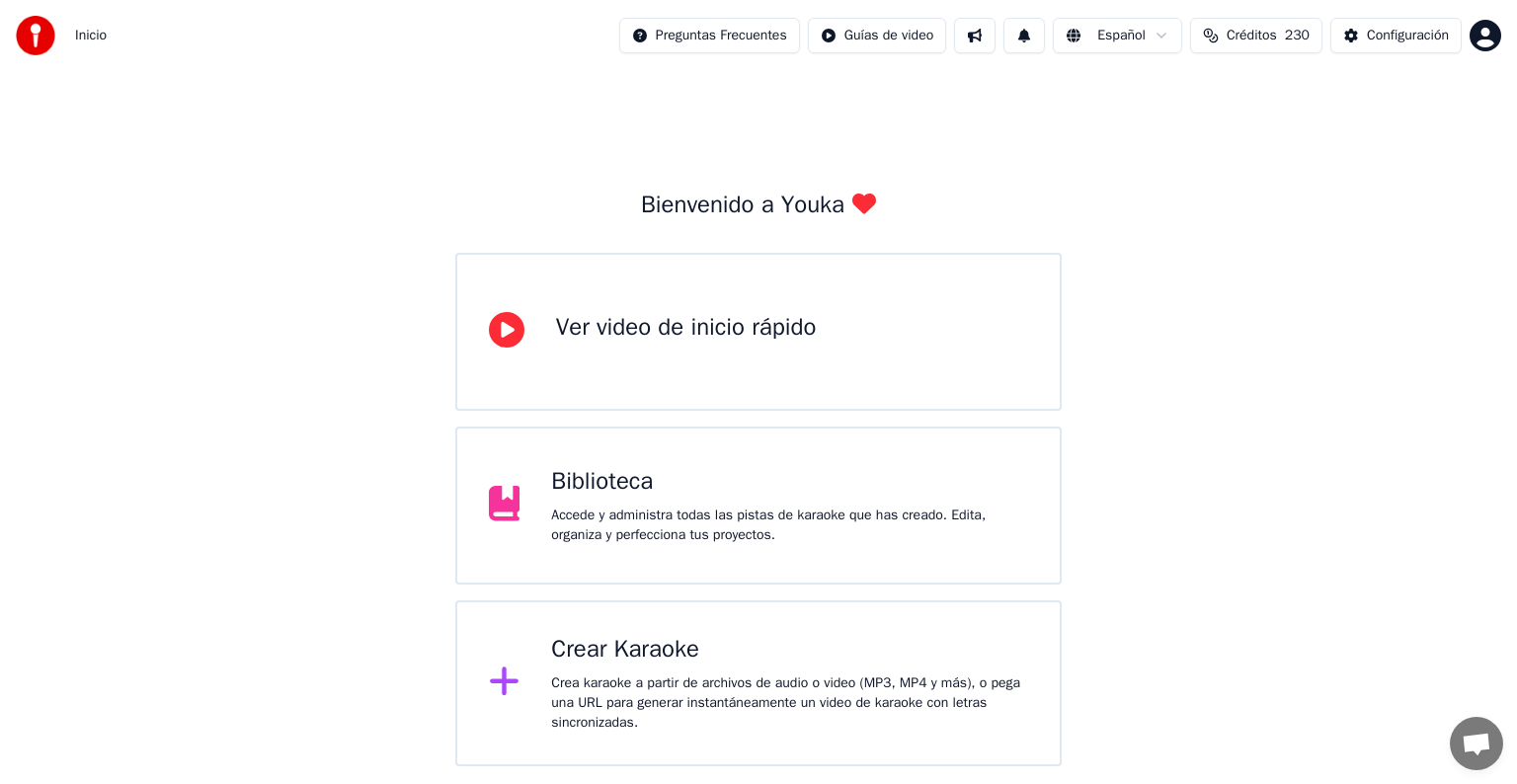 click on "Crear Karaoke" at bounding box center (789, 650) 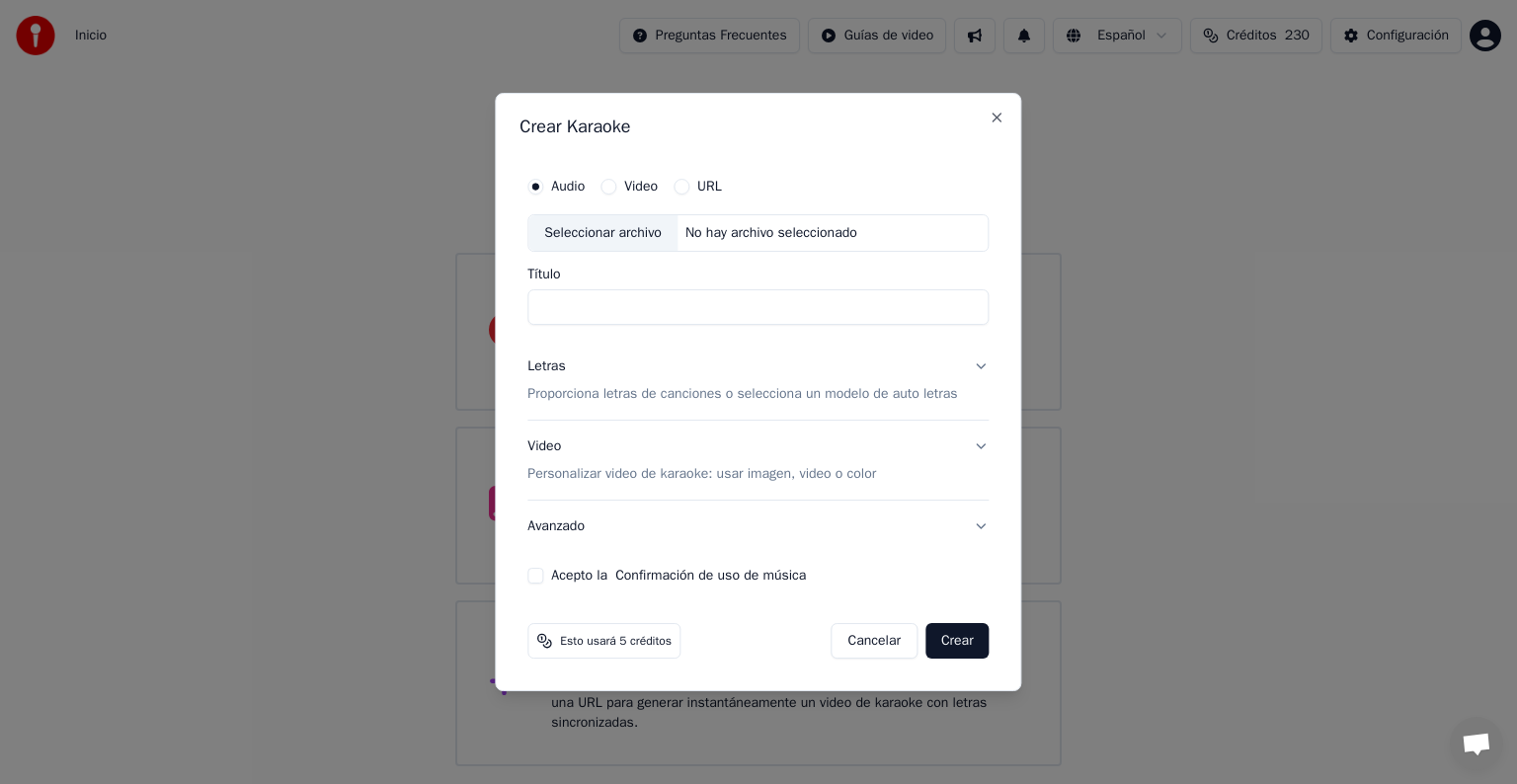 click on "Seleccionar archivo" at bounding box center [602, 233] 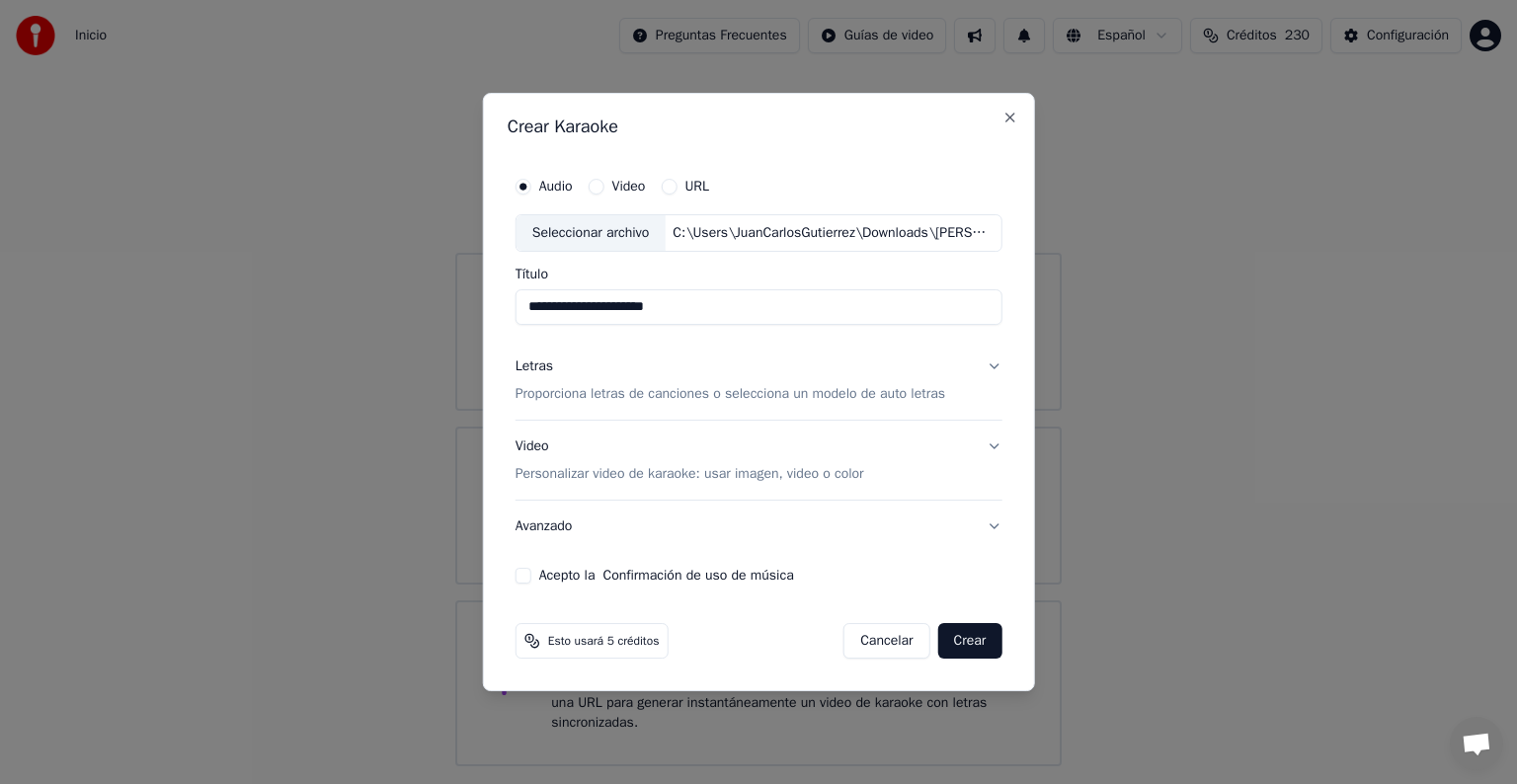 click on "Proporciona letras de canciones o selecciona un modelo de auto letras" at bounding box center (730, 394) 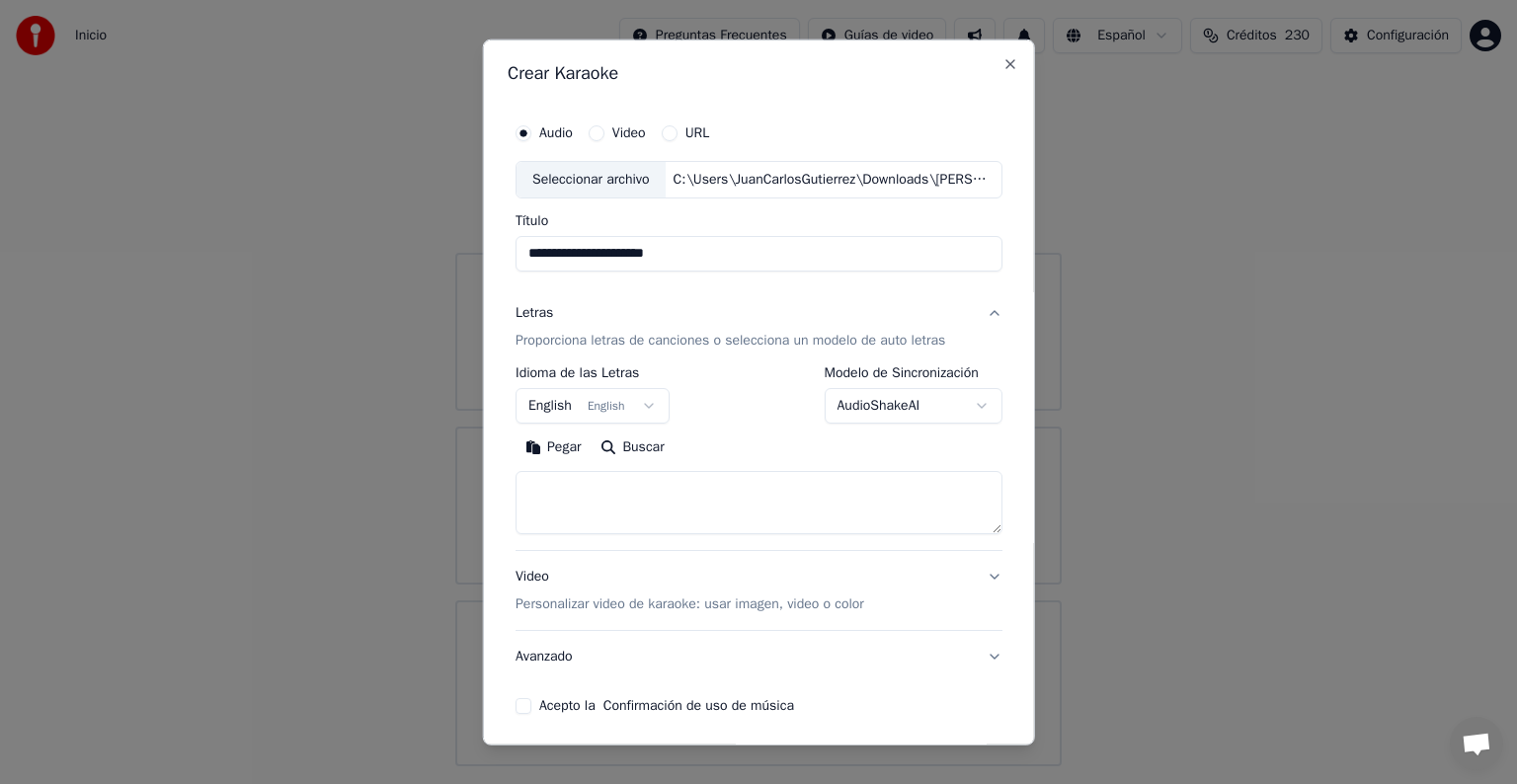 click on "English English" at bounding box center (593, 406) 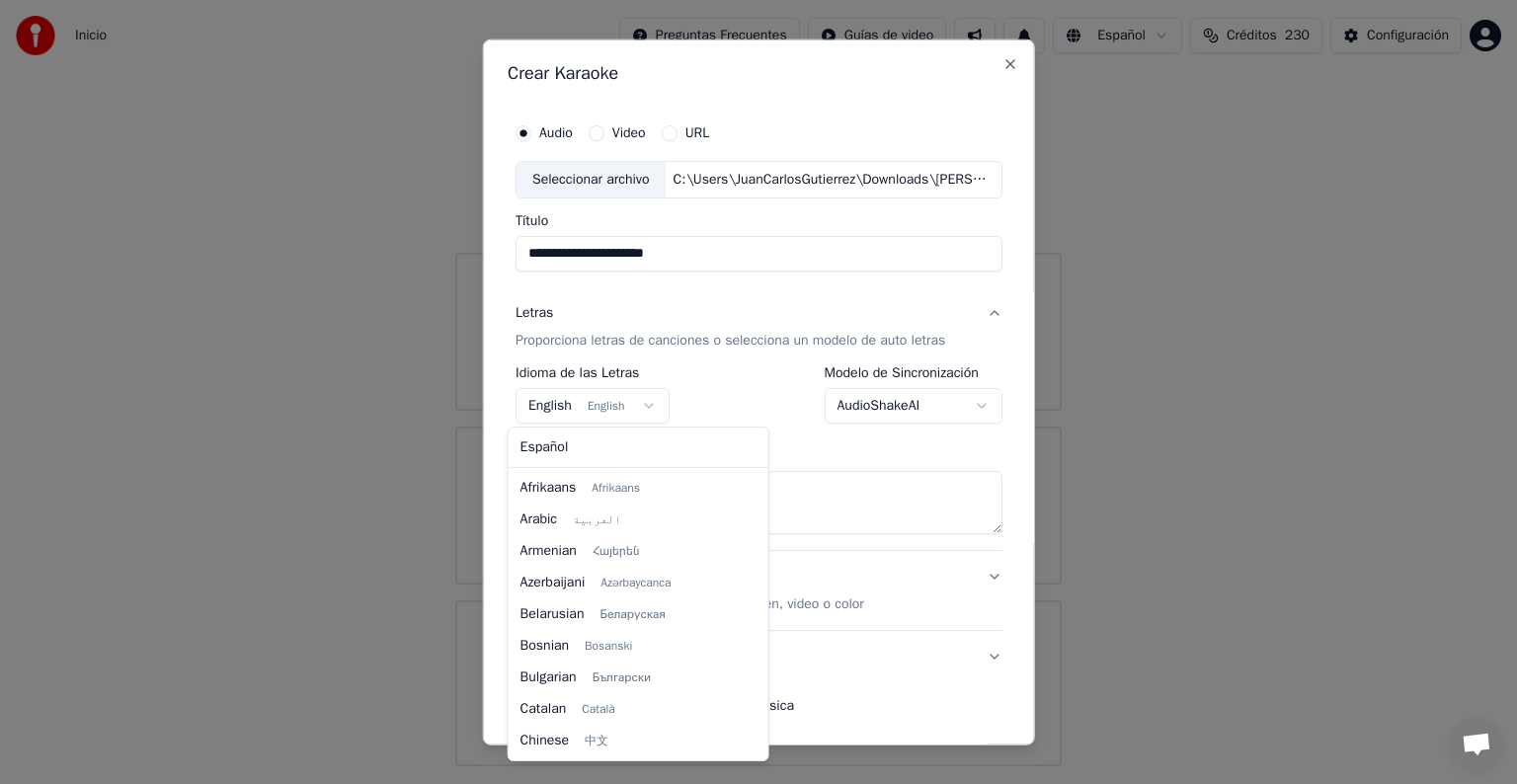 scroll, scrollTop: 158, scrollLeft: 0, axis: vertical 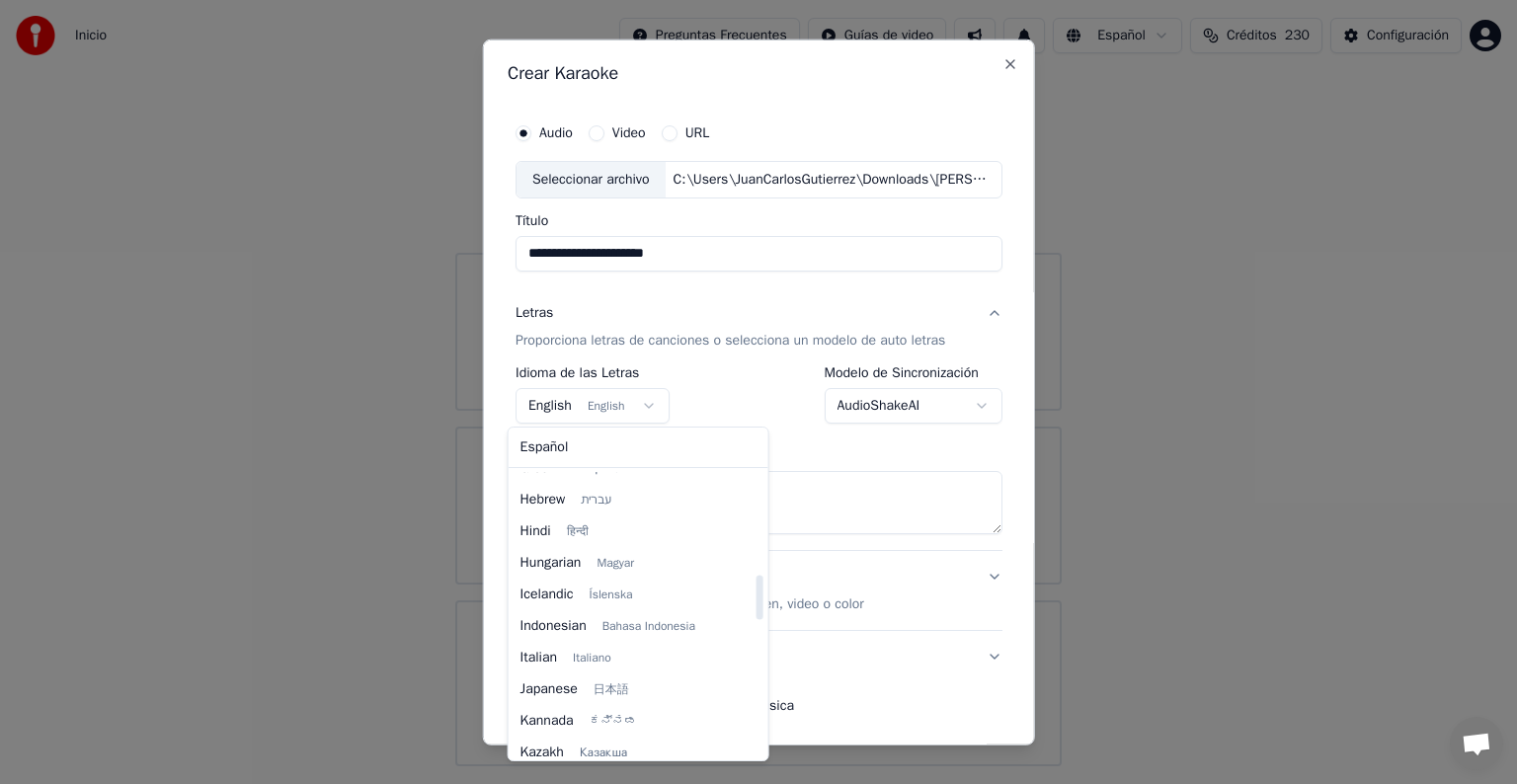 select on "**" 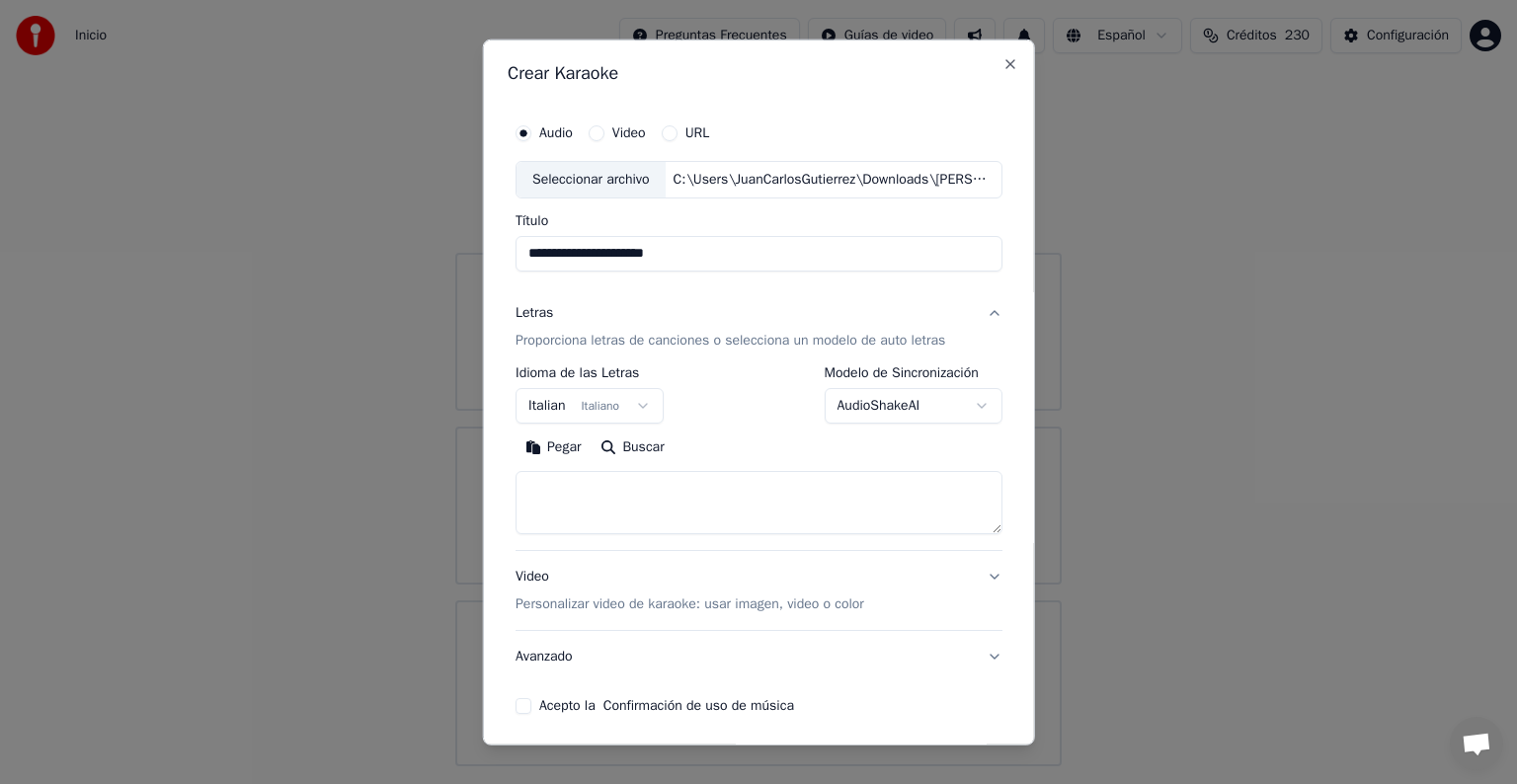 click on "Buscar" at bounding box center (632, 447) 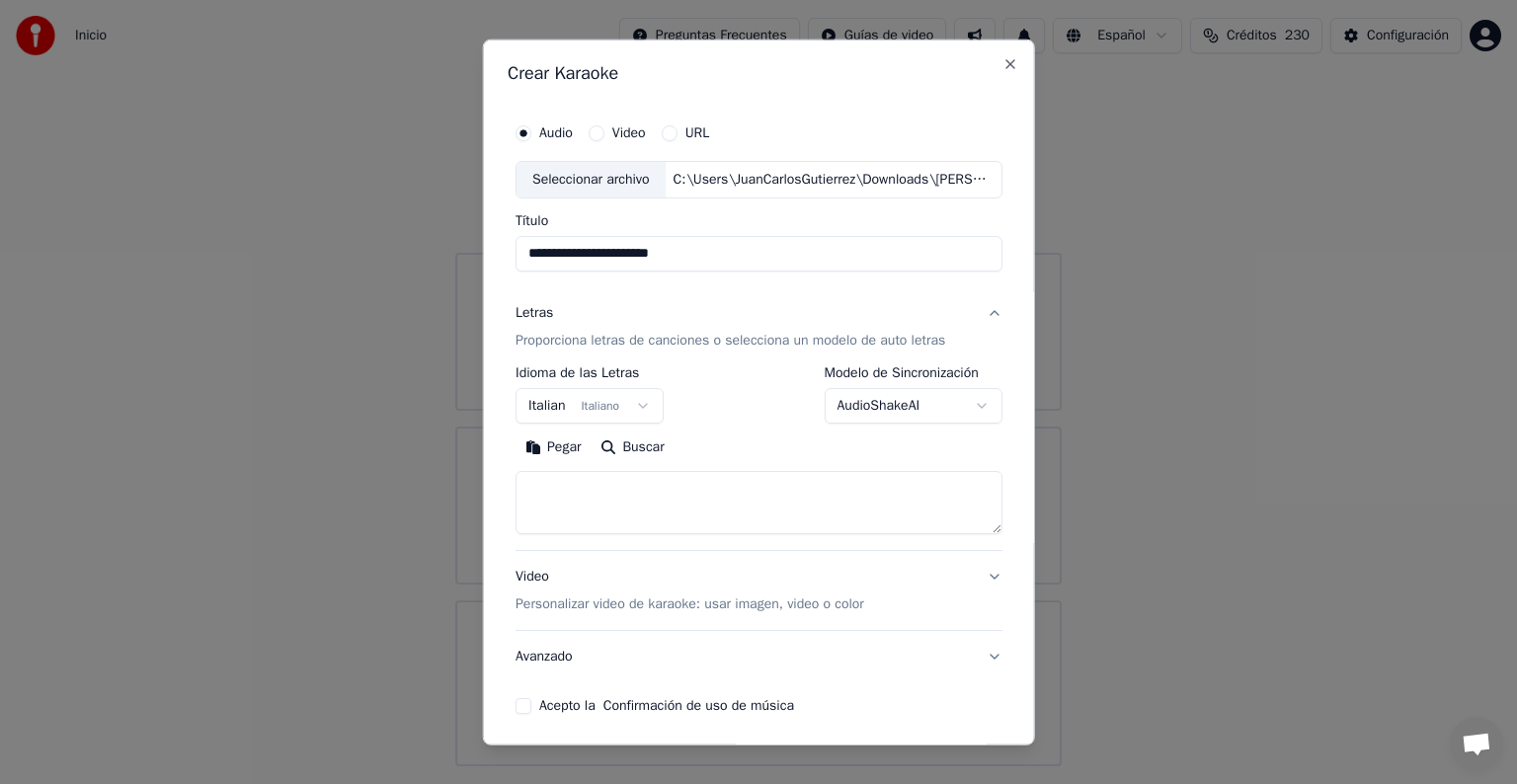 type on "**********" 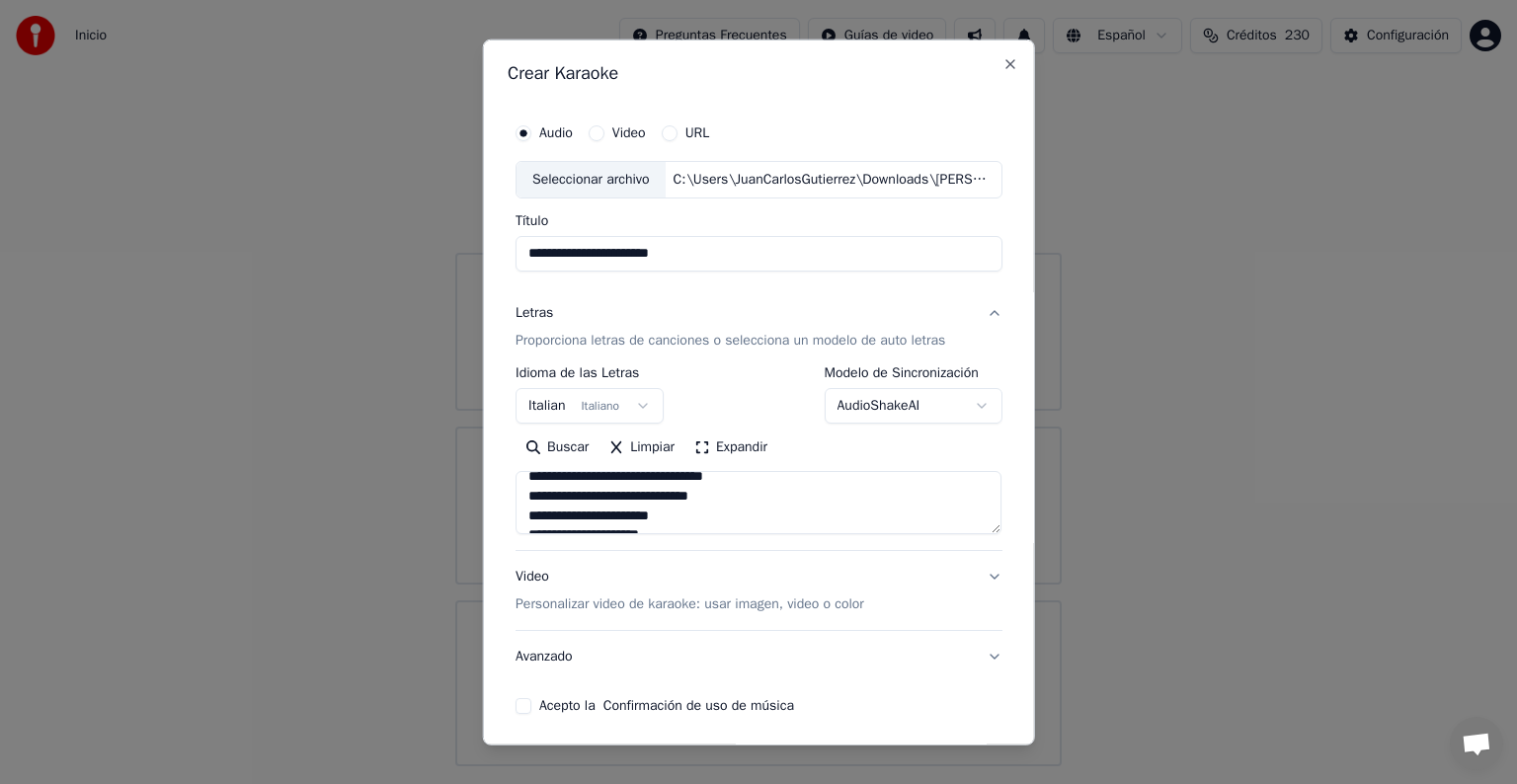 scroll, scrollTop: 566, scrollLeft: 0, axis: vertical 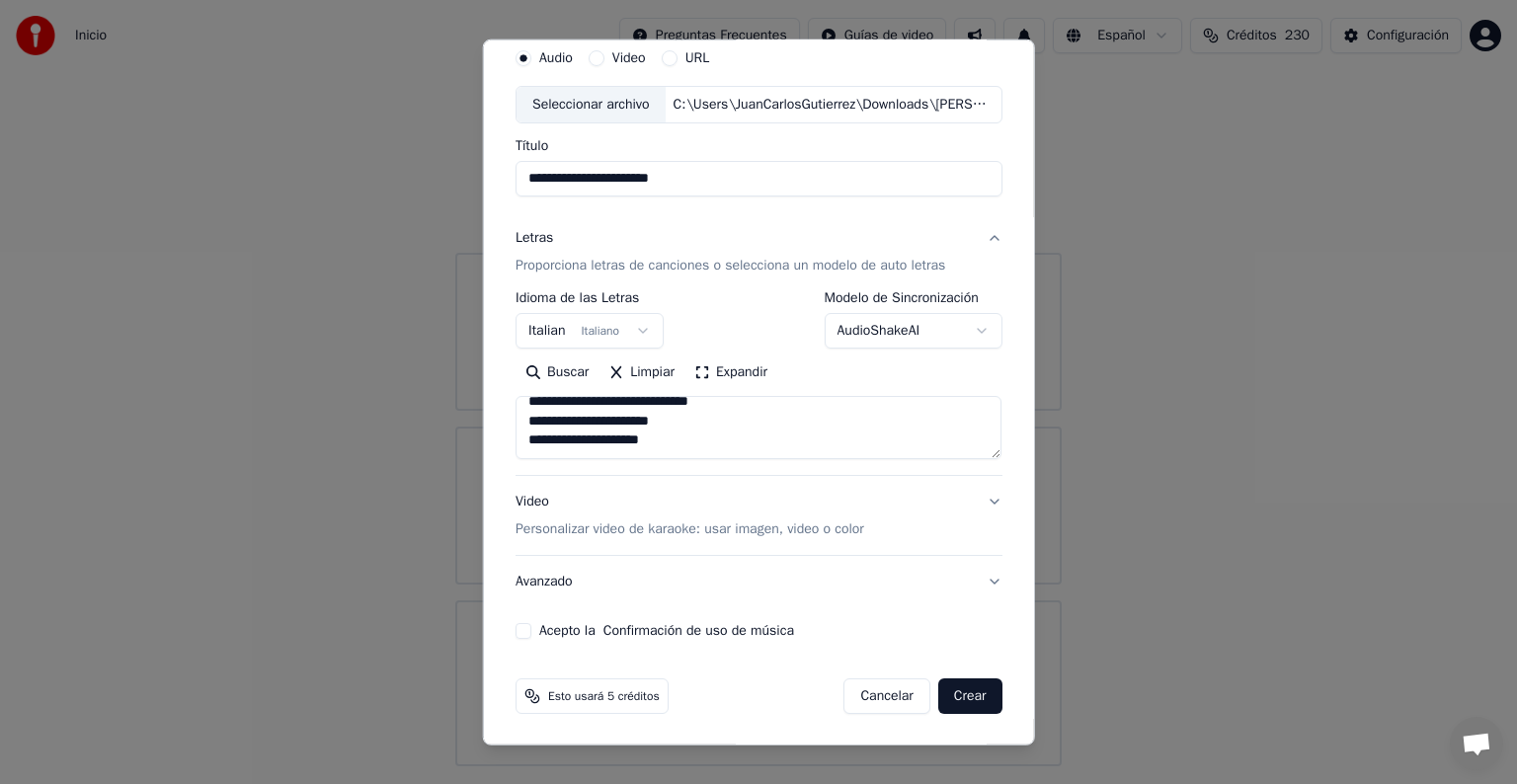 type on "**********" 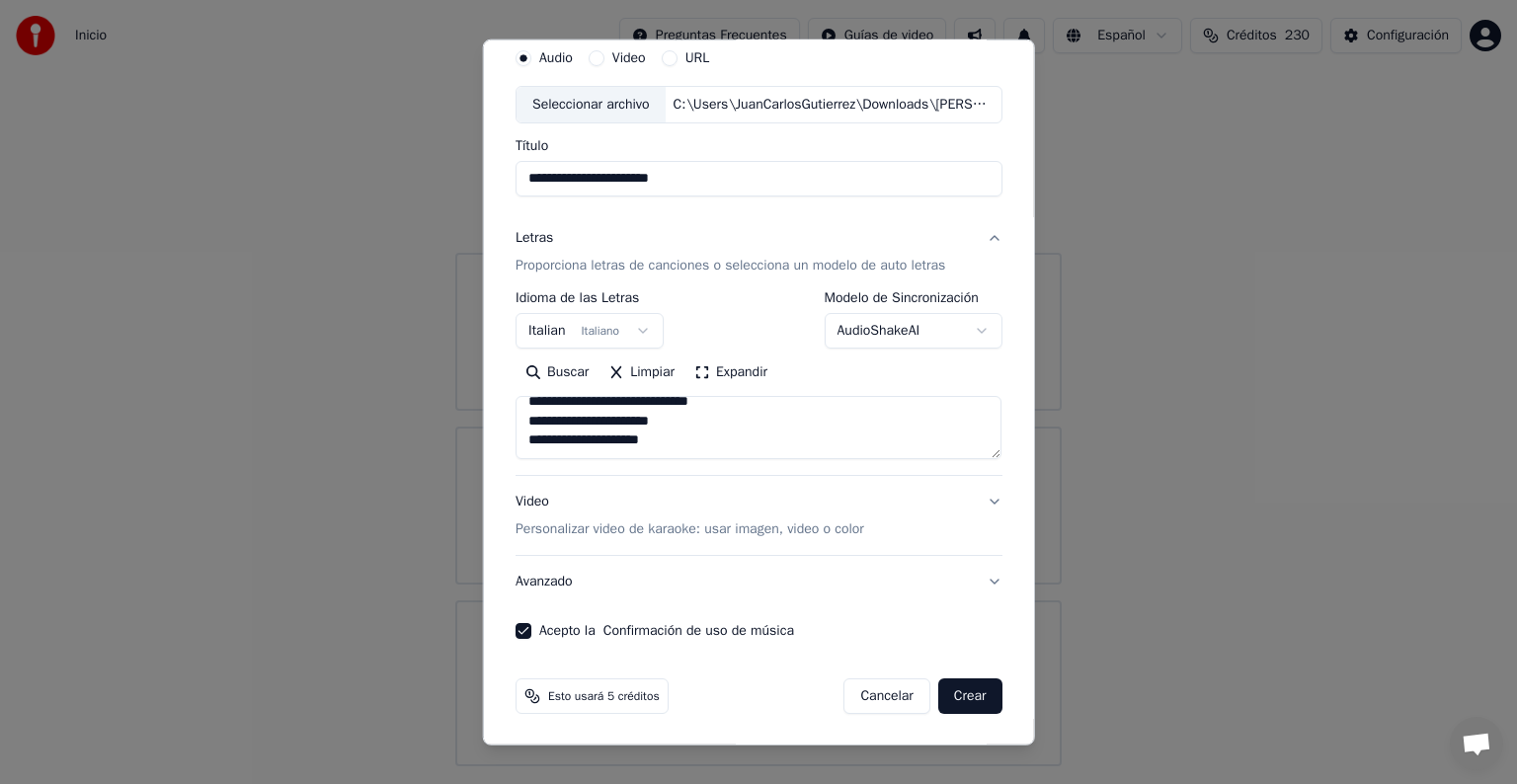 click on "Personalizar video de karaoke: usar imagen, video o color" at bounding box center [689, 529] 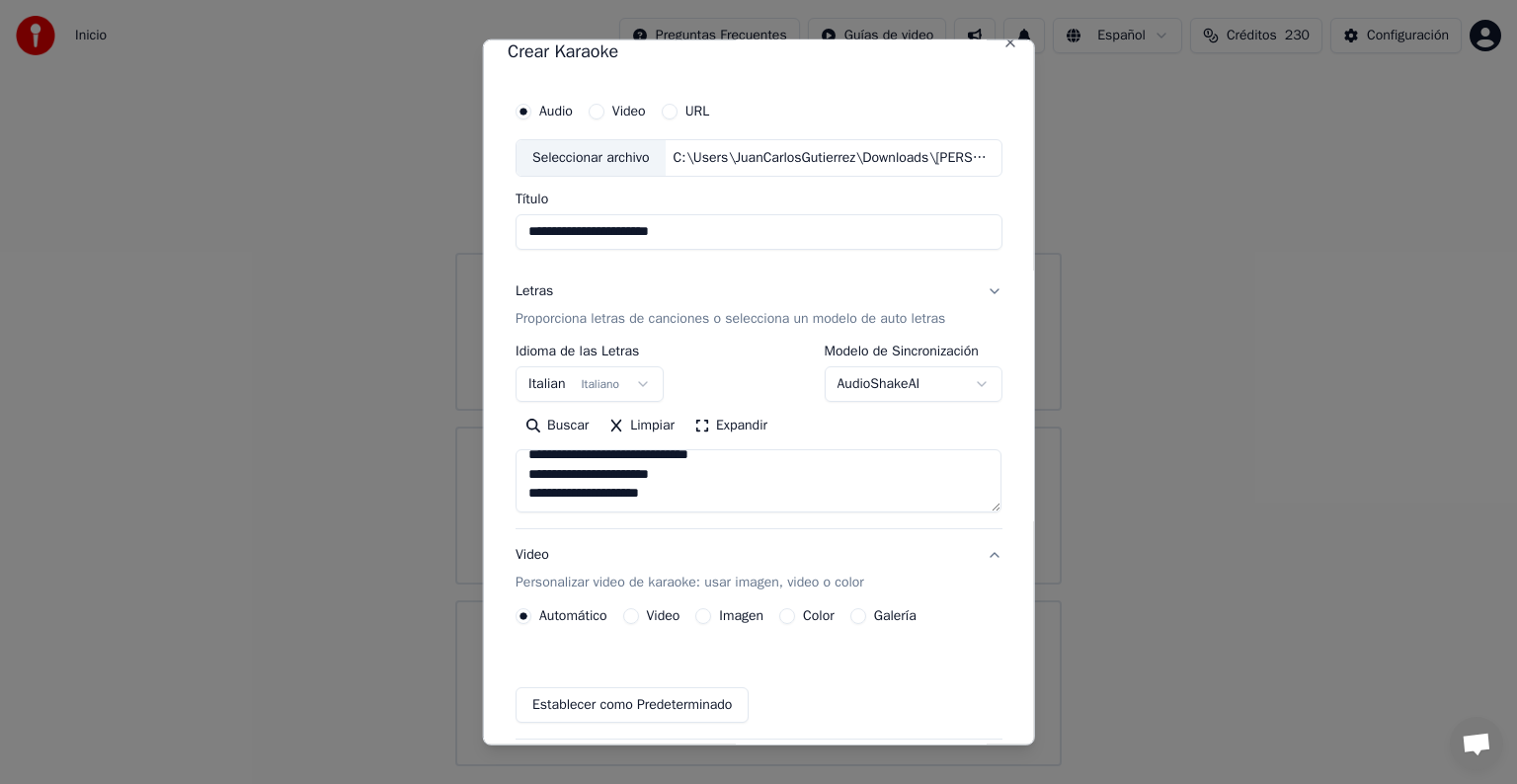 scroll, scrollTop: 22, scrollLeft: 0, axis: vertical 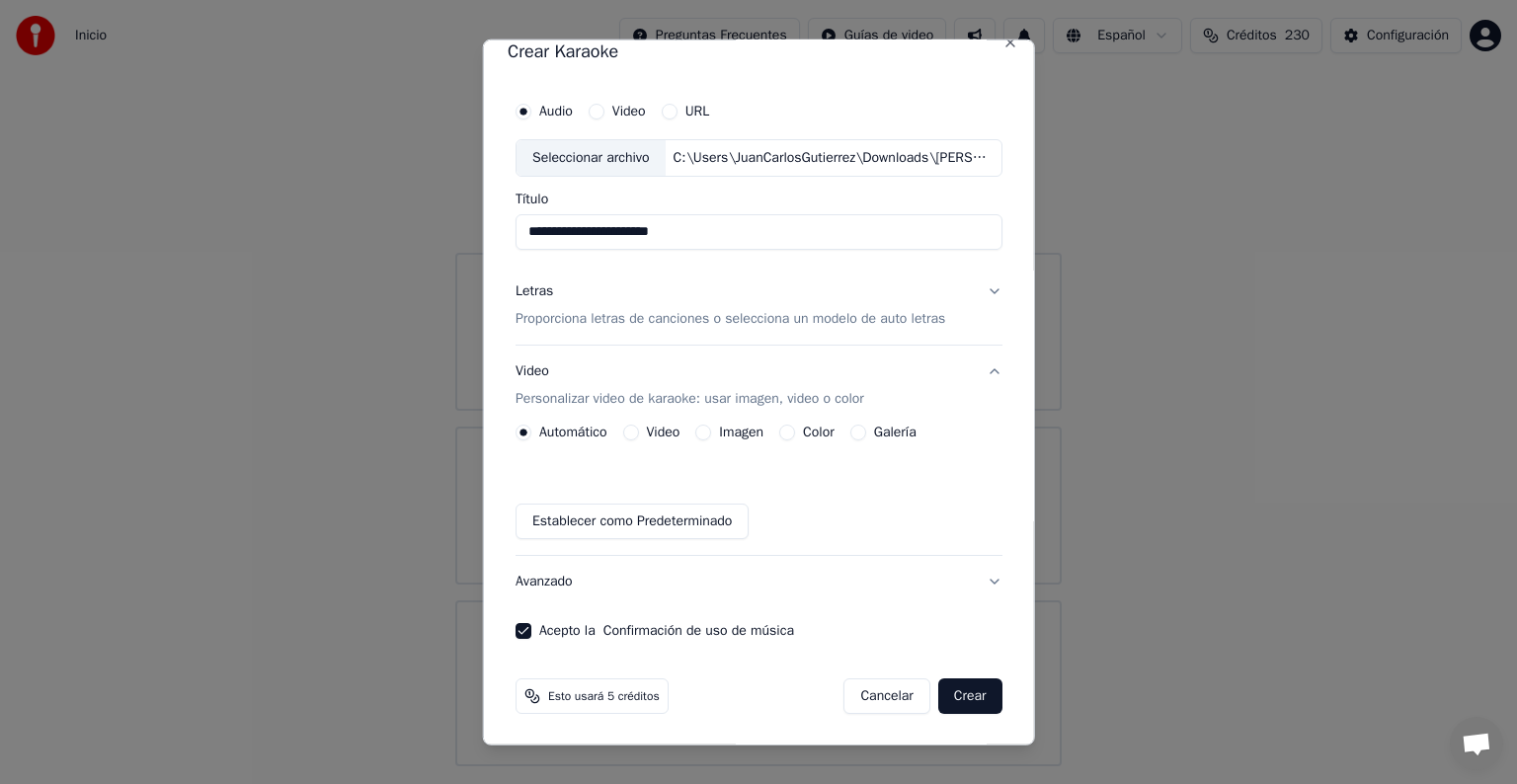 click on "Imagen" at bounding box center [703, 432] 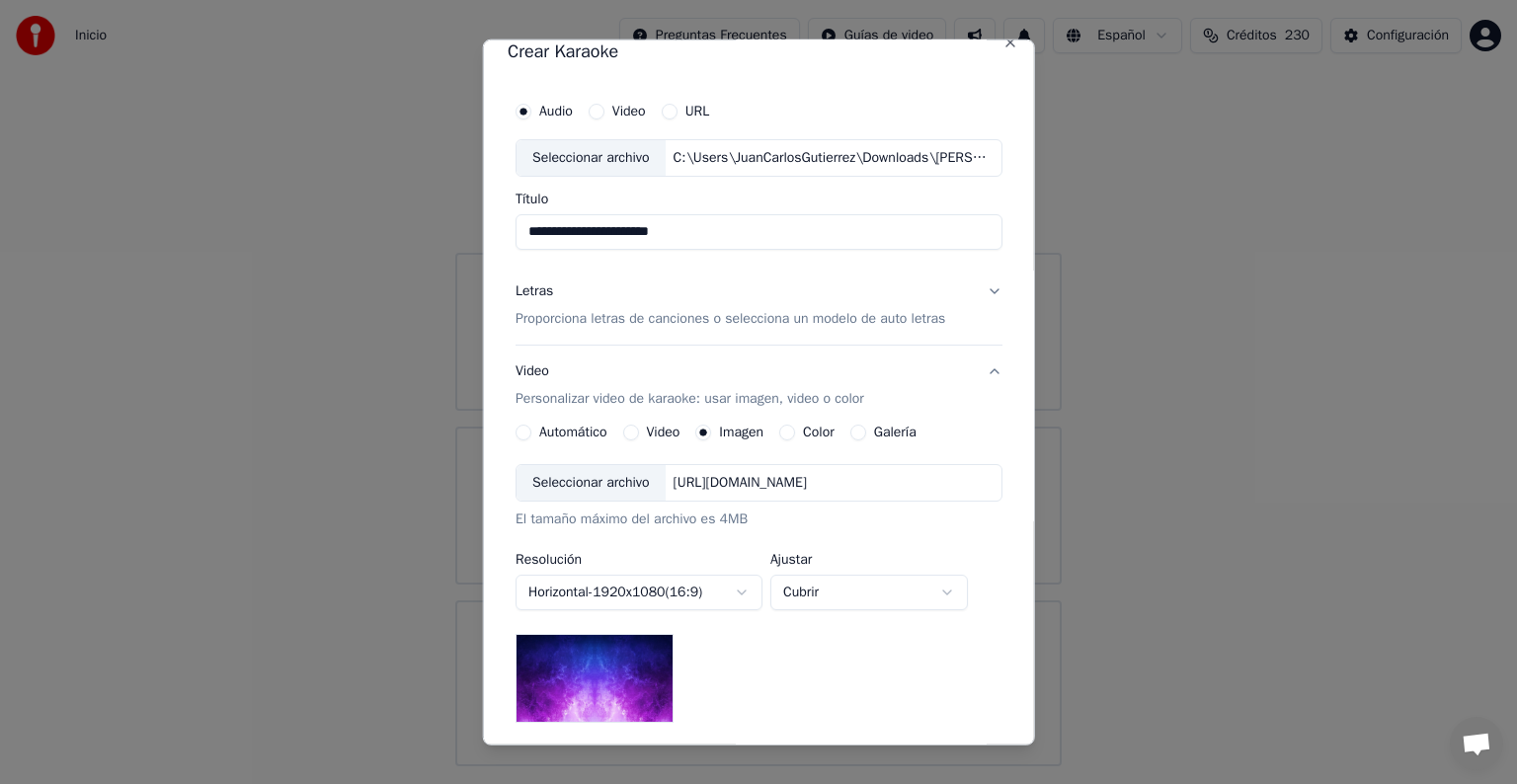click on "Seleccionar archivo" at bounding box center (591, 483) 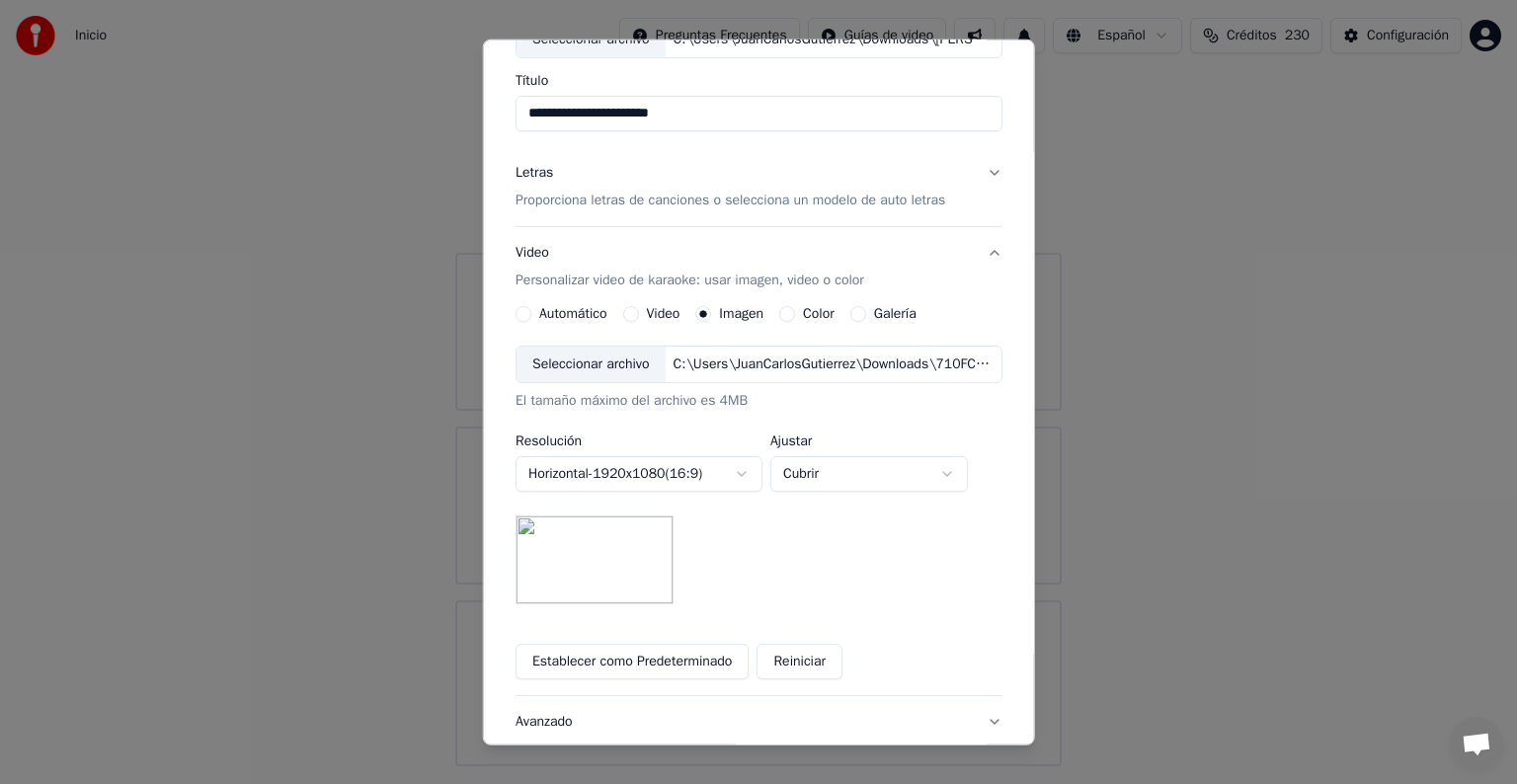 scroll, scrollTop: 280, scrollLeft: 0, axis: vertical 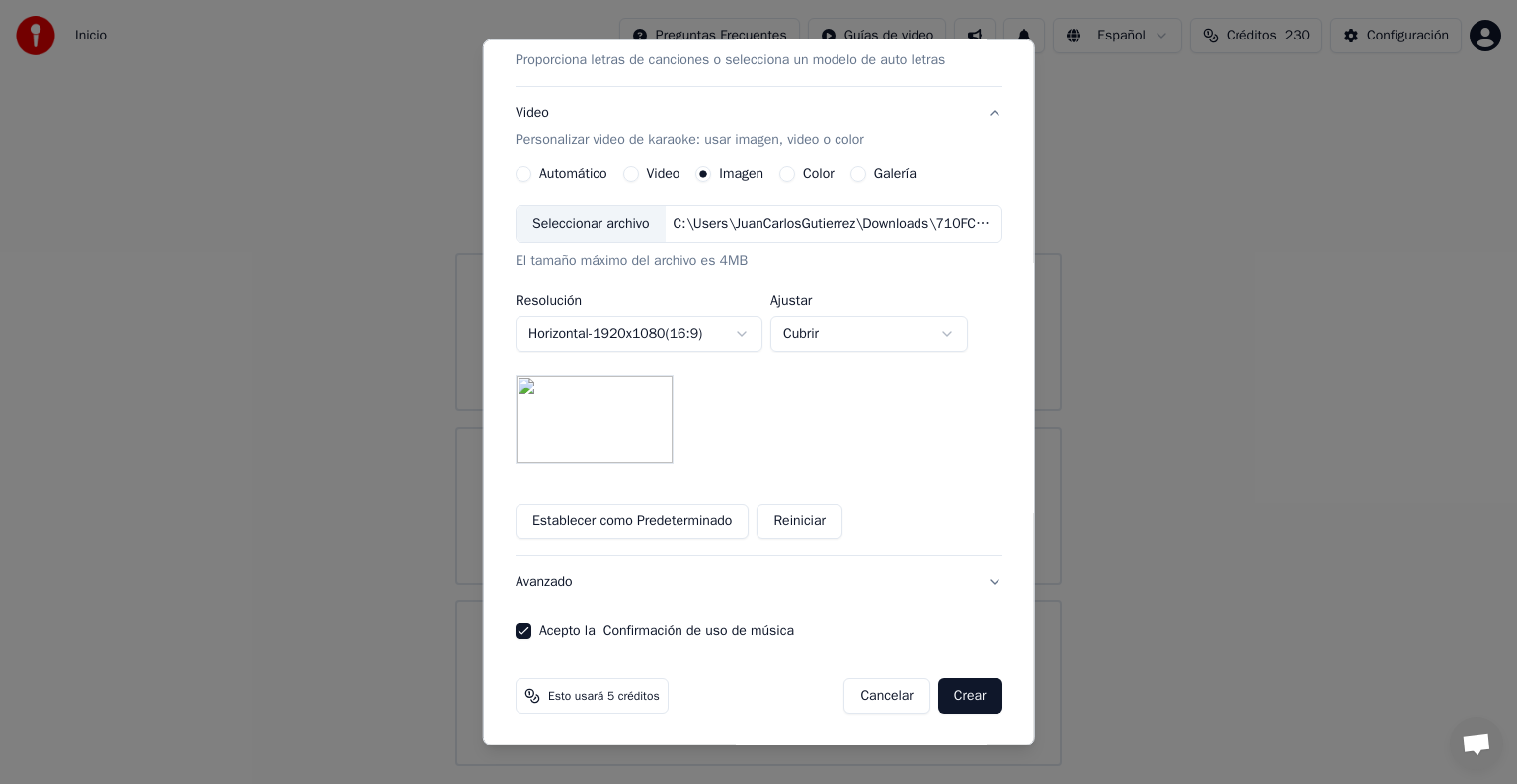 click on "Crear" at bounding box center [970, 696] 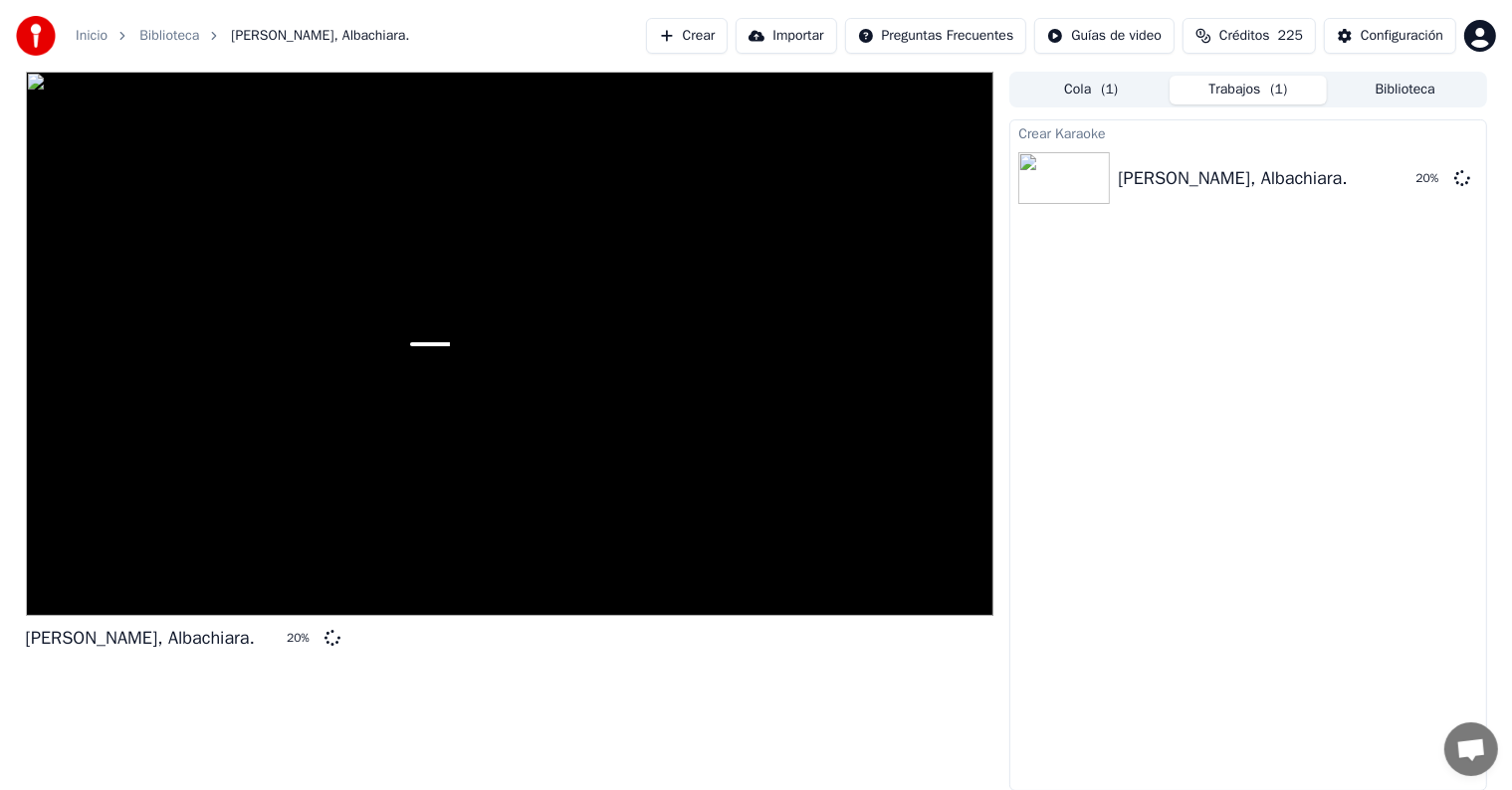 click on "Crear" at bounding box center [687, 36] 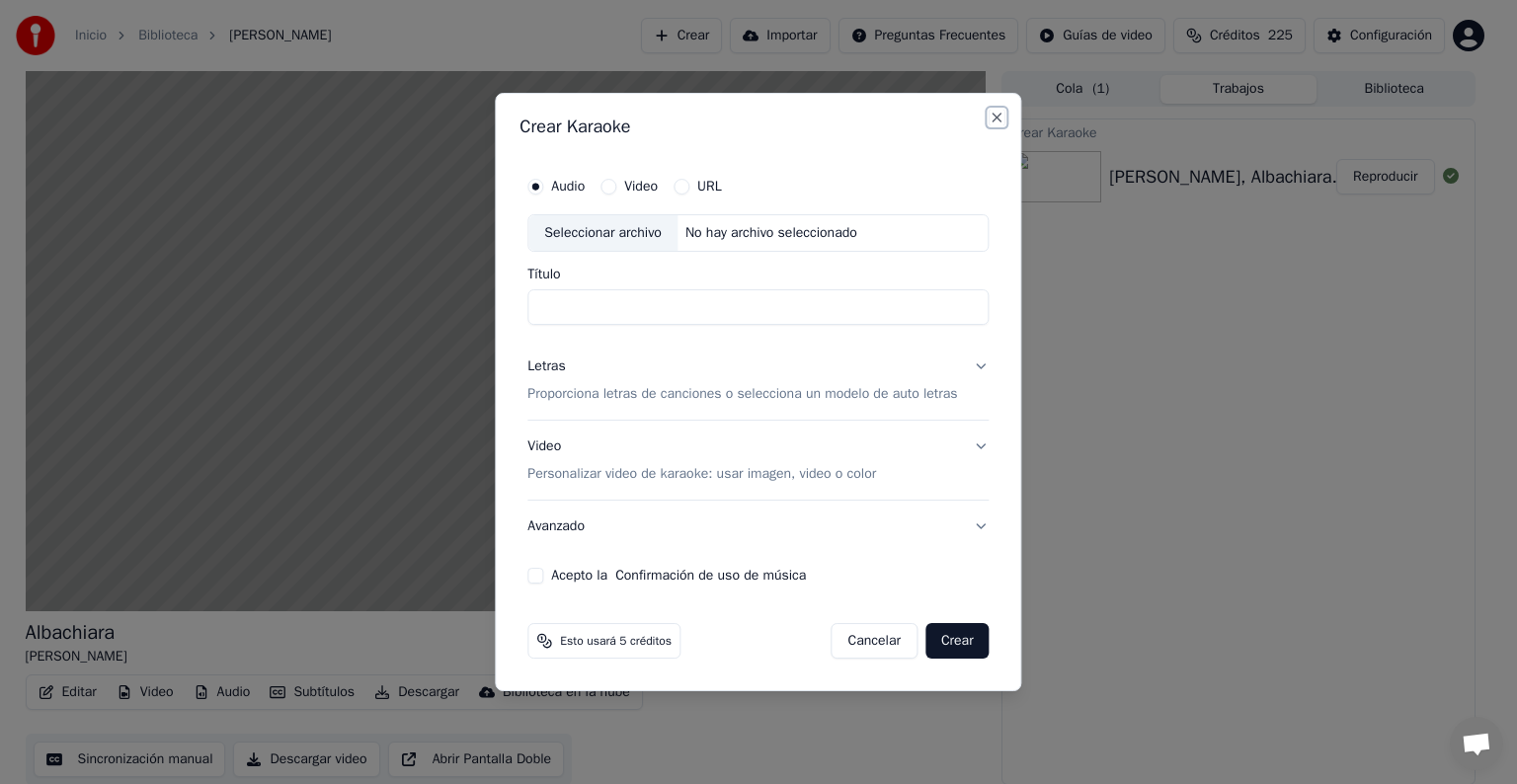 click on "Close" at bounding box center [998, 118] 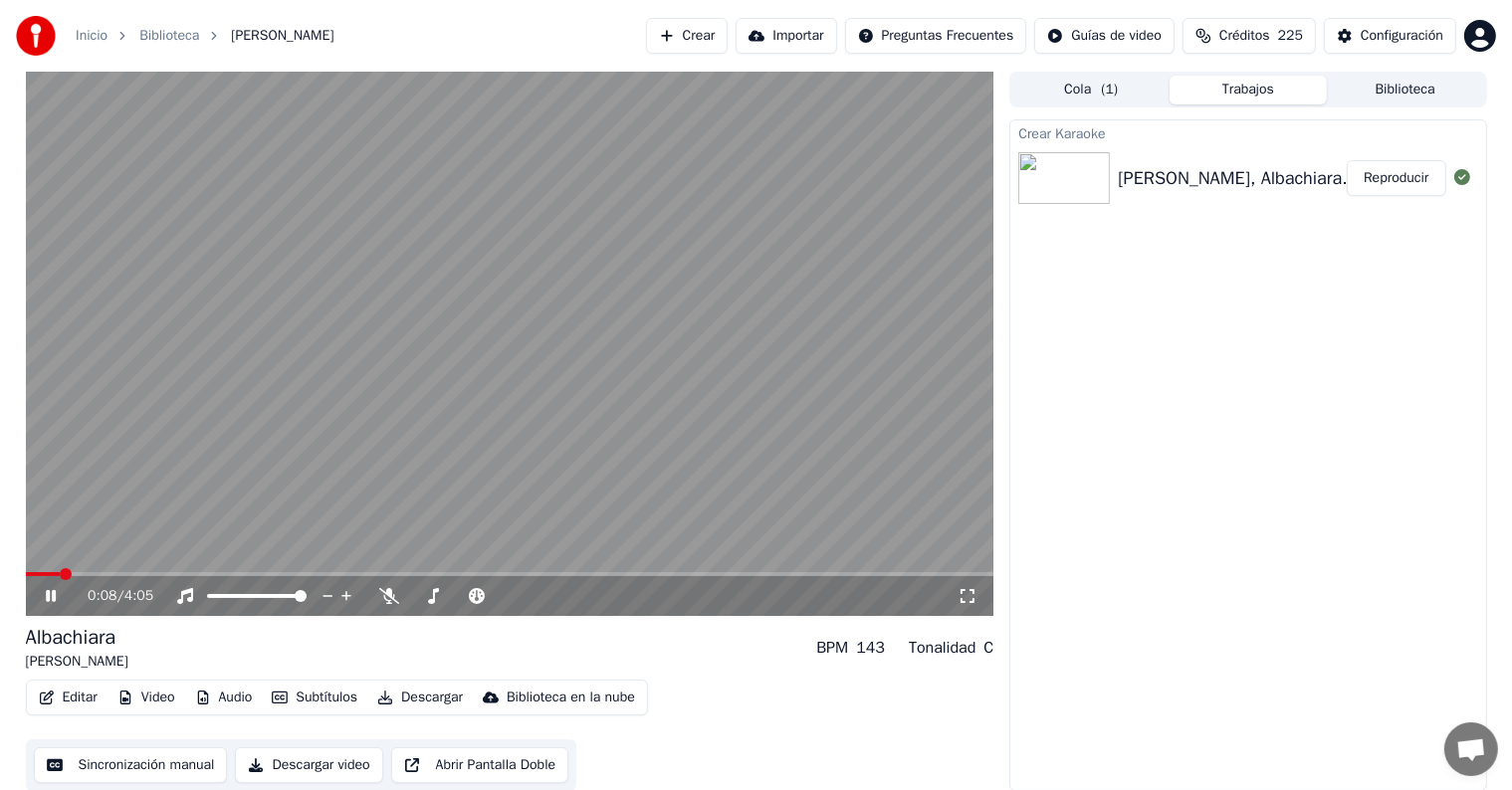 click 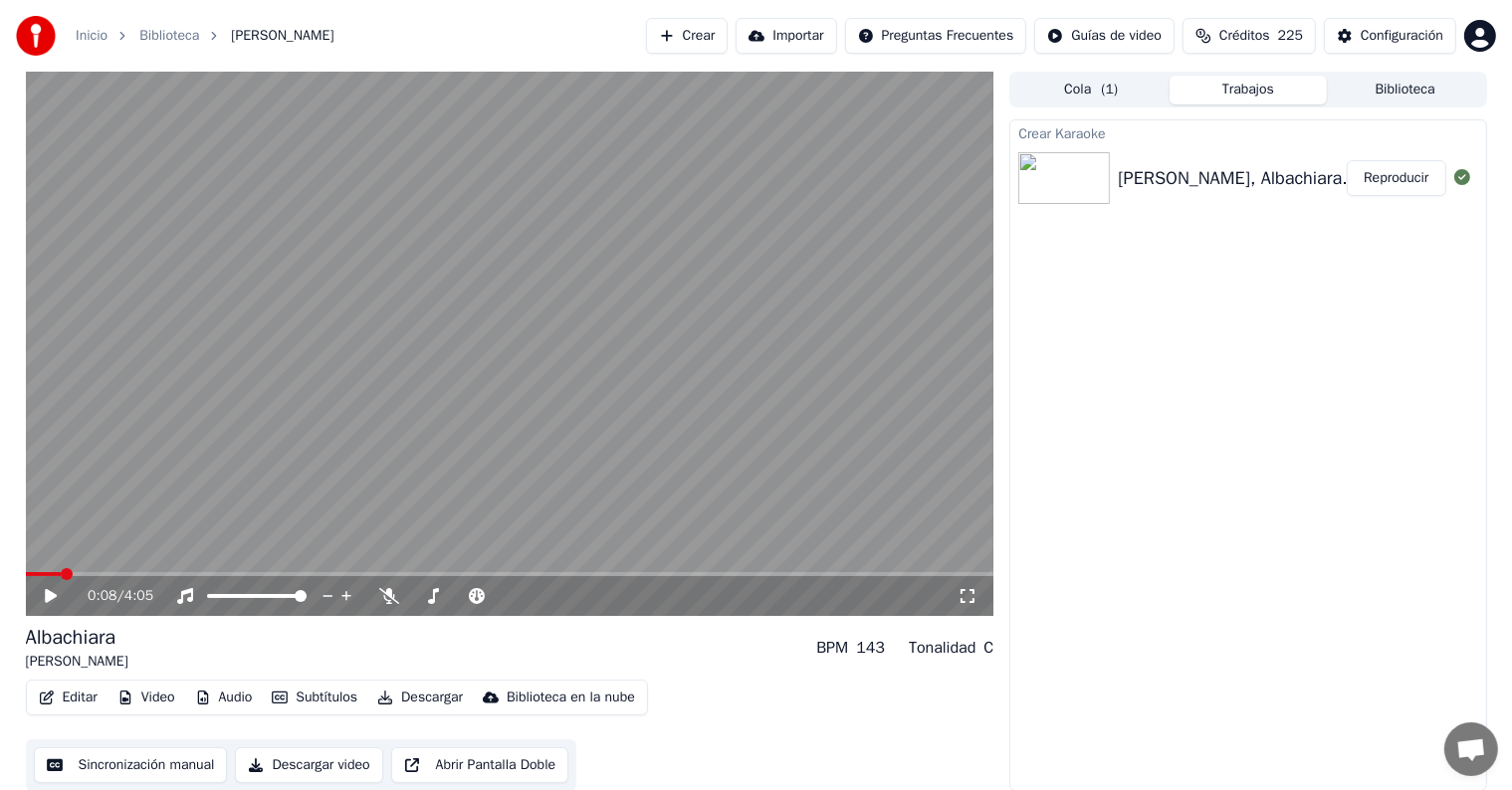 click on "Descargar video" at bounding box center (309, 765) 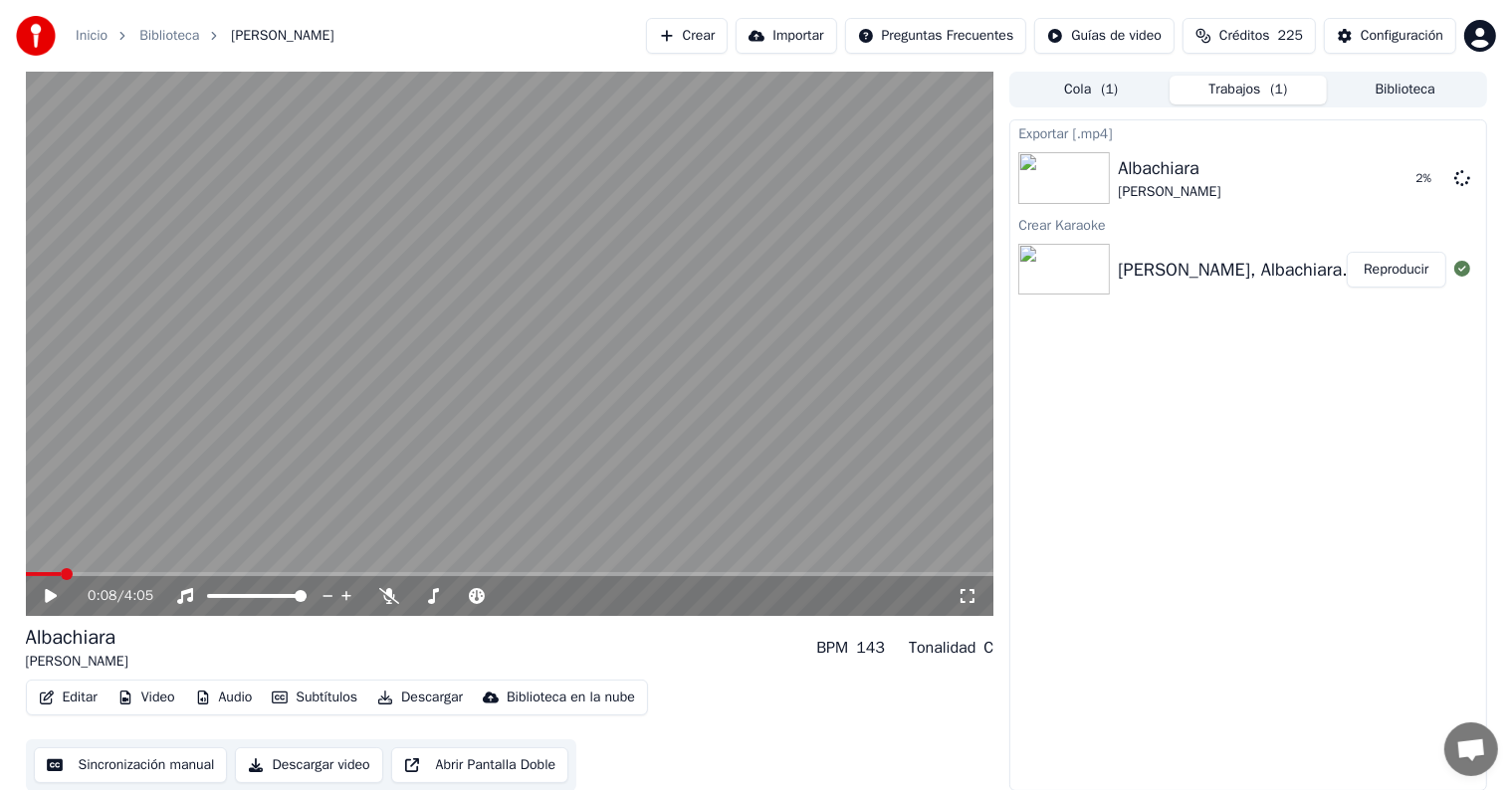 click on "Crear" at bounding box center [687, 36] 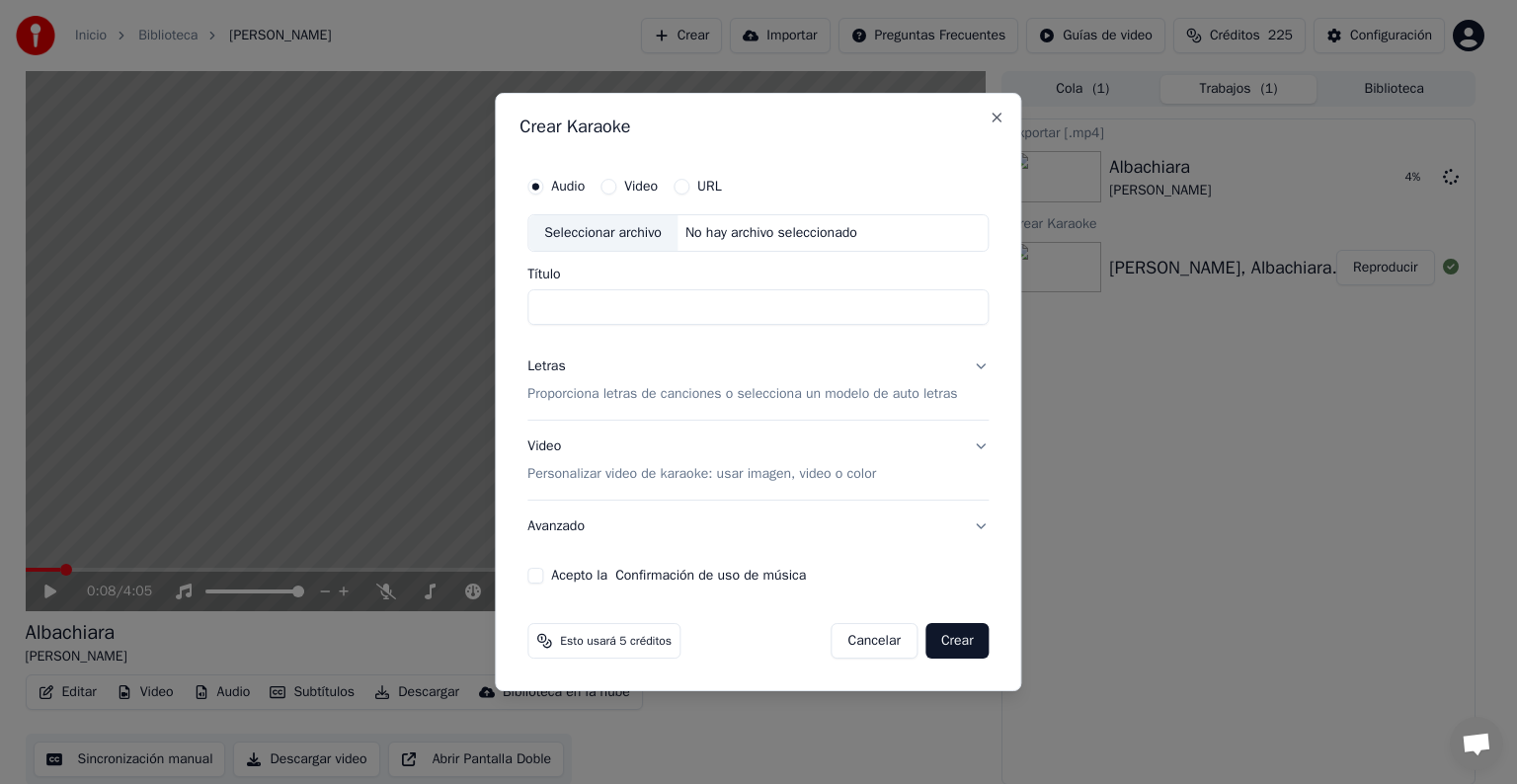 click on "Audio" at bounding box center (568, 187) 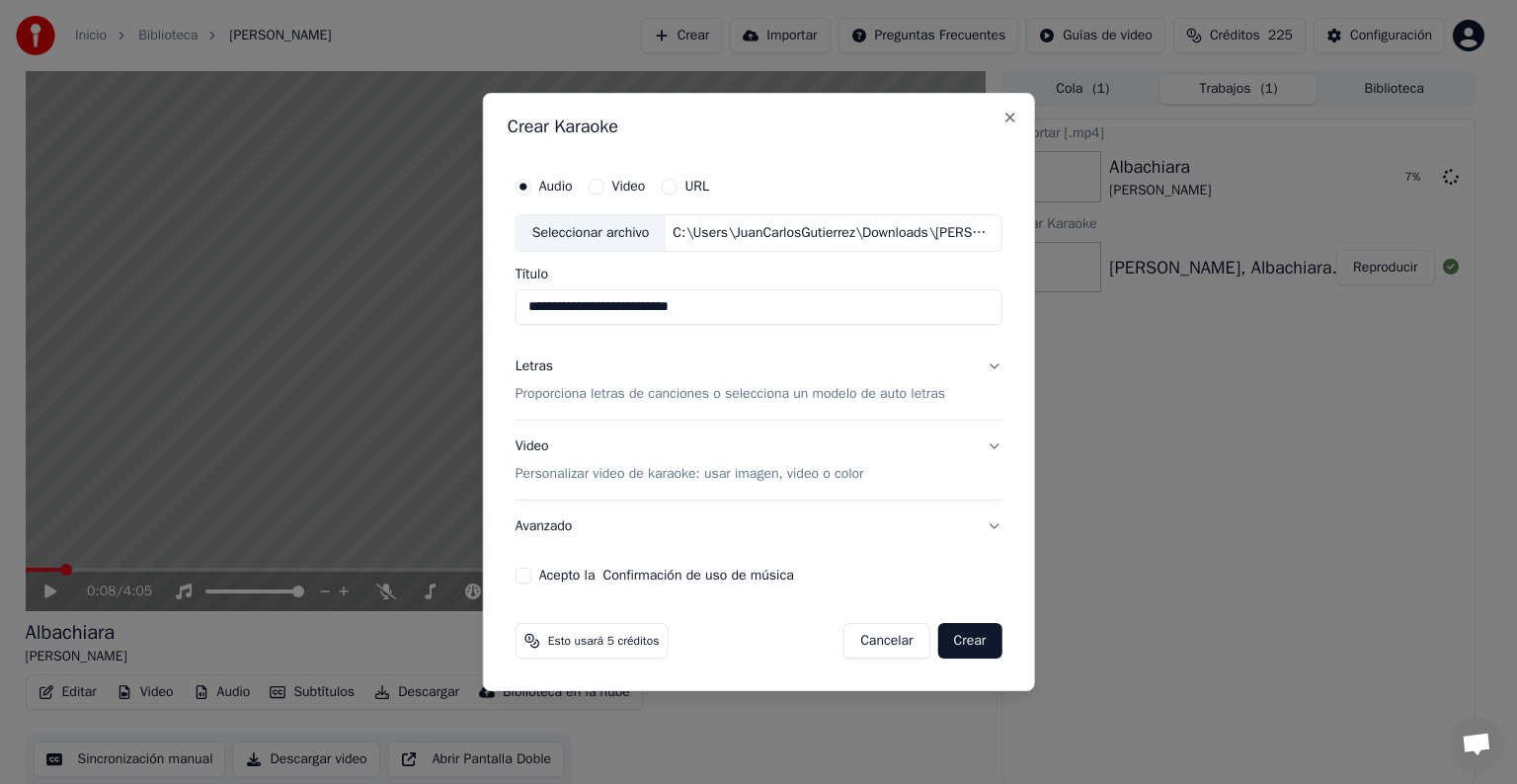 drag, startPoint x: 616, startPoint y: 305, endPoint x: 528, endPoint y: 314, distance: 88.45903 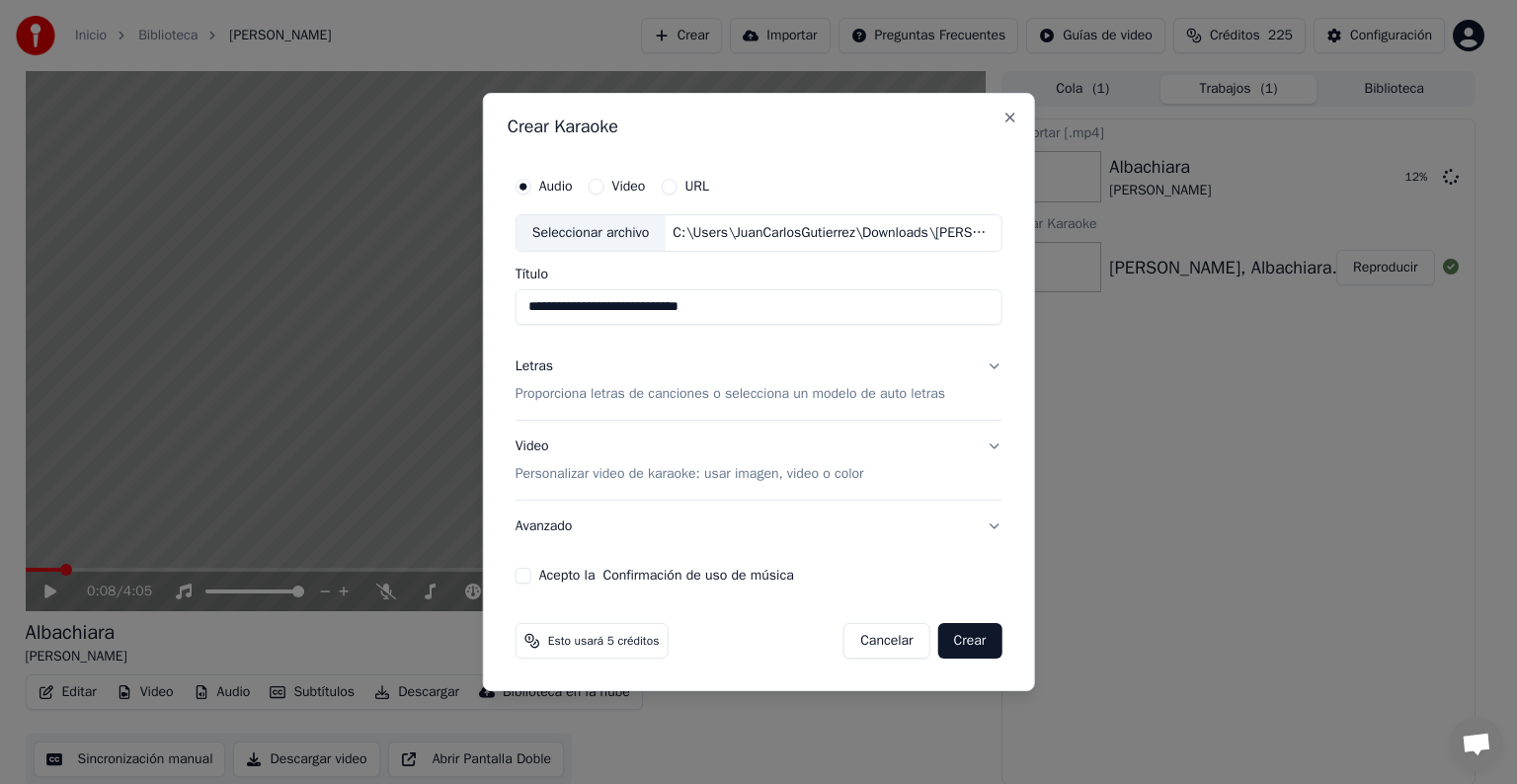 click on "**********" at bounding box center (758, 307) 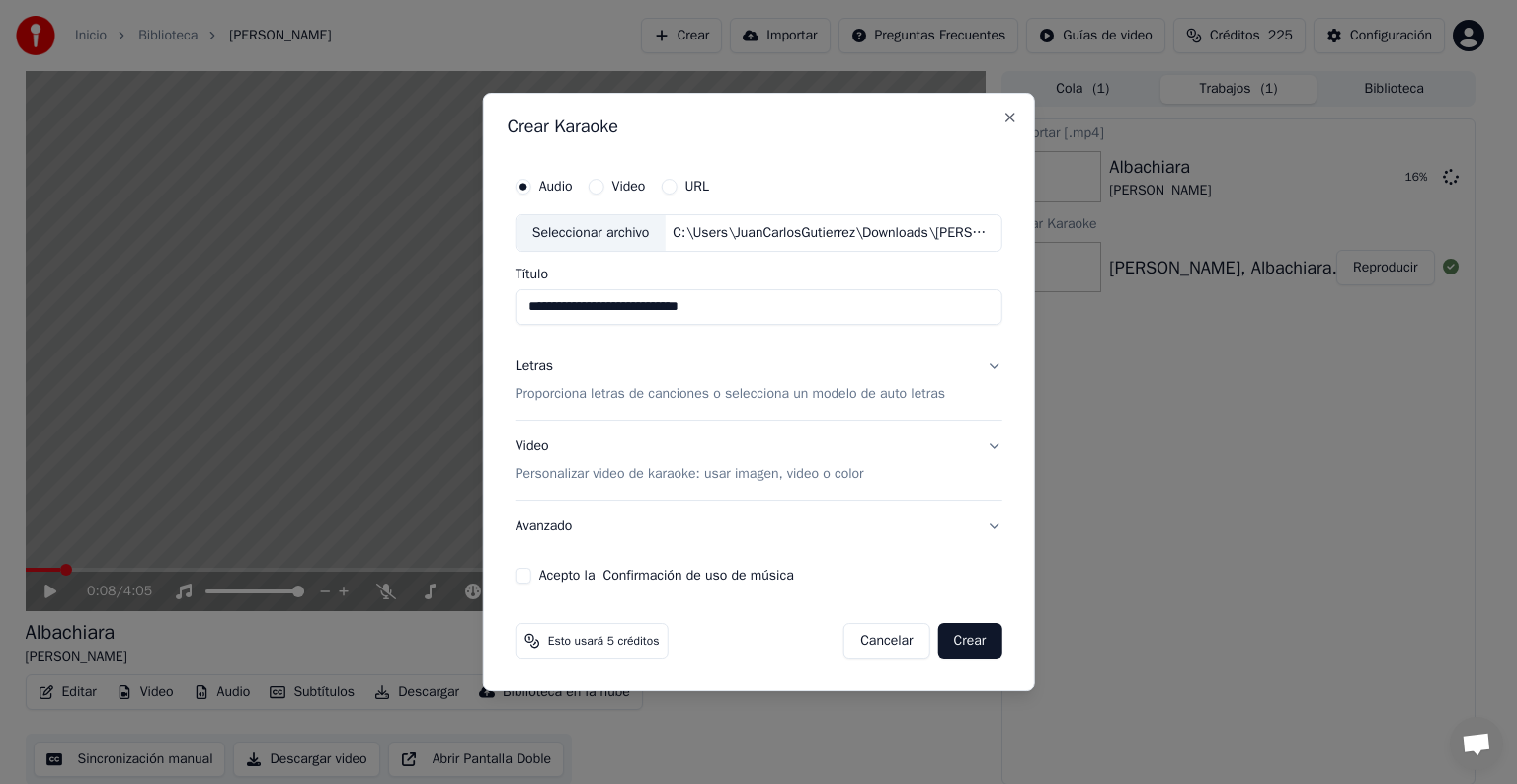 click on "**********" at bounding box center [758, 307] 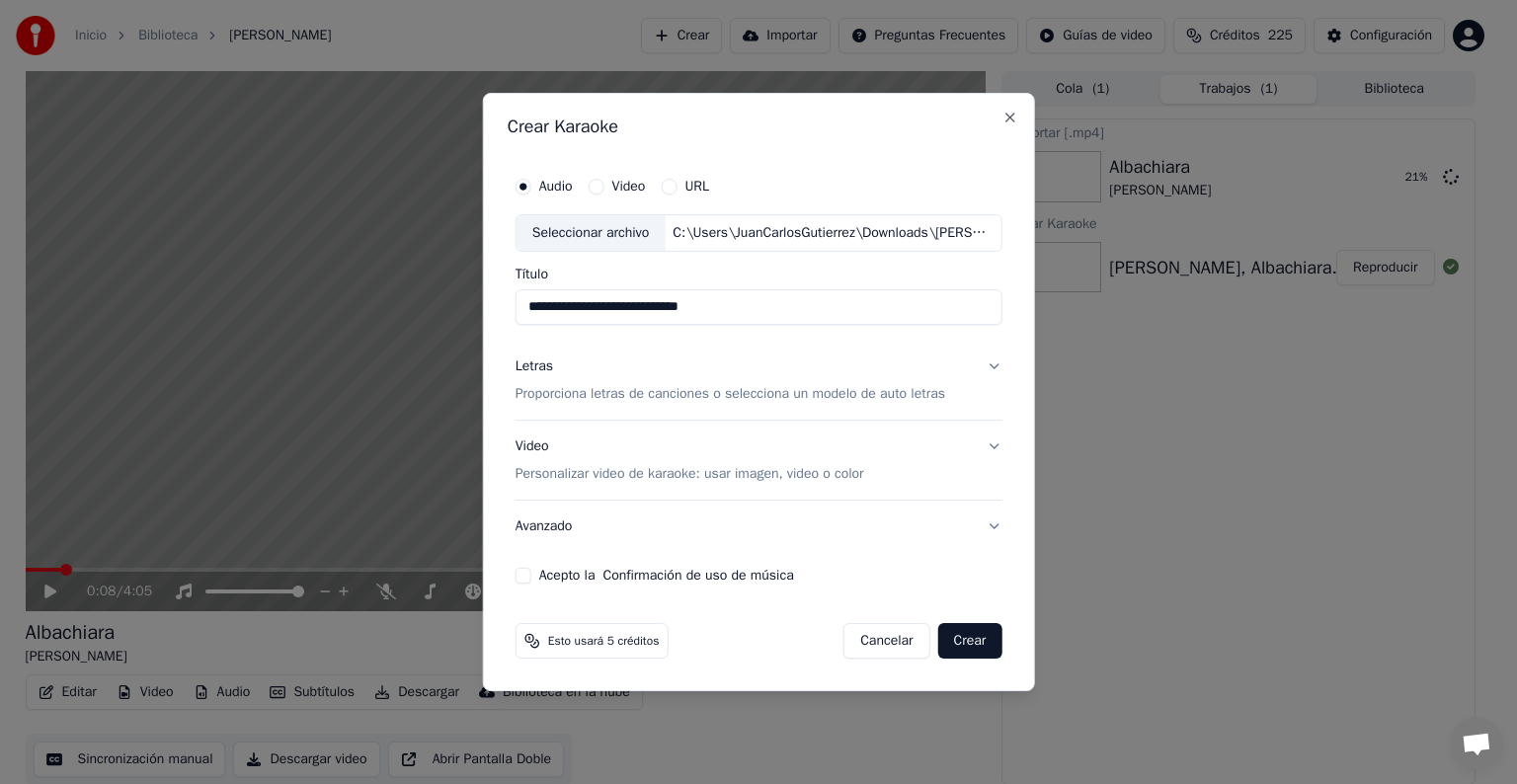 type on "**********" 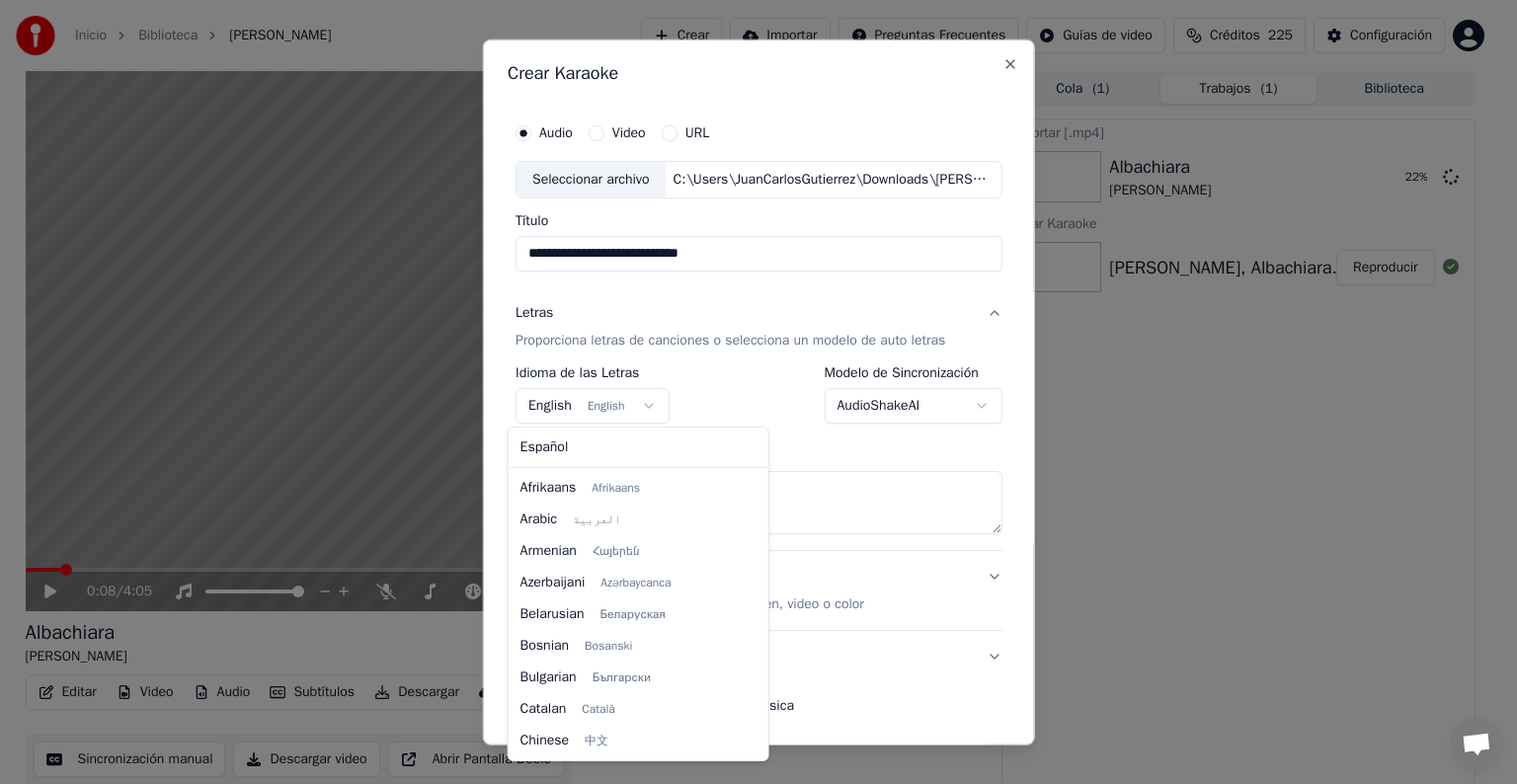 click on "**********" at bounding box center (750, 392) 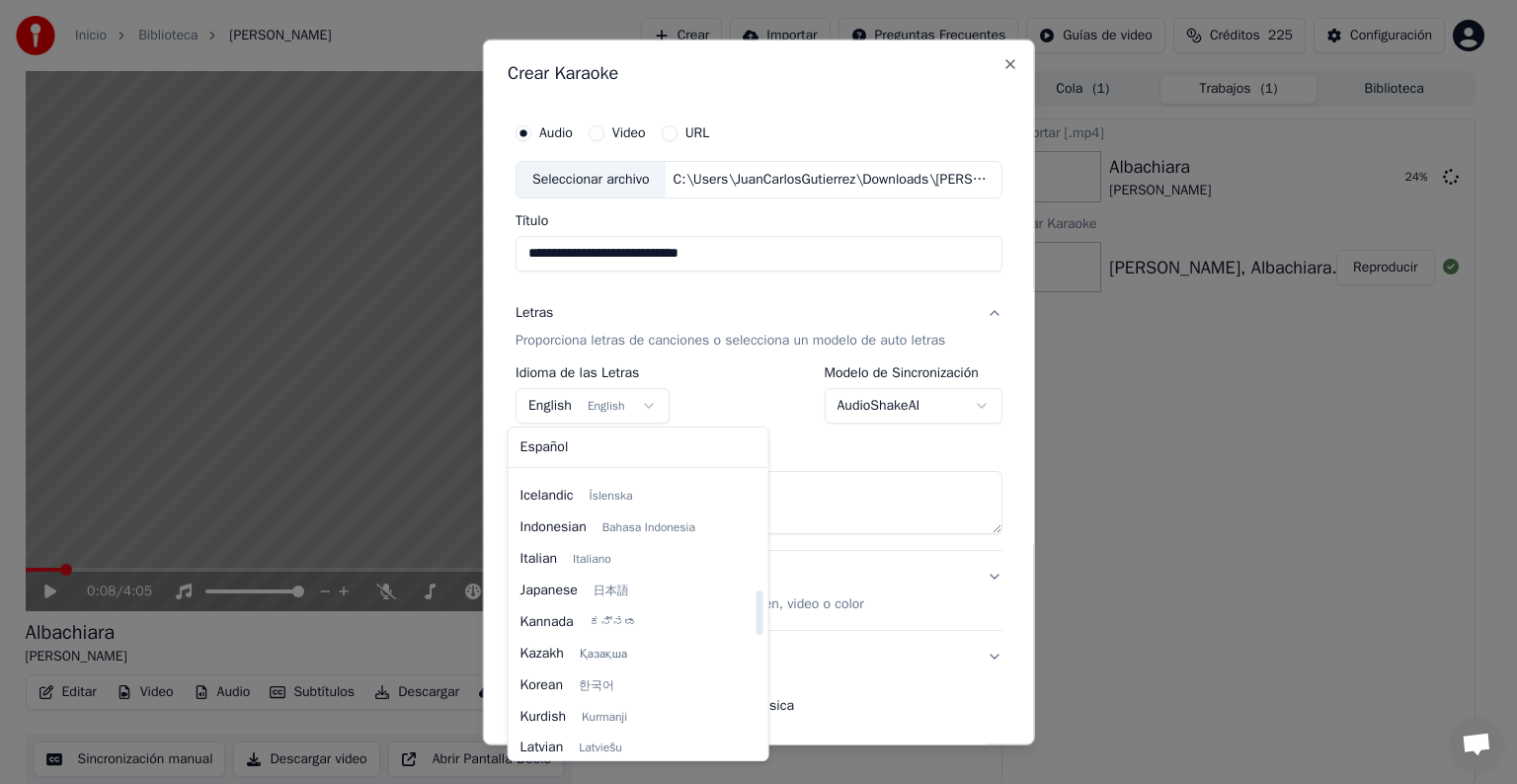 scroll, scrollTop: 652, scrollLeft: 0, axis: vertical 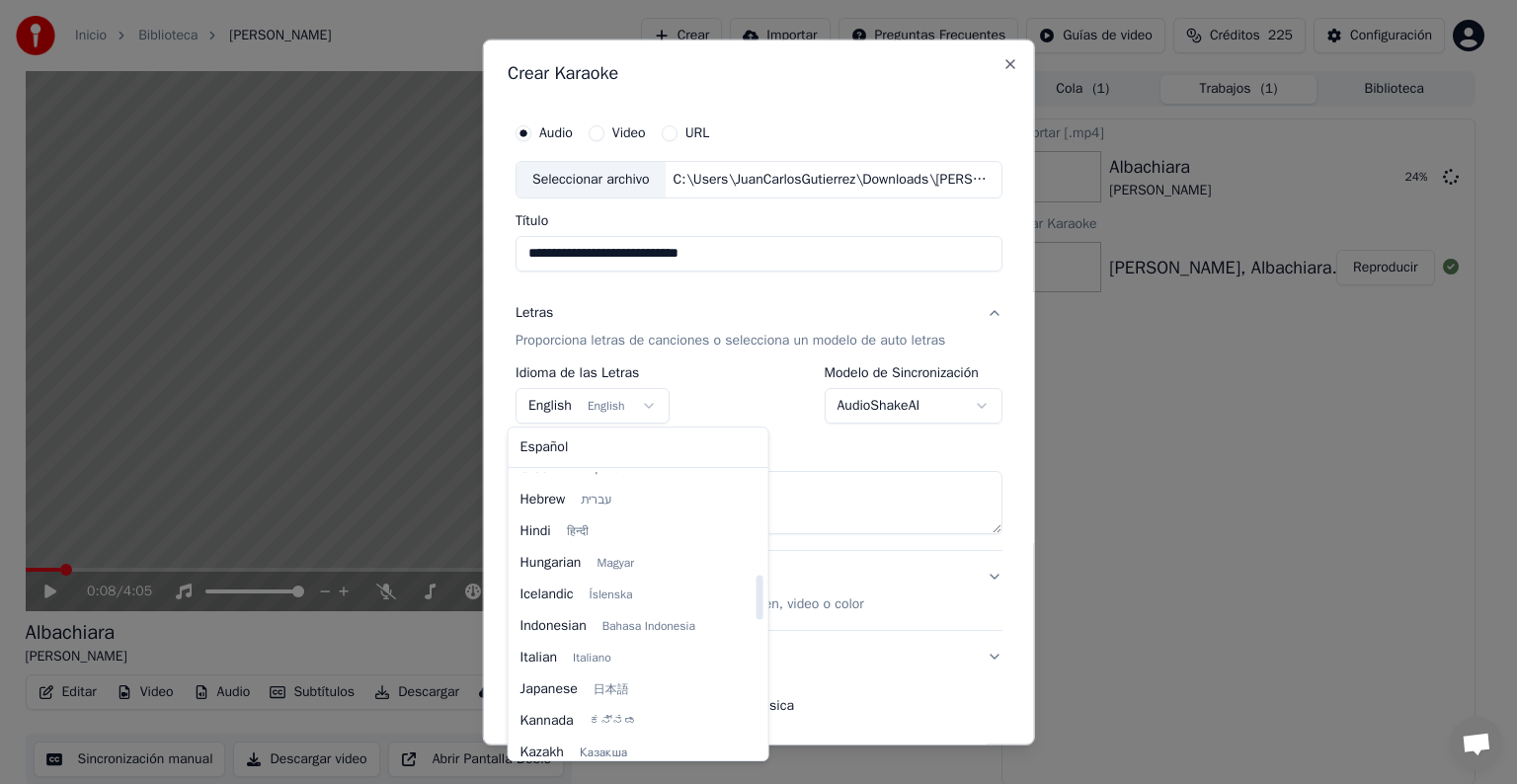 select on "**" 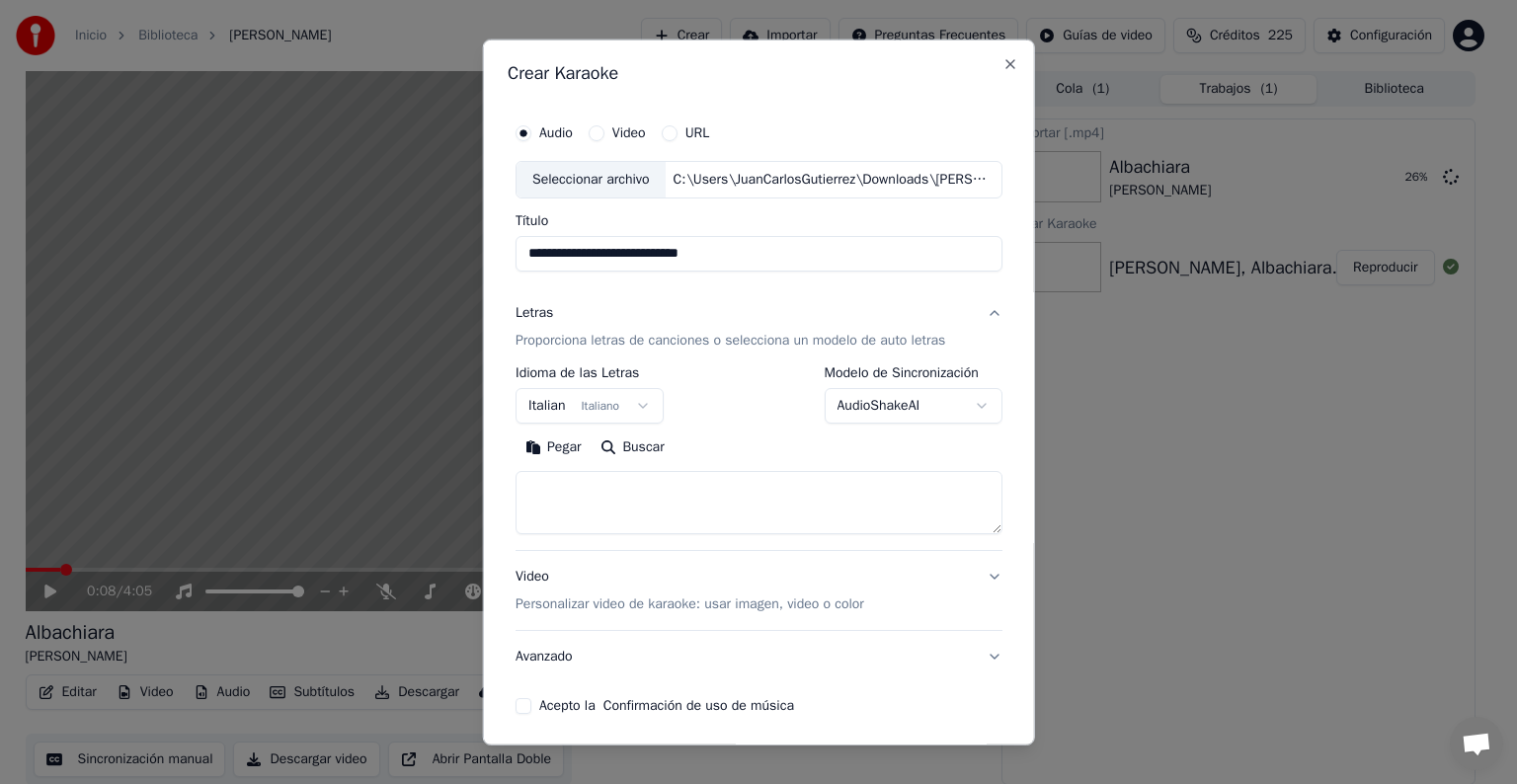 click on "Buscar" at bounding box center (632, 447) 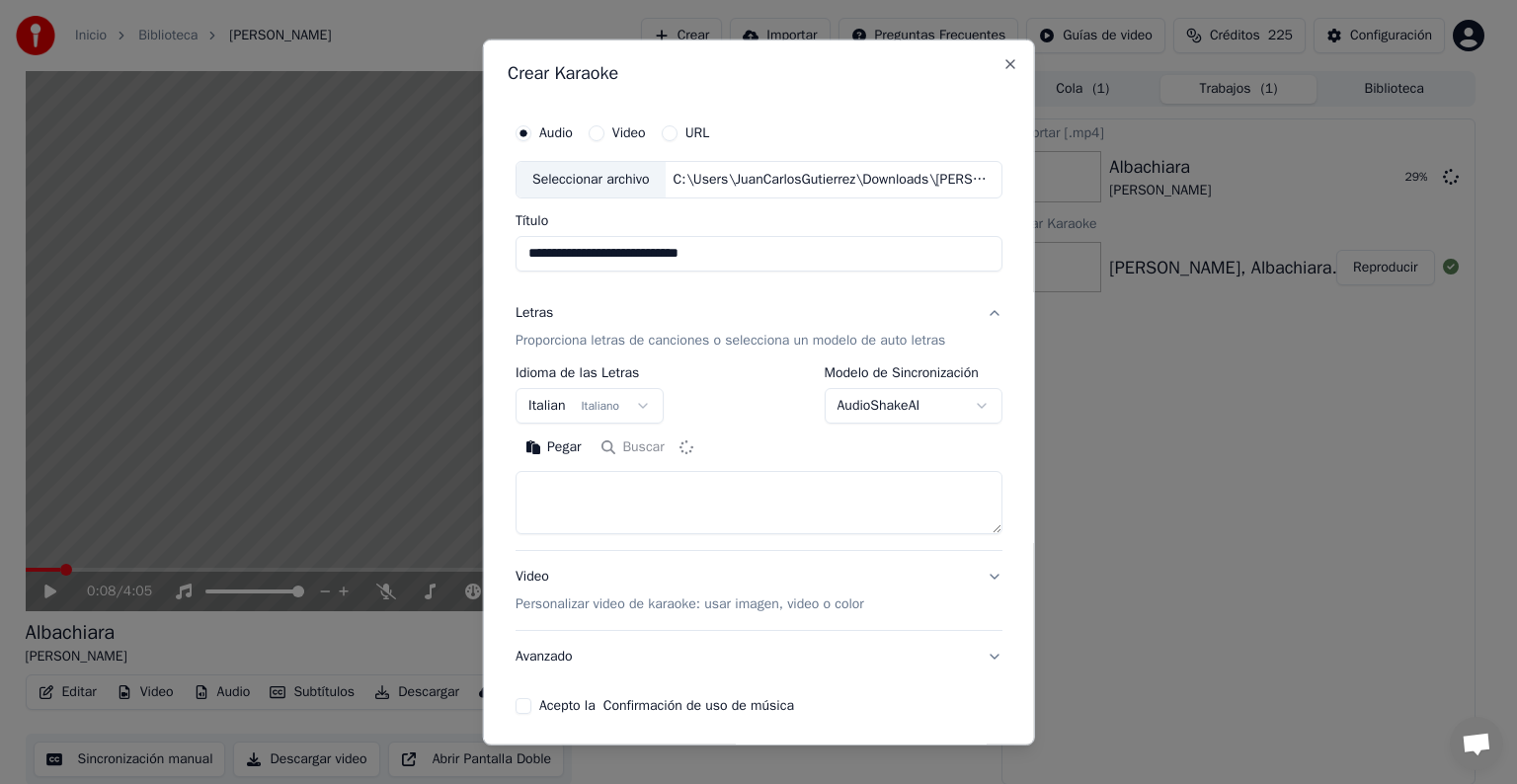 type on "**********" 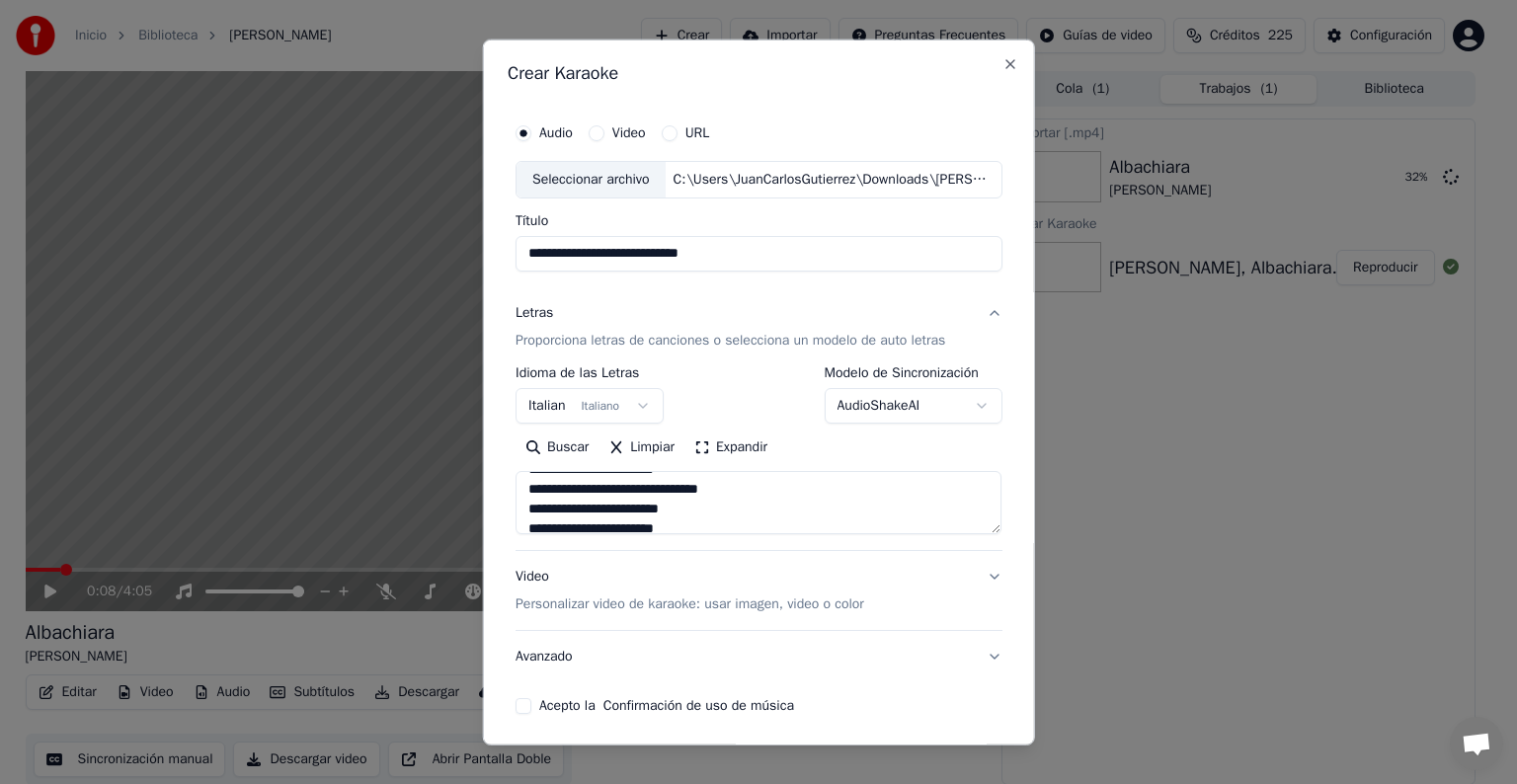 scroll, scrollTop: 999, scrollLeft: 0, axis: vertical 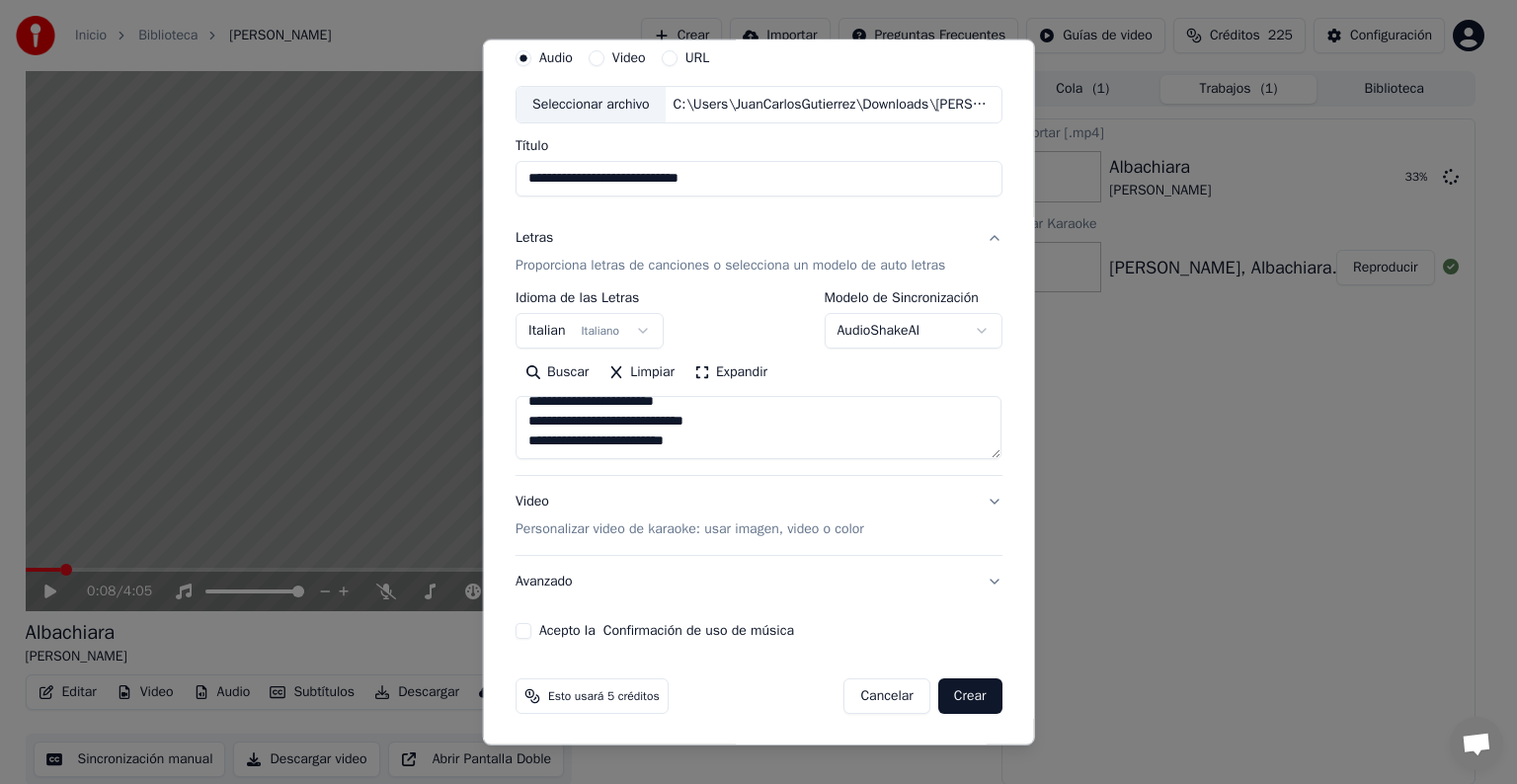 click on "Acepto la   Confirmación de uso de música" at bounding box center (667, 631) 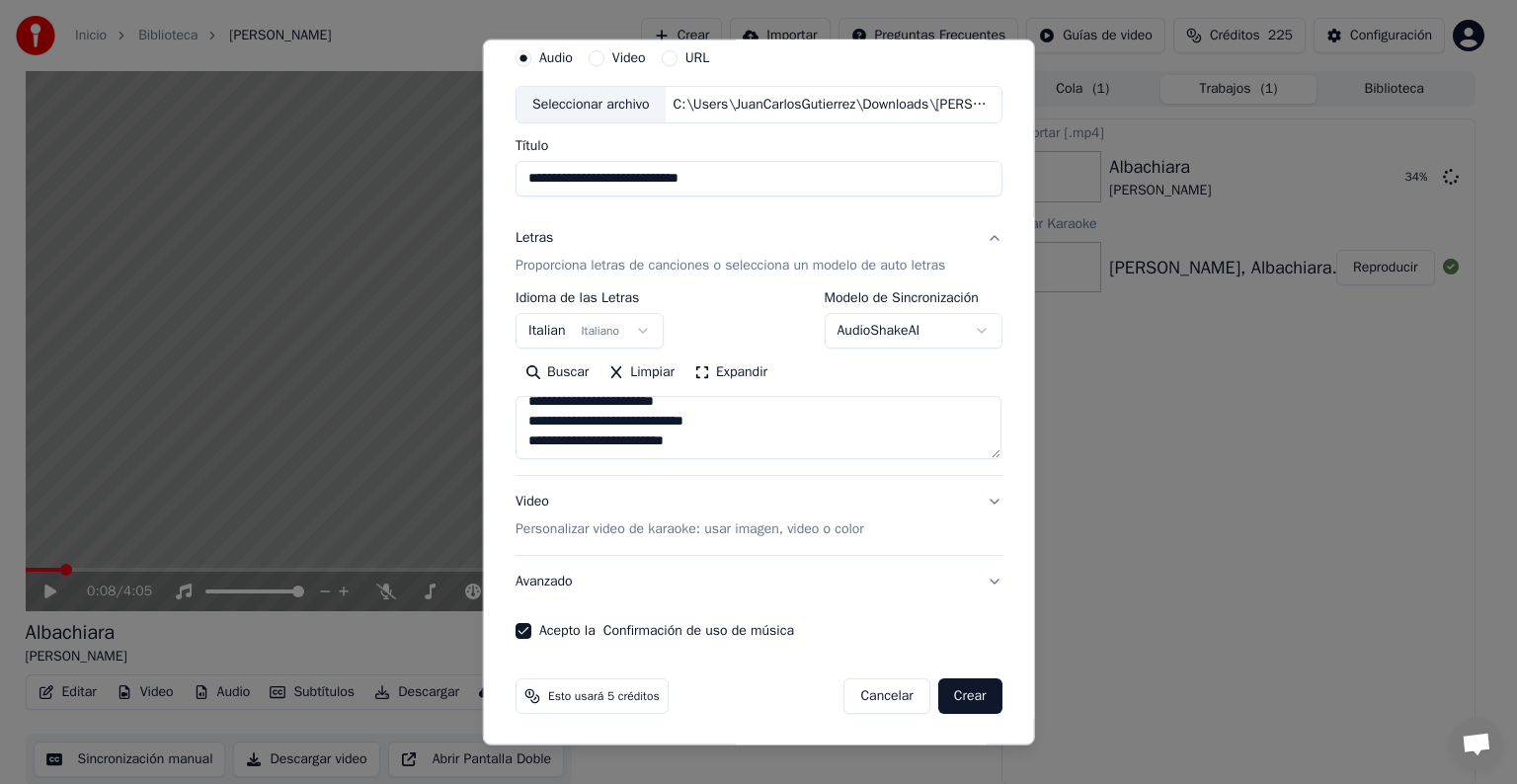 click on "Personalizar video de karaoke: usar imagen, video o color" at bounding box center (689, 529) 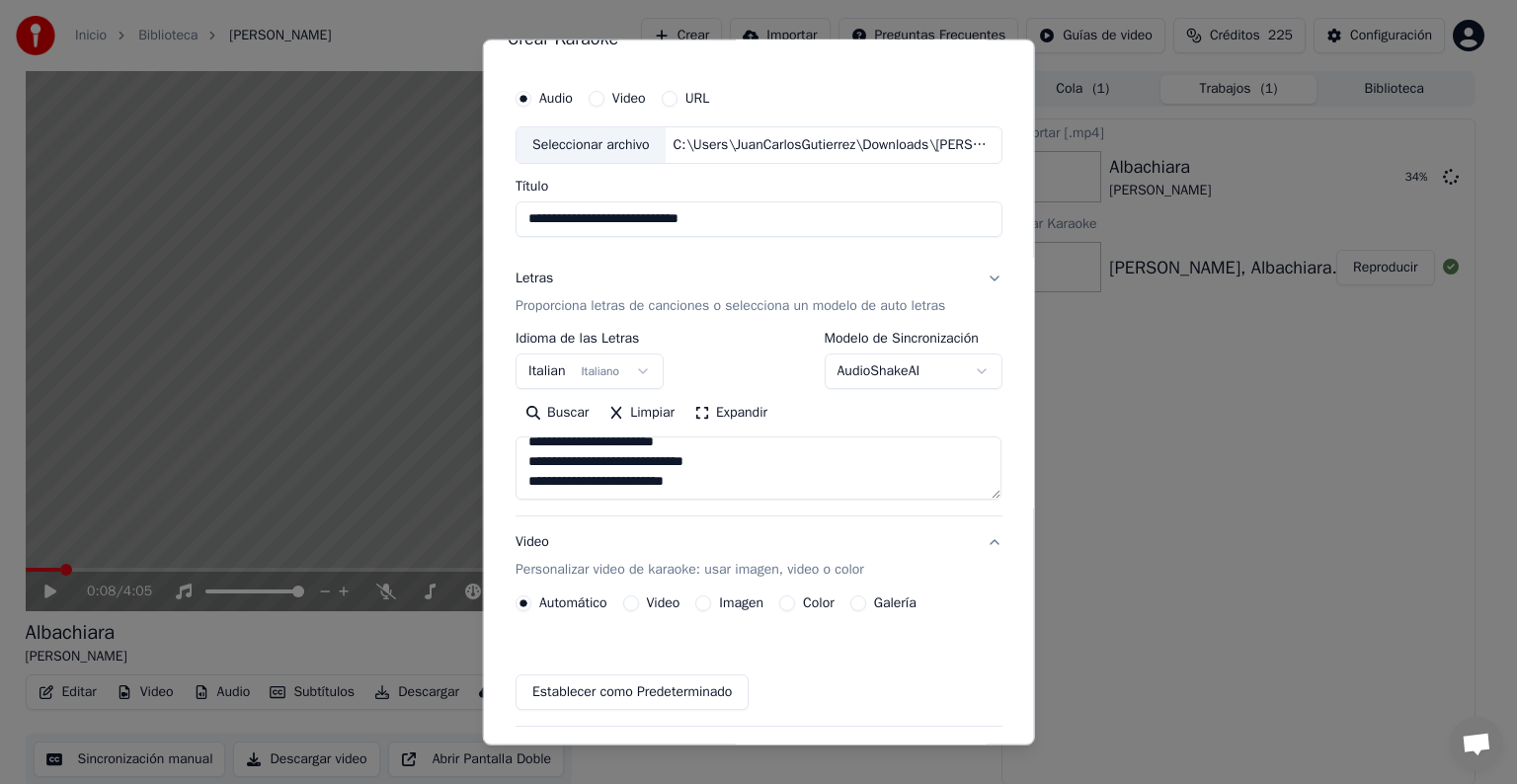 scroll, scrollTop: 22, scrollLeft: 0, axis: vertical 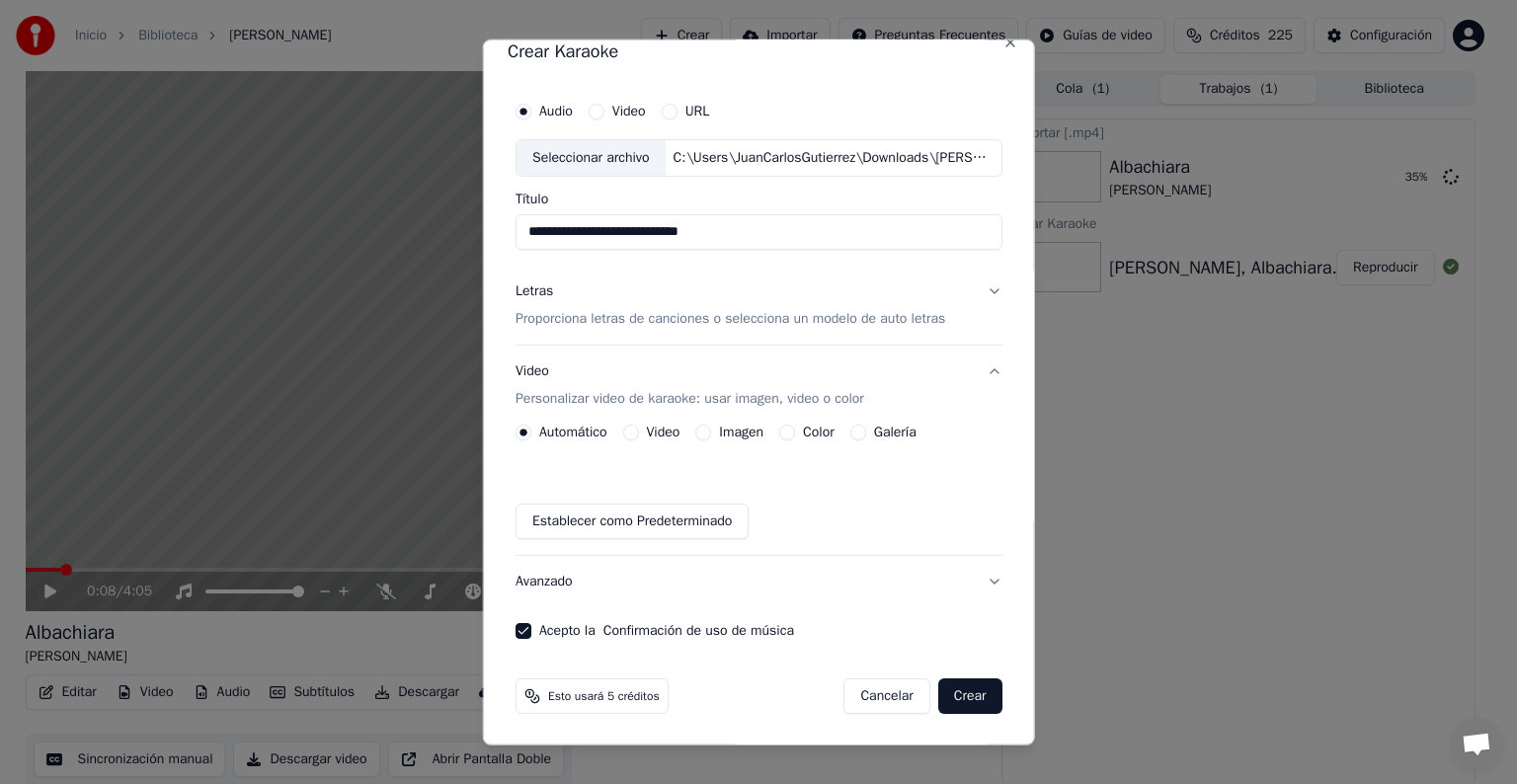 click on "Imagen" at bounding box center [741, 432] 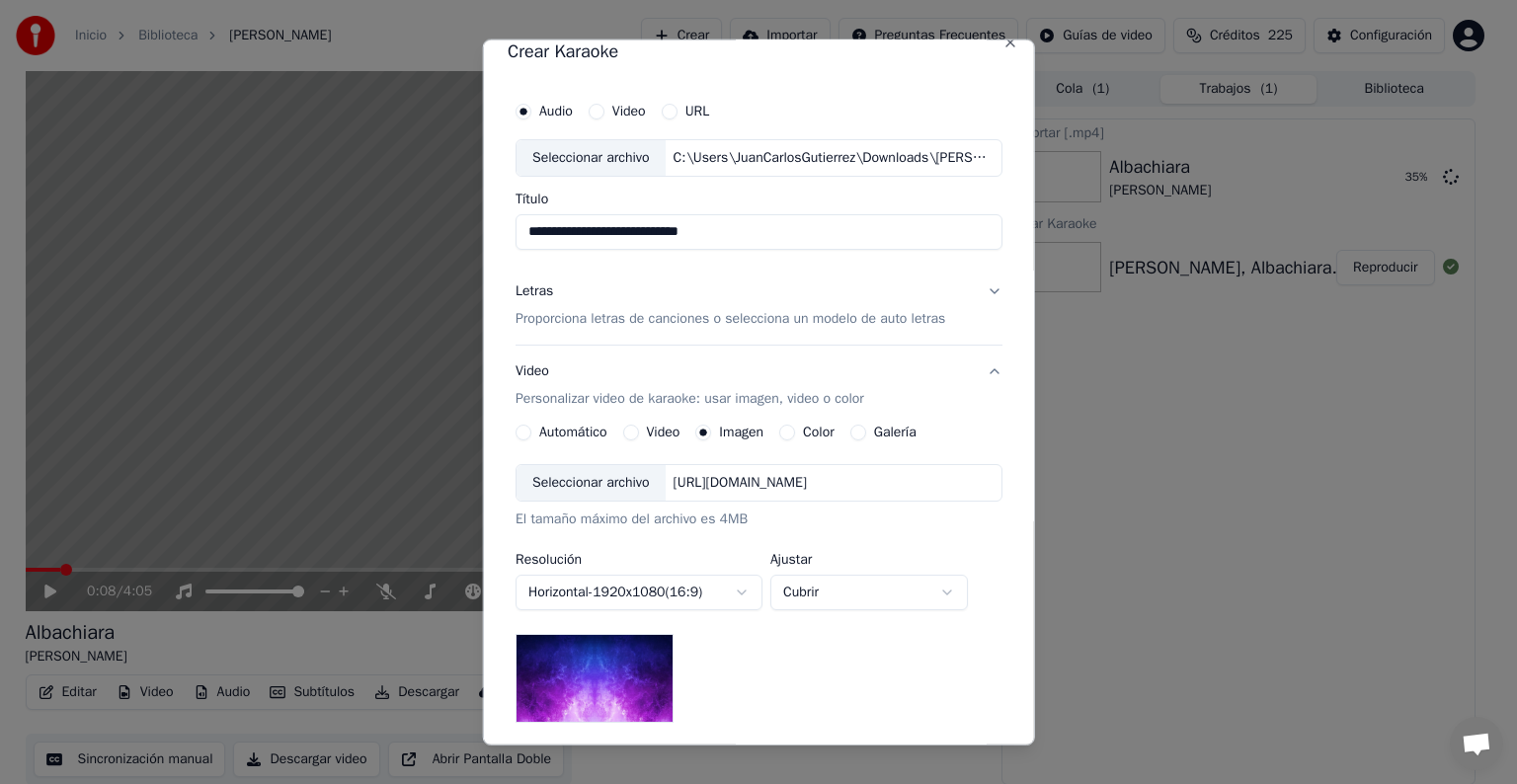 click on "Seleccionar archivo" at bounding box center [591, 483] 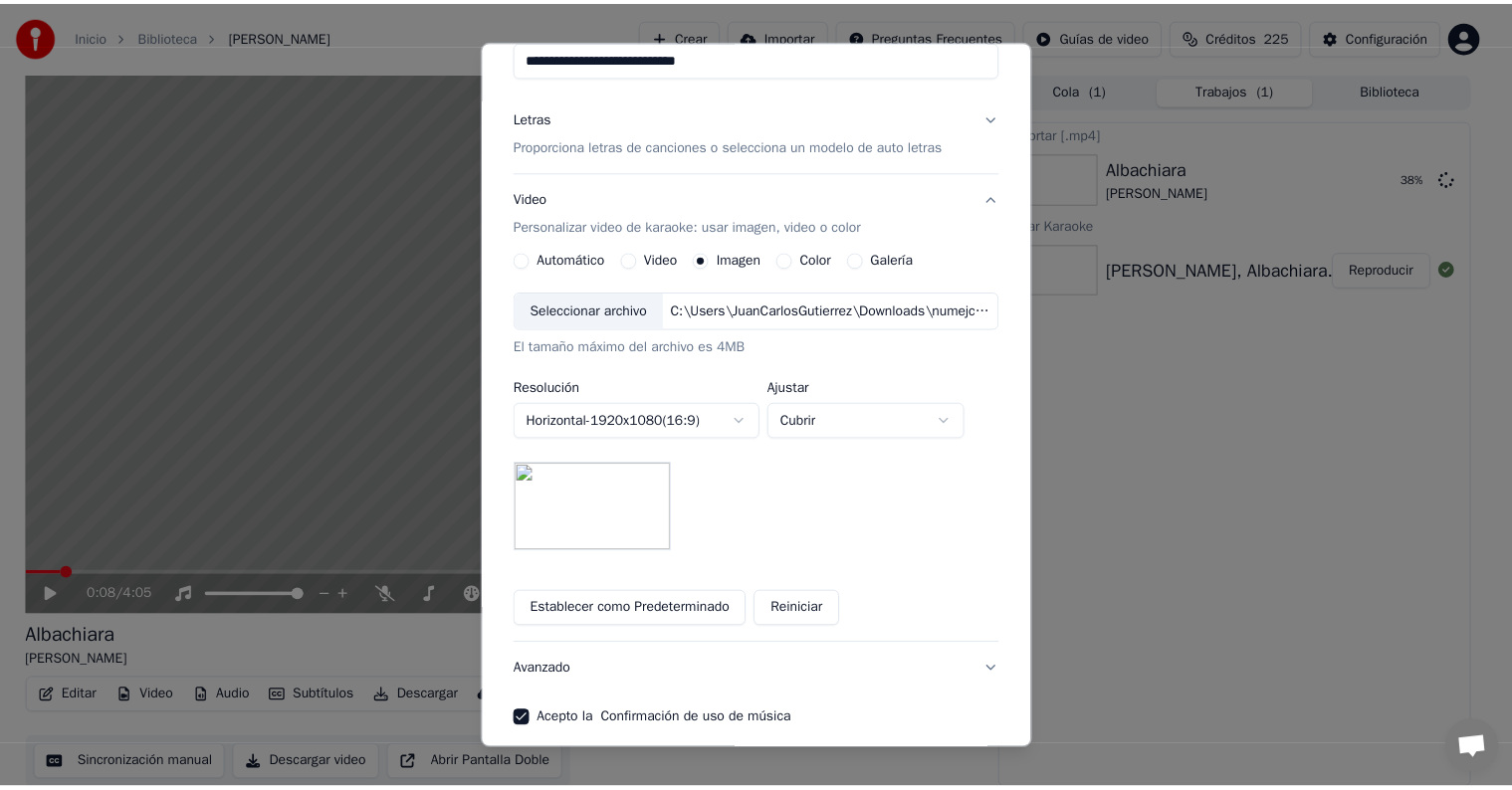 scroll, scrollTop: 283, scrollLeft: 0, axis: vertical 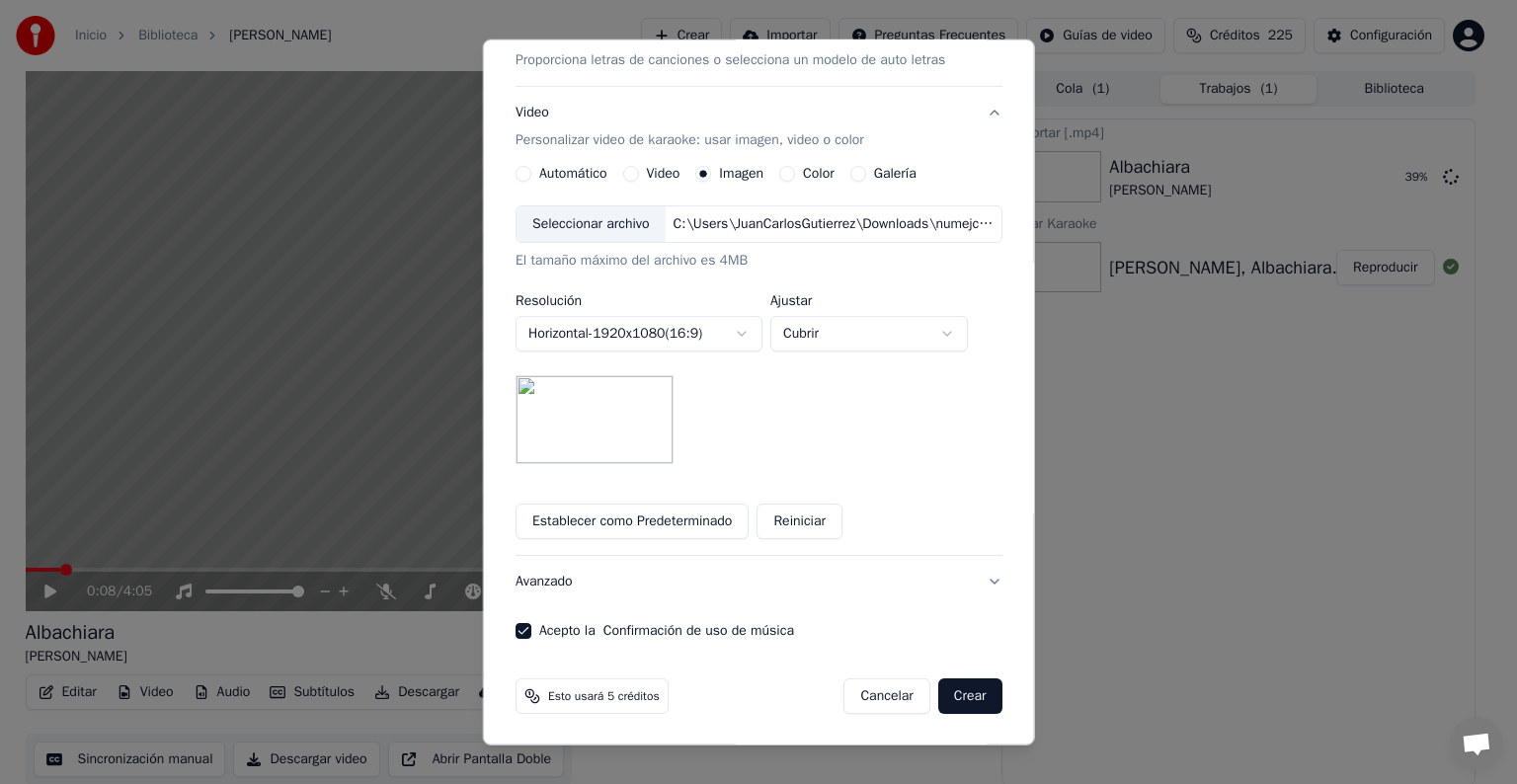 click on "Crear" at bounding box center [970, 696] 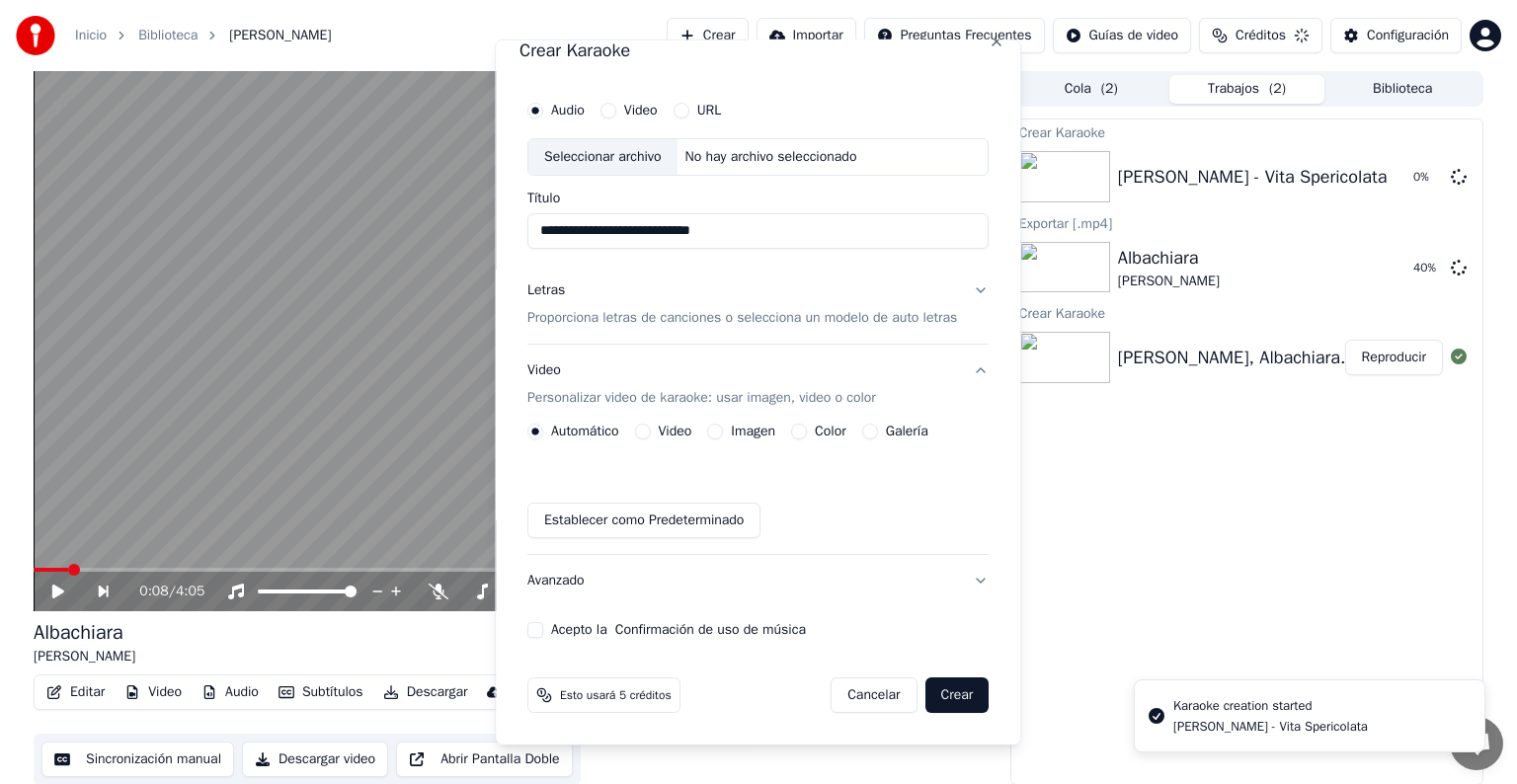 type 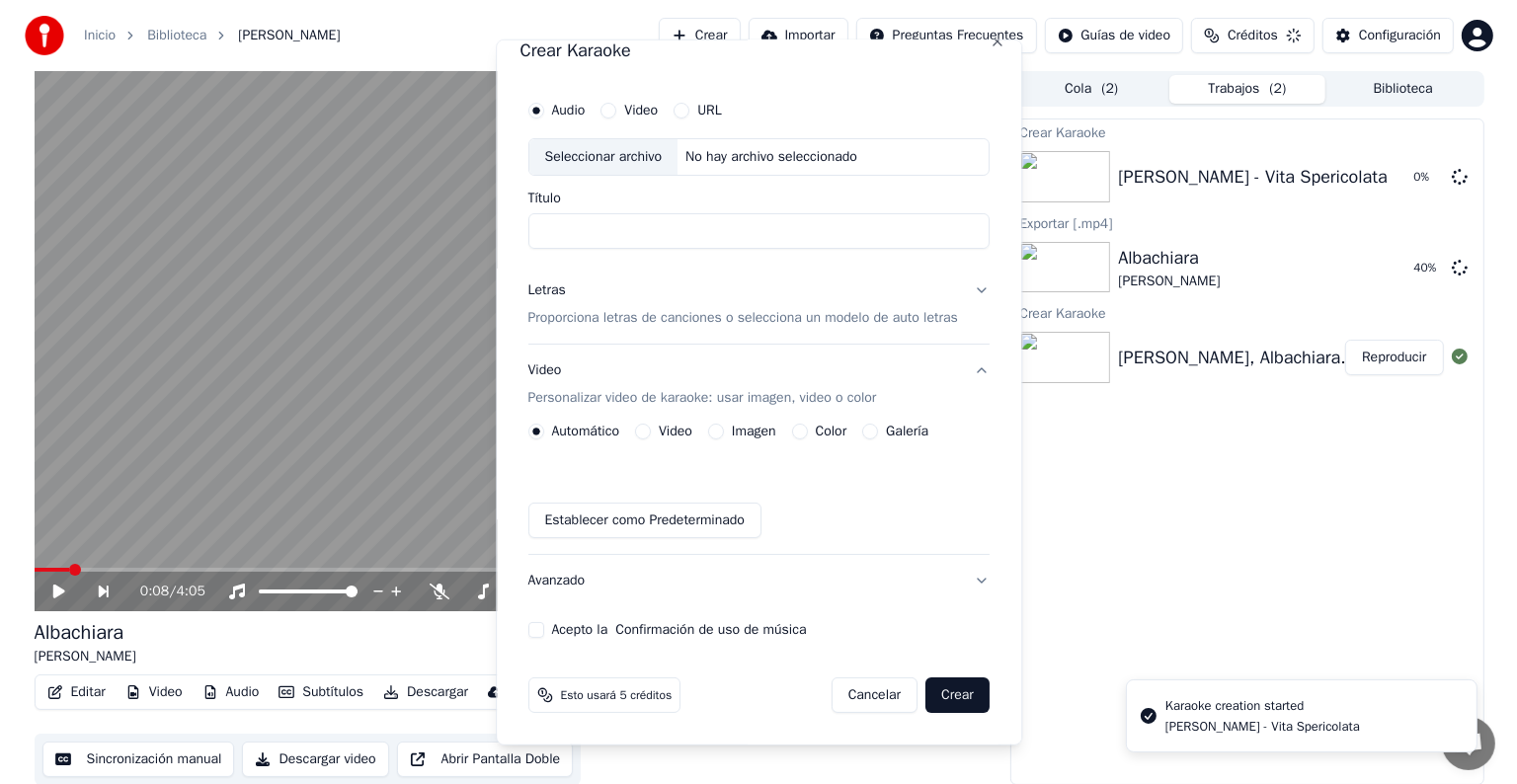 scroll, scrollTop: 22, scrollLeft: 0, axis: vertical 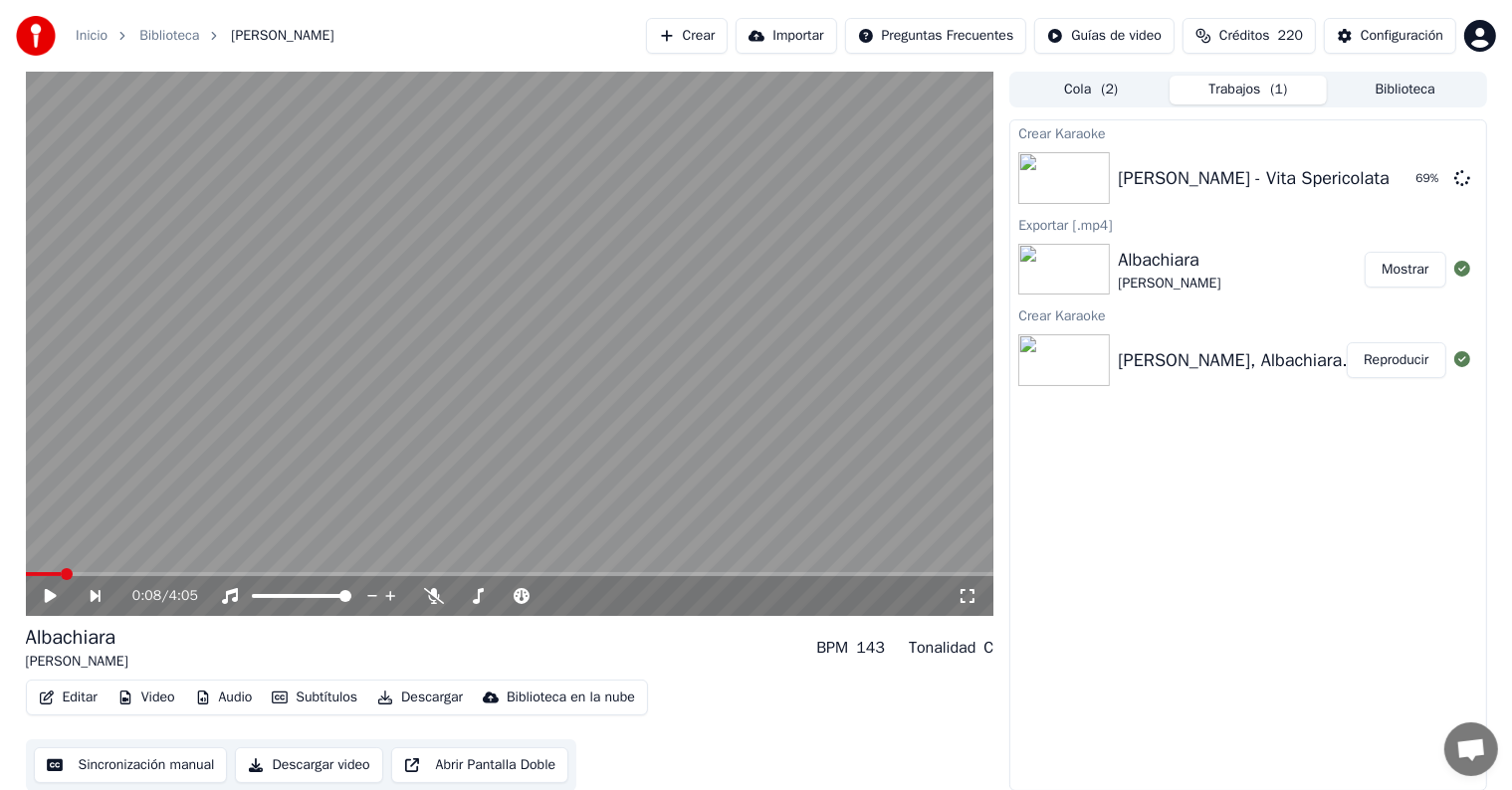 click on "Crear" at bounding box center [687, 36] 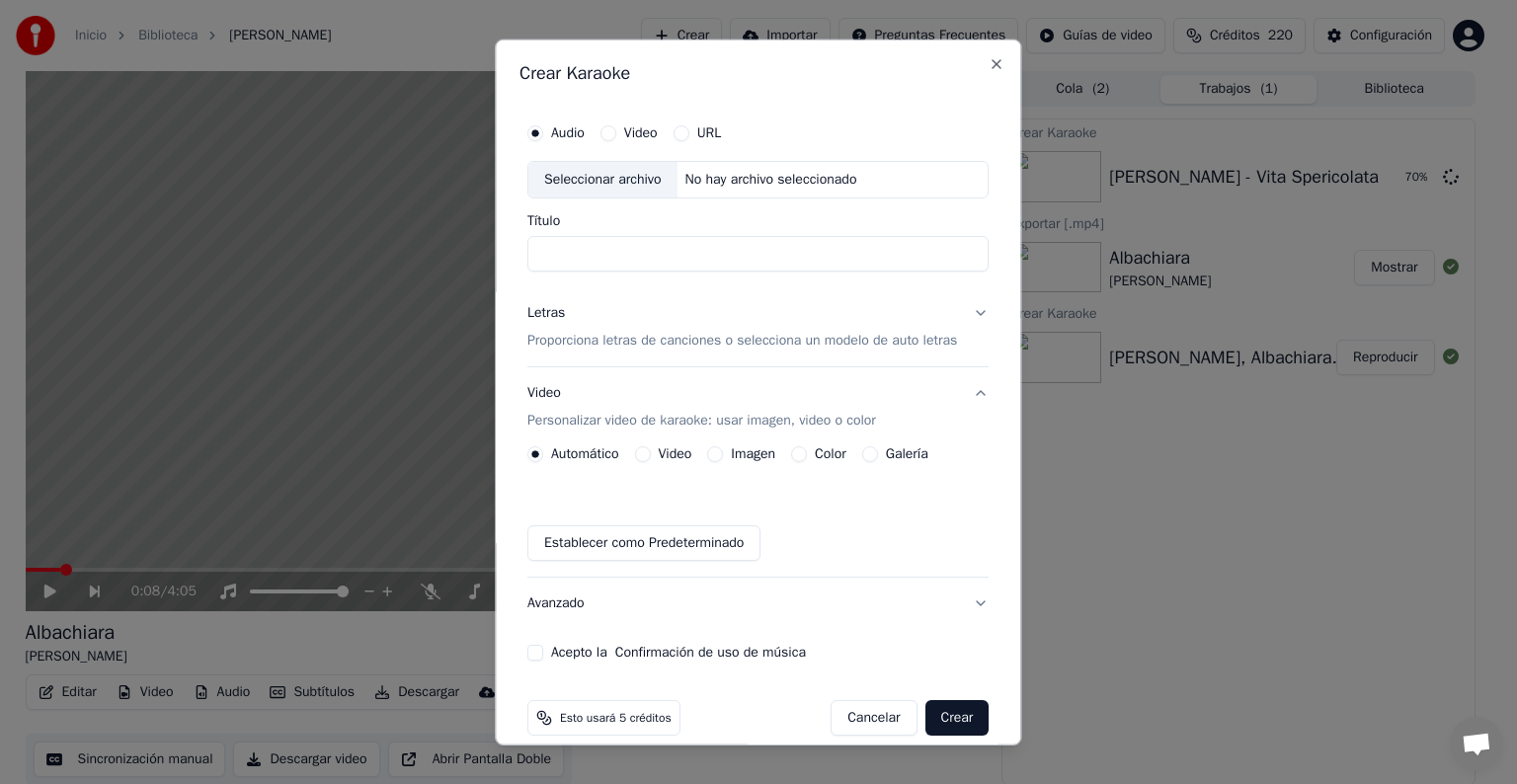 click on "Título" at bounding box center [758, 254] 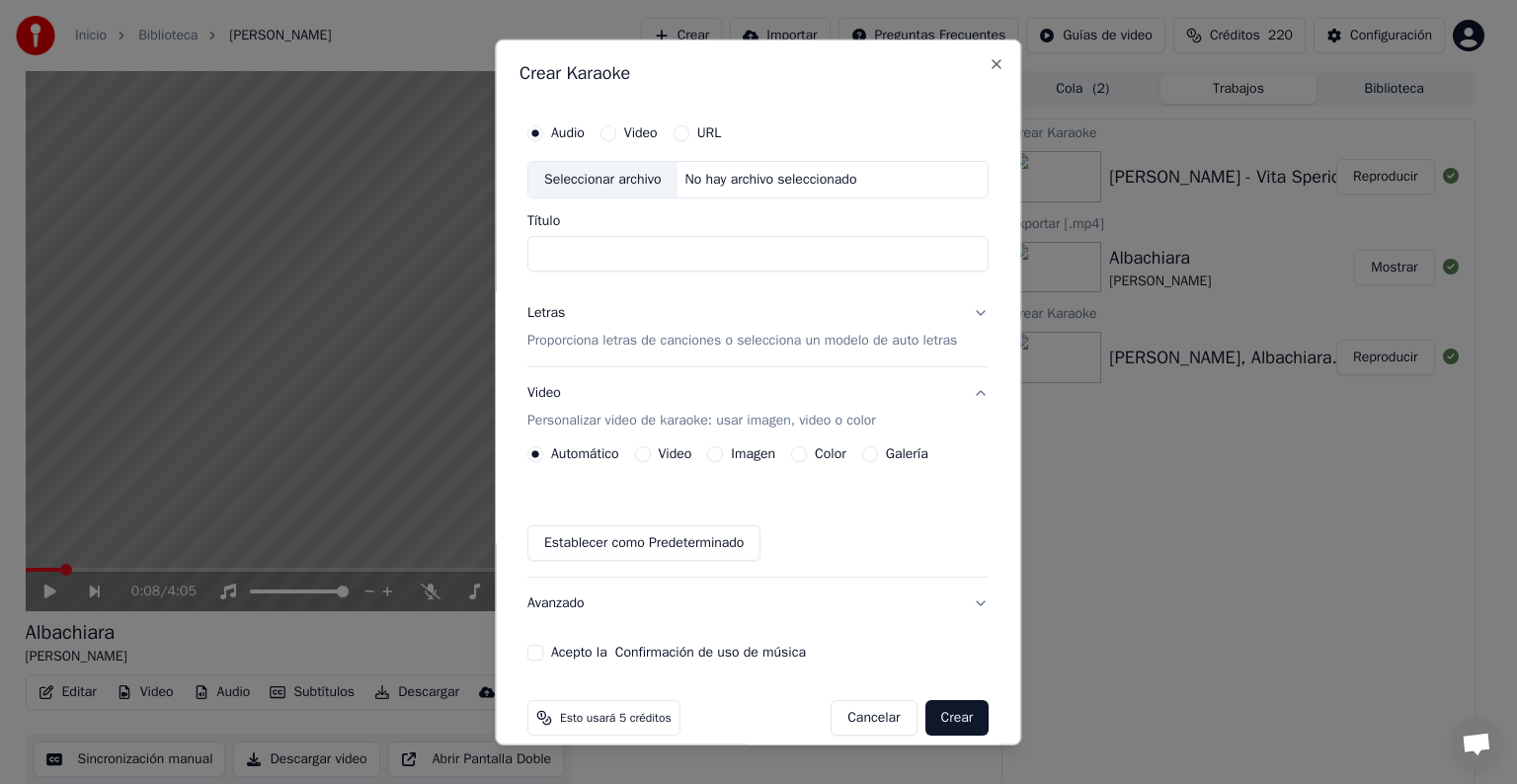 click on "Seleccionar archivo" at bounding box center [602, 180] 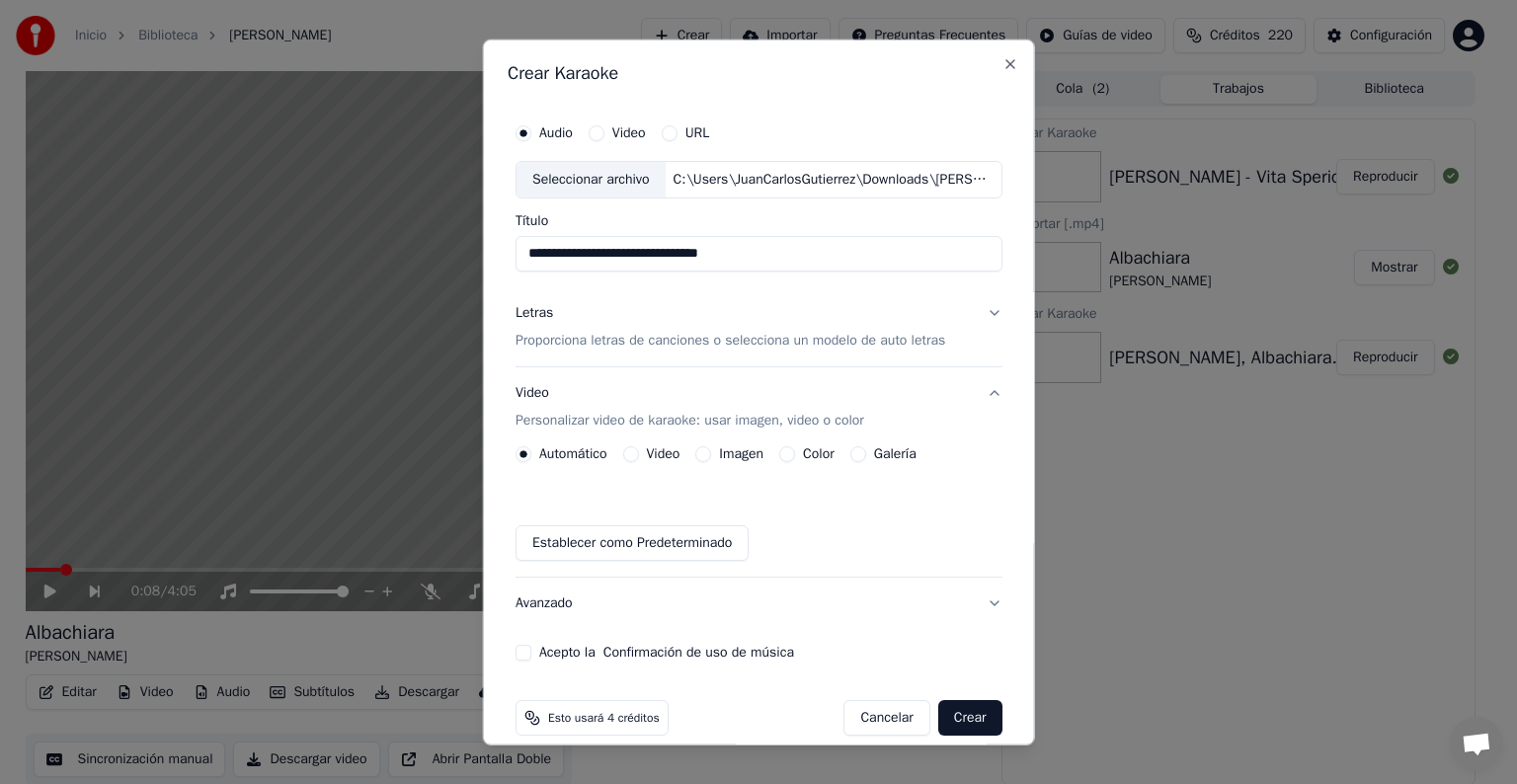 click on "Proporciona letras de canciones o selecciona un modelo de auto letras" at bounding box center (730, 341) 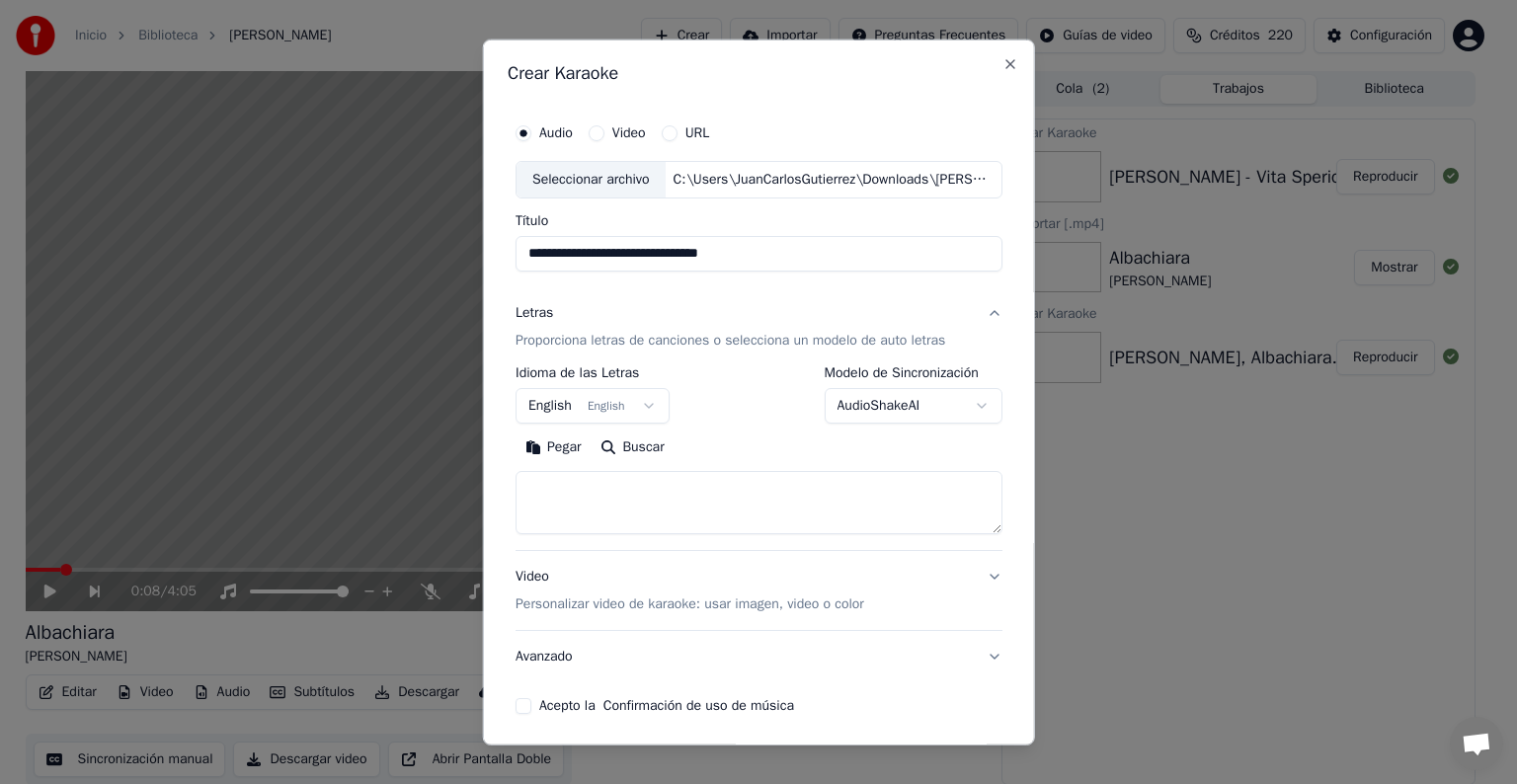 click on "**********" at bounding box center [750, 392] 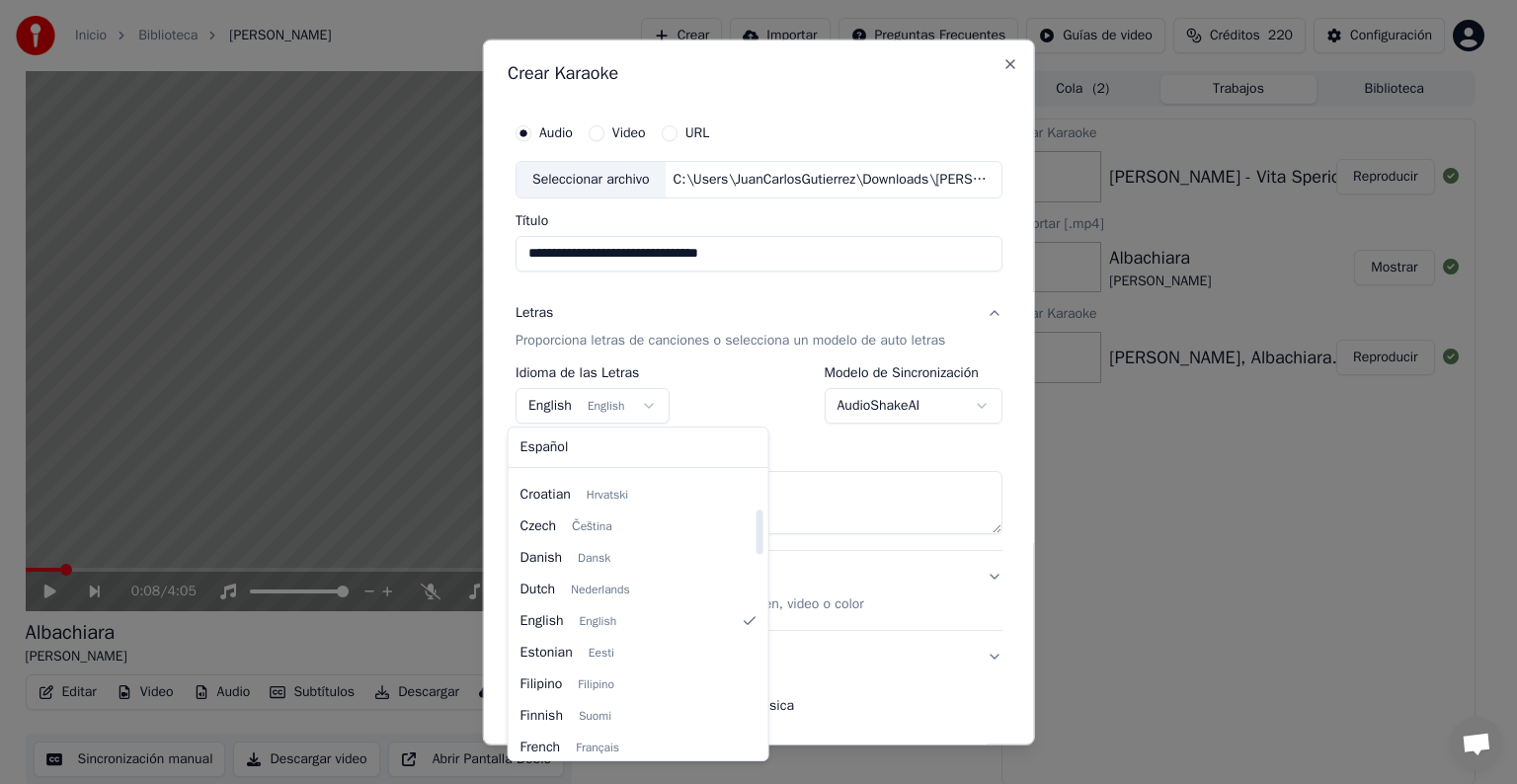 scroll, scrollTop: 454, scrollLeft: 0, axis: vertical 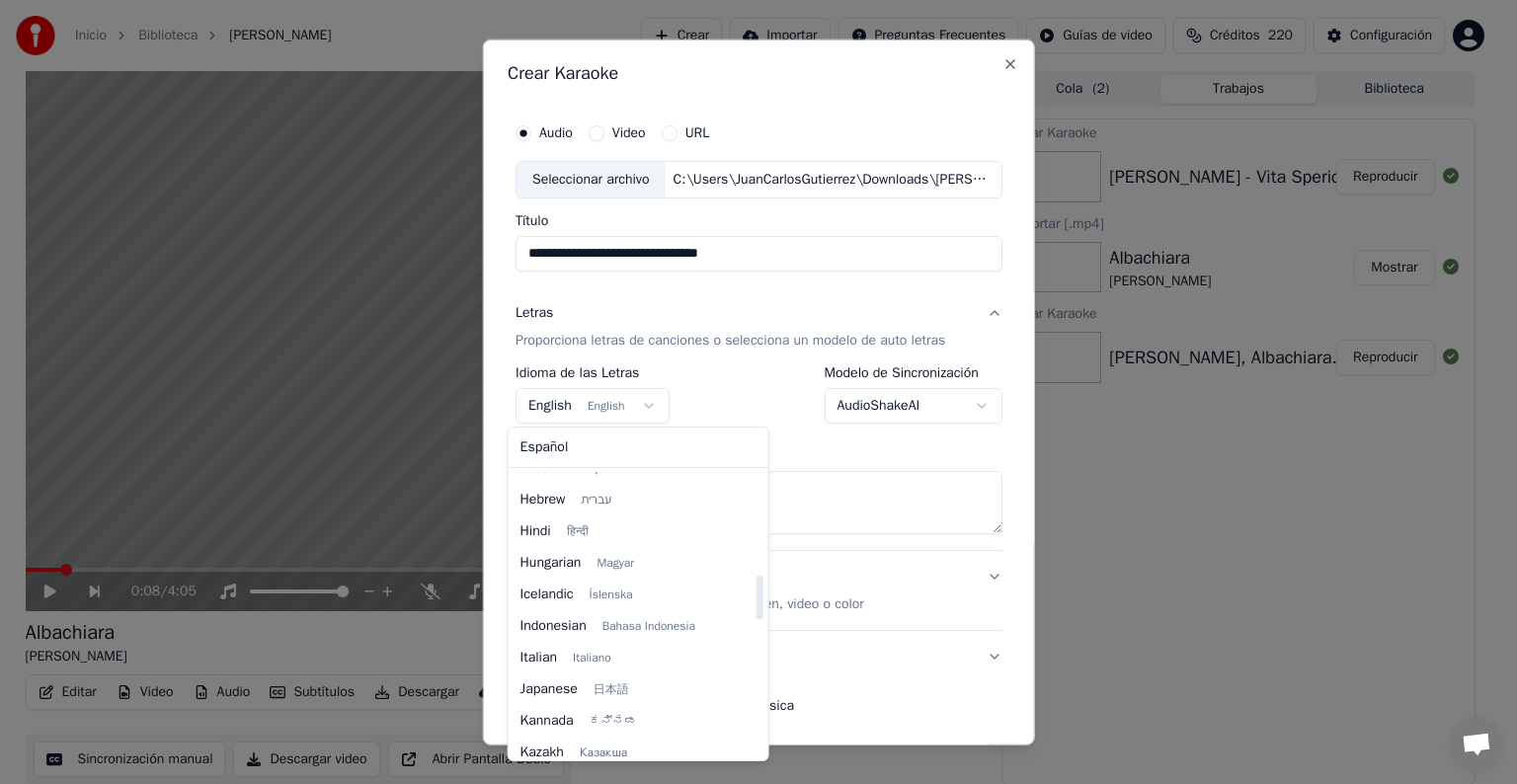 select on "**" 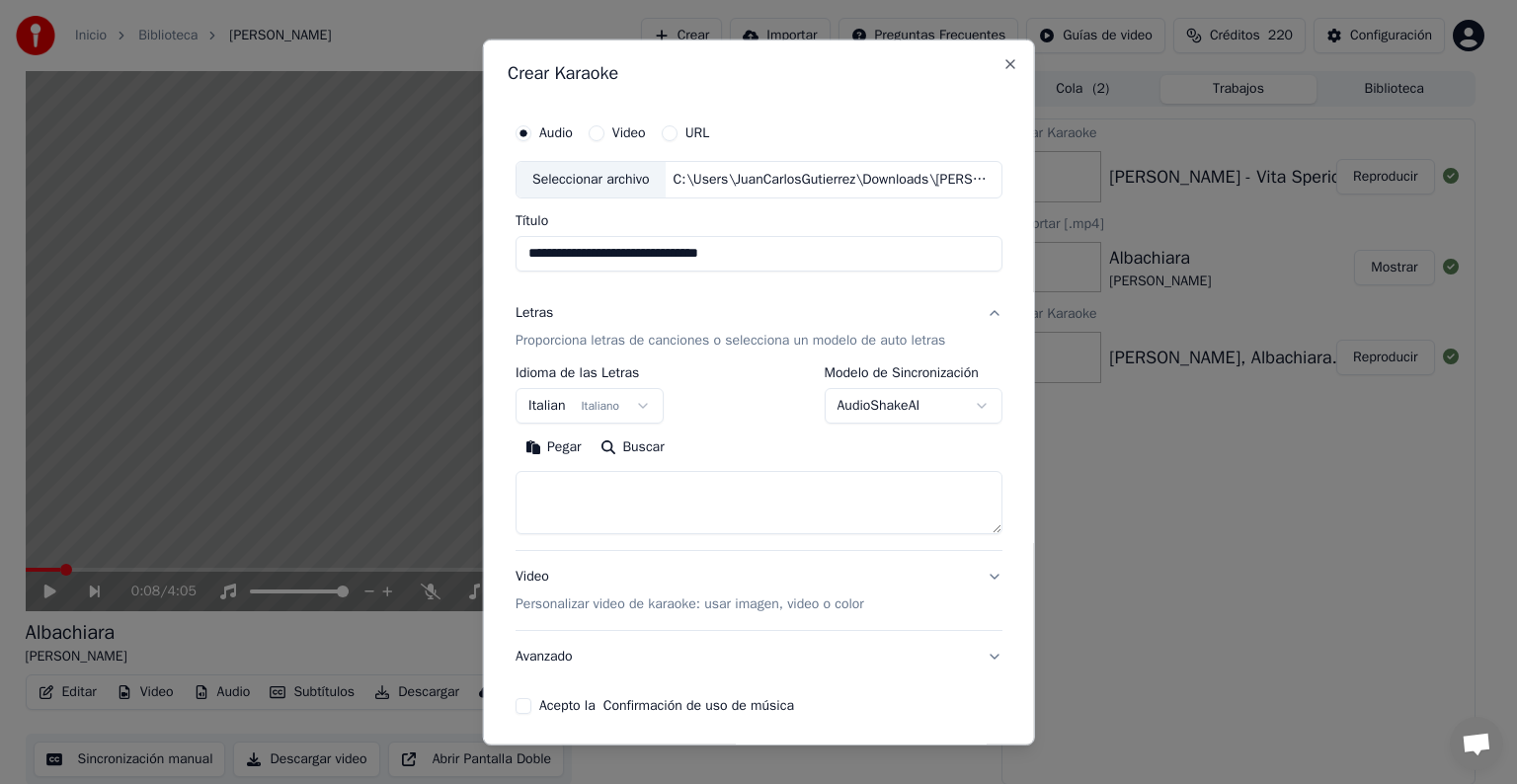 click on "Buscar" at bounding box center [632, 447] 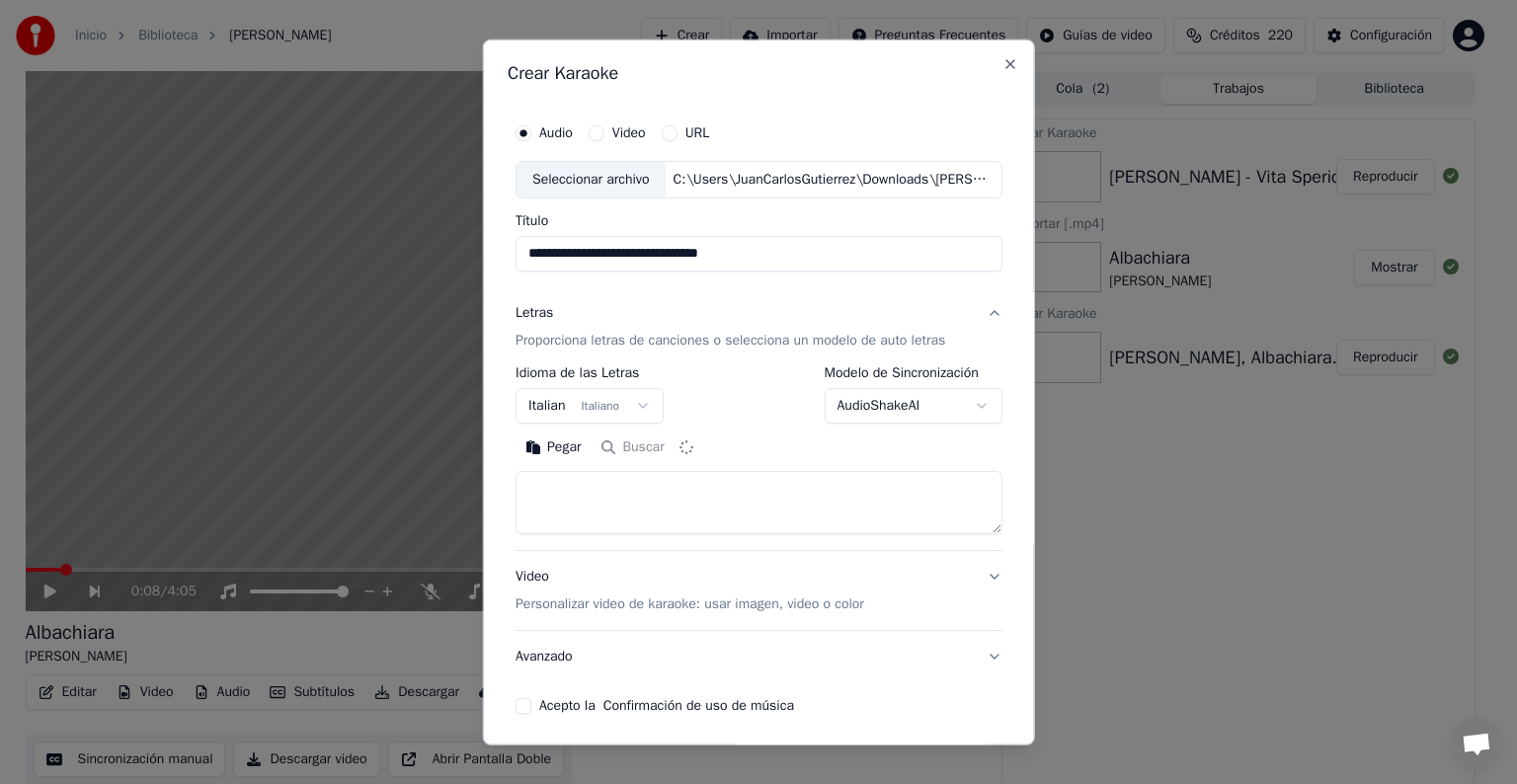type on "**********" 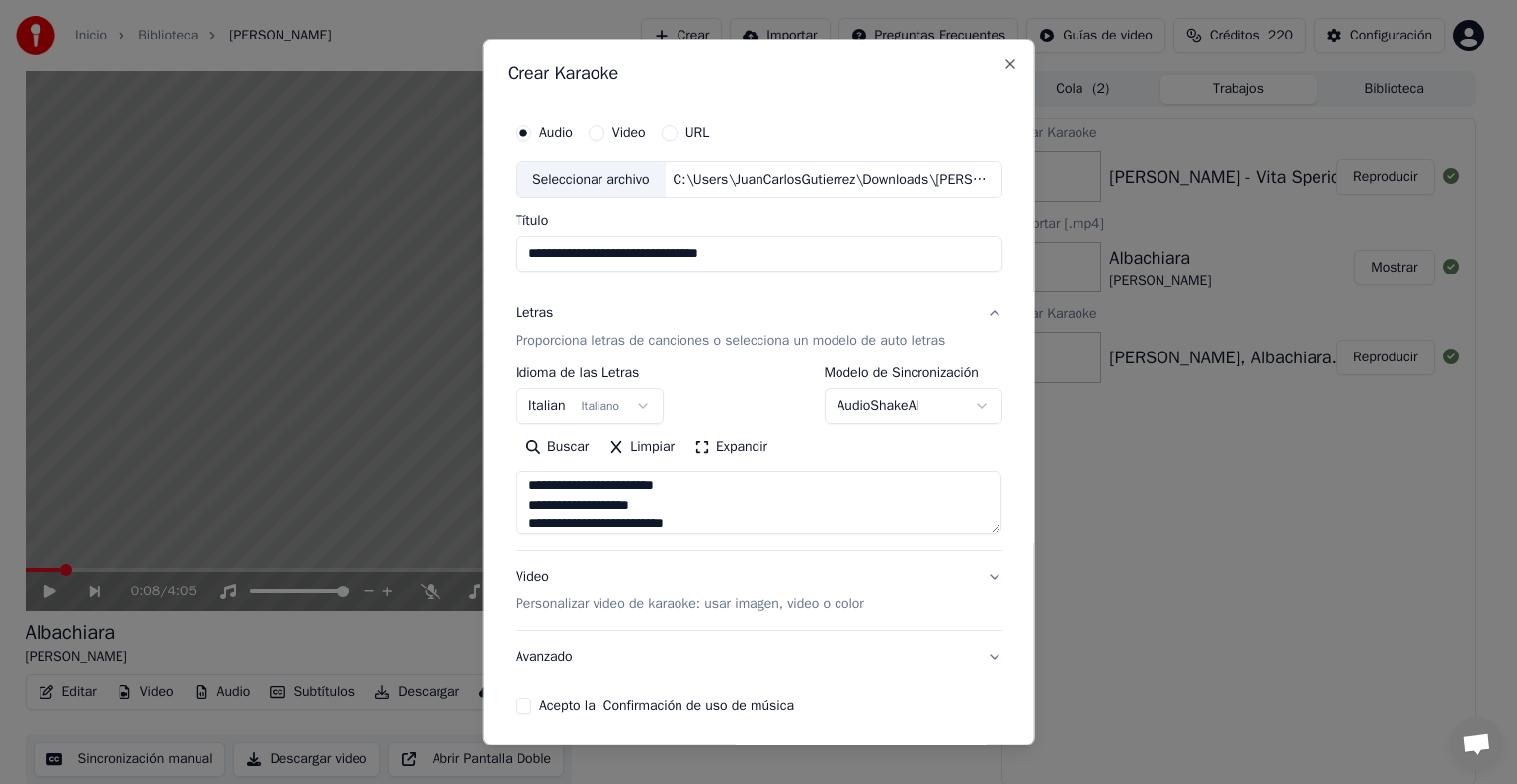 scroll, scrollTop: 624, scrollLeft: 0, axis: vertical 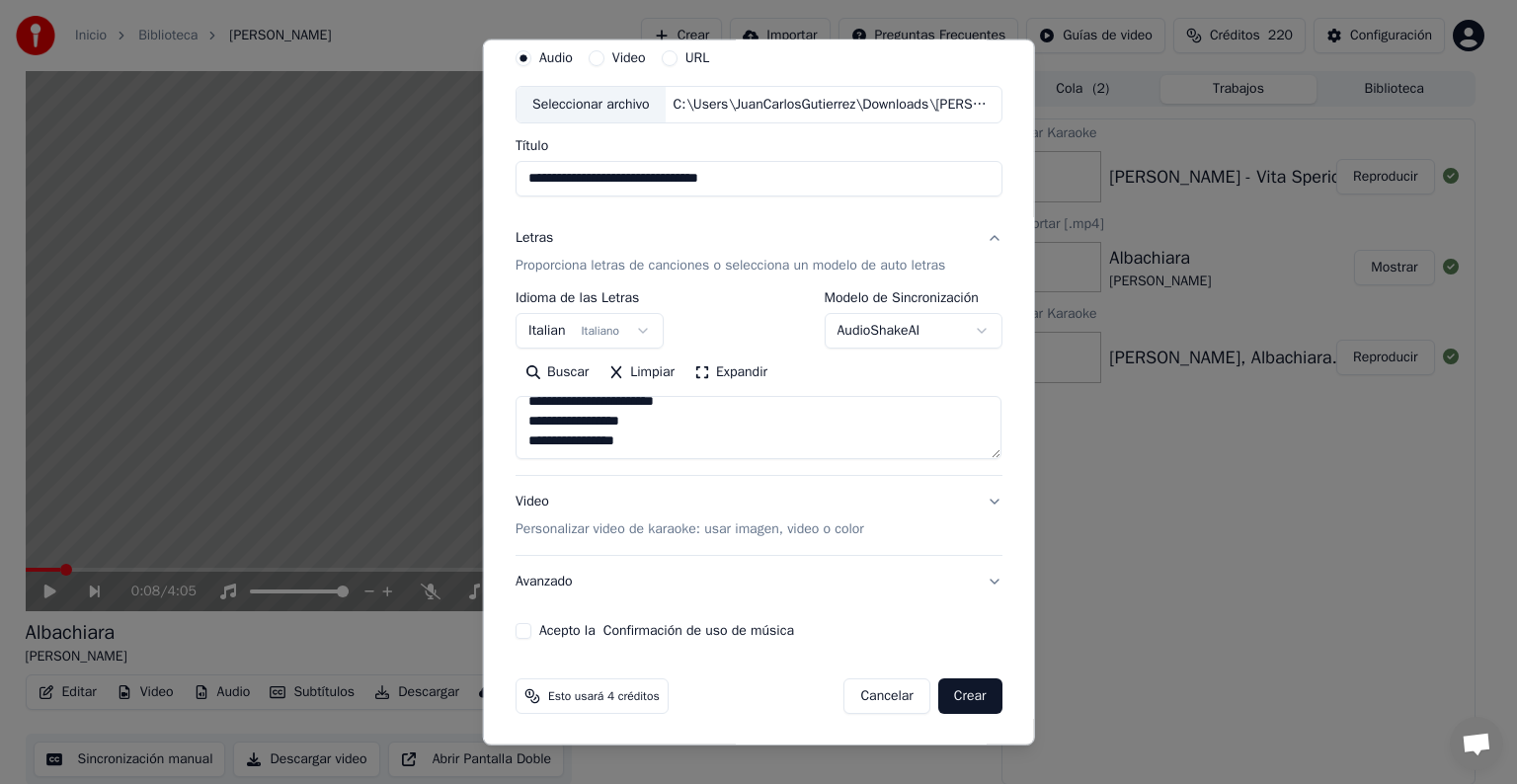 click on "Personalizar video de karaoke: usar imagen, video o color" at bounding box center (689, 529) 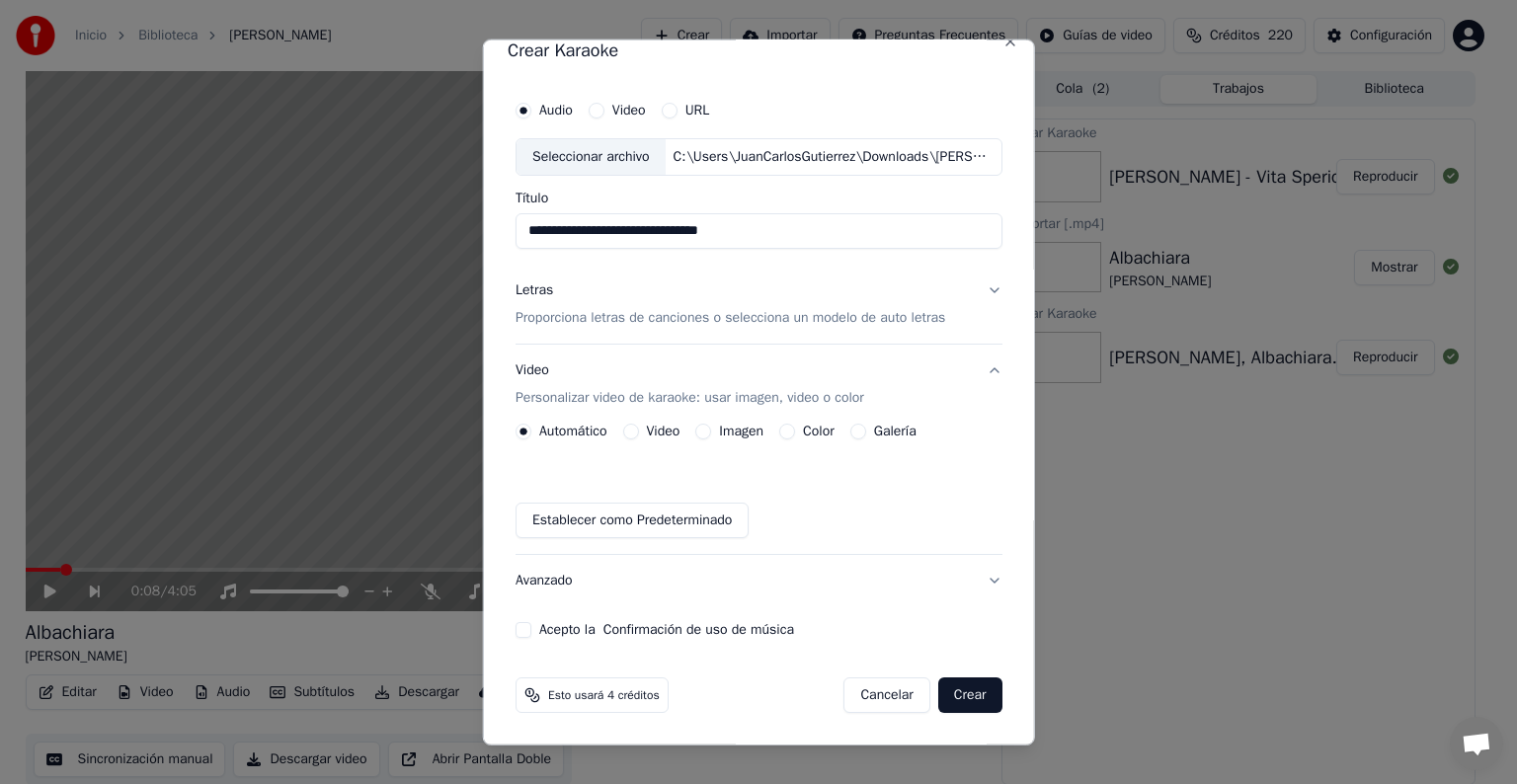 scroll, scrollTop: 22, scrollLeft: 0, axis: vertical 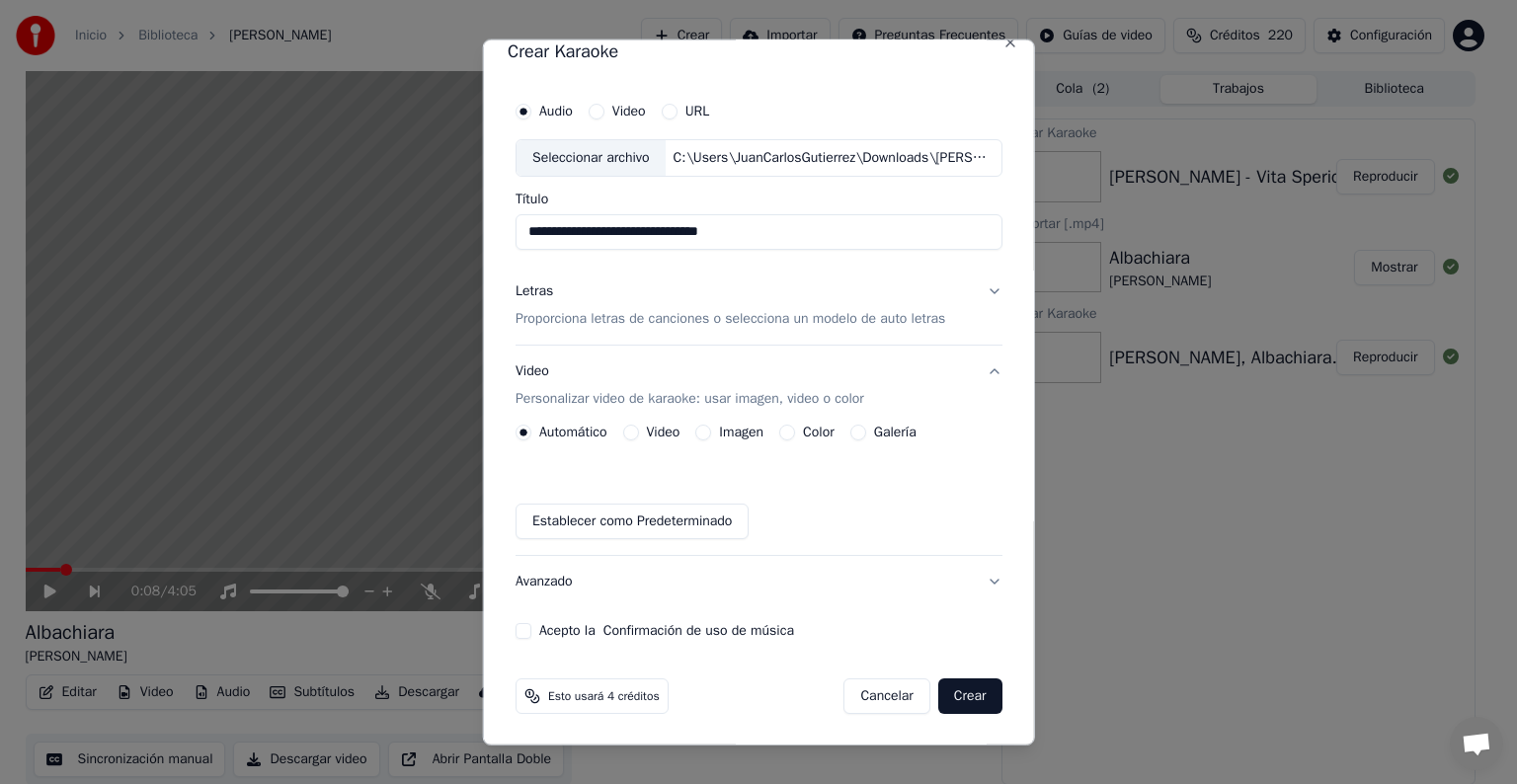 click on "Automático Video Imagen Color Galería Establecer como Predeterminado" at bounding box center [758, 482] 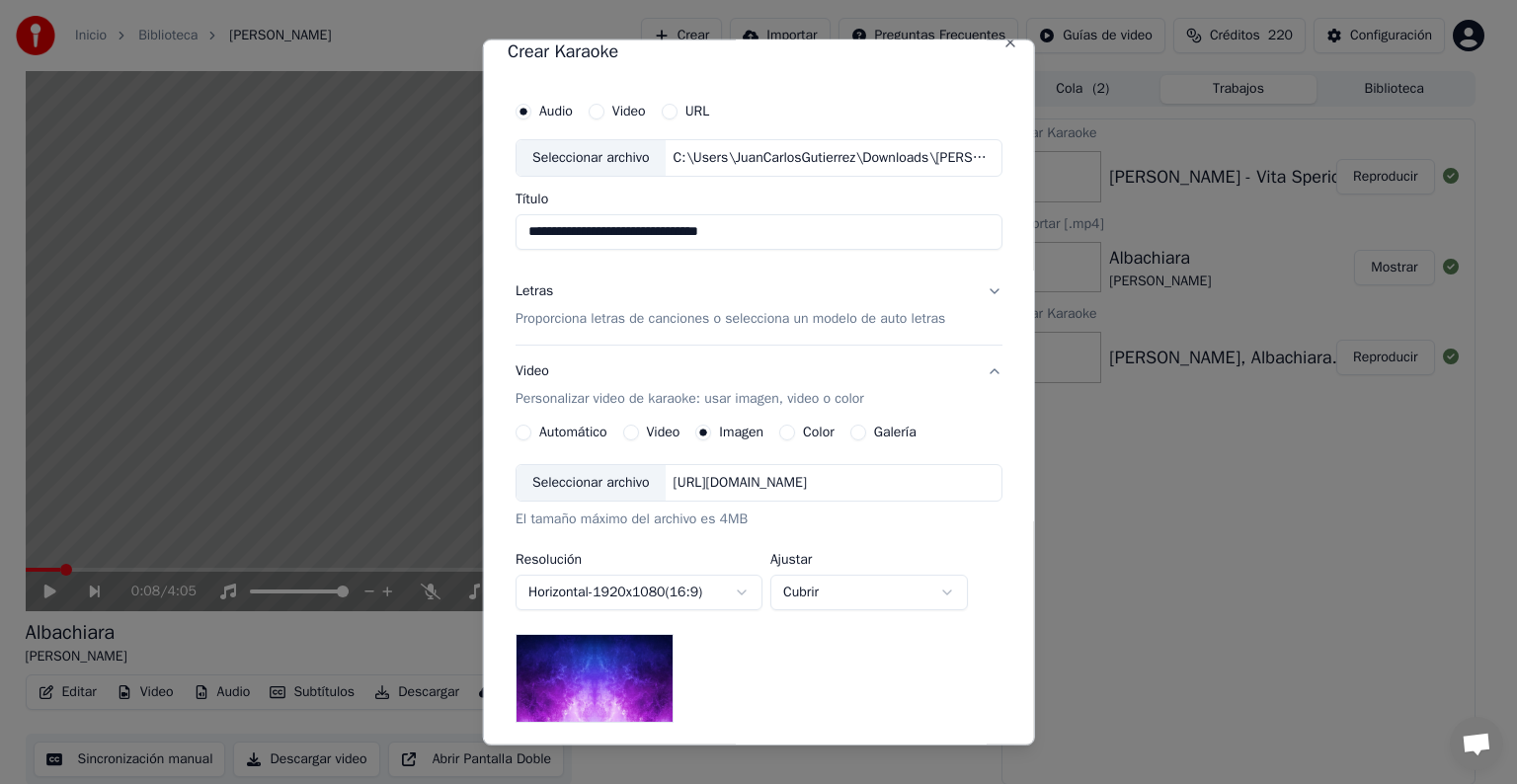 click on "Seleccionar archivo" at bounding box center [591, 483] 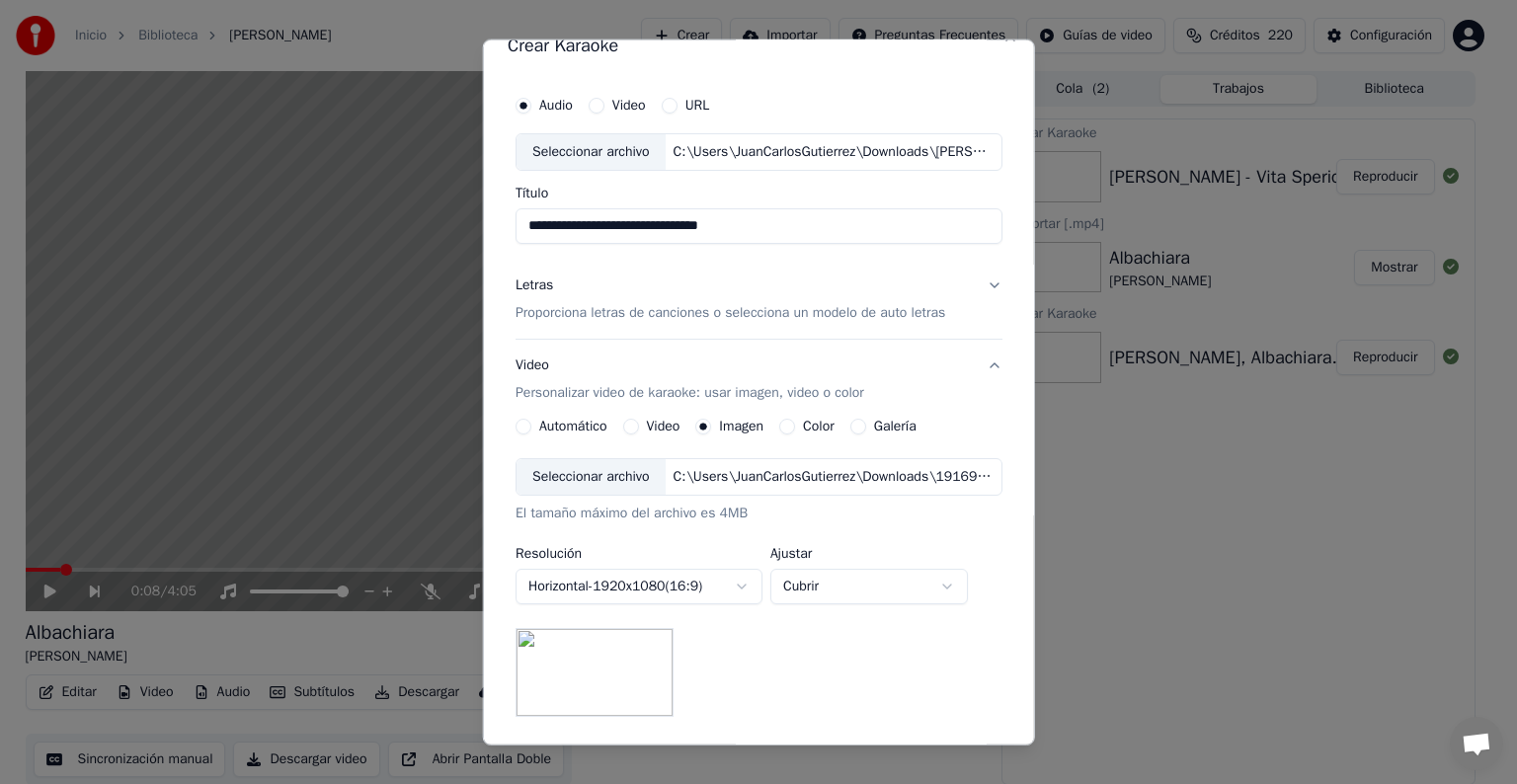scroll, scrollTop: 0, scrollLeft: 0, axis: both 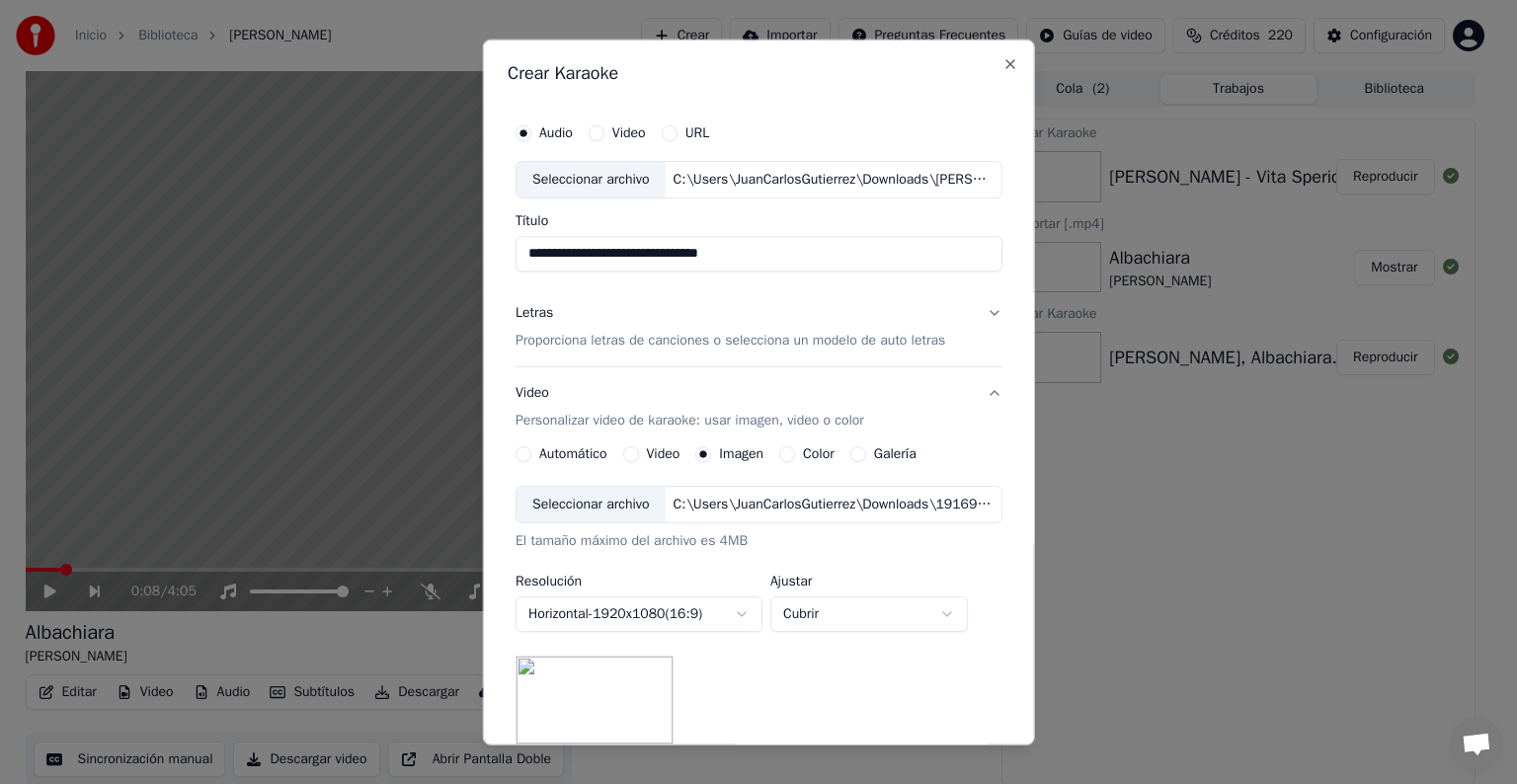 click on "Letras Proporciona letras de canciones o selecciona un modelo de auto letras" at bounding box center [758, 327] 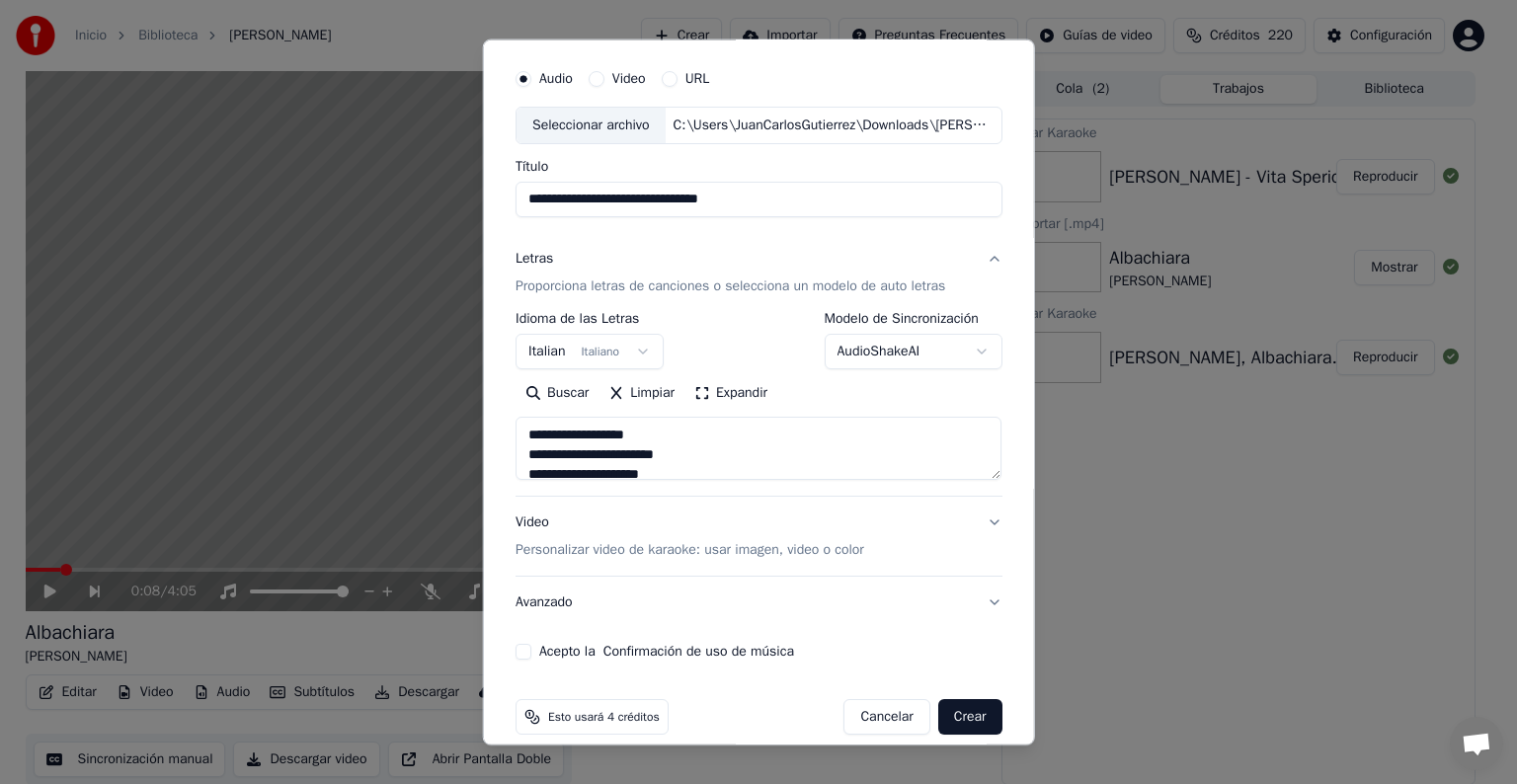 scroll, scrollTop: 75, scrollLeft: 0, axis: vertical 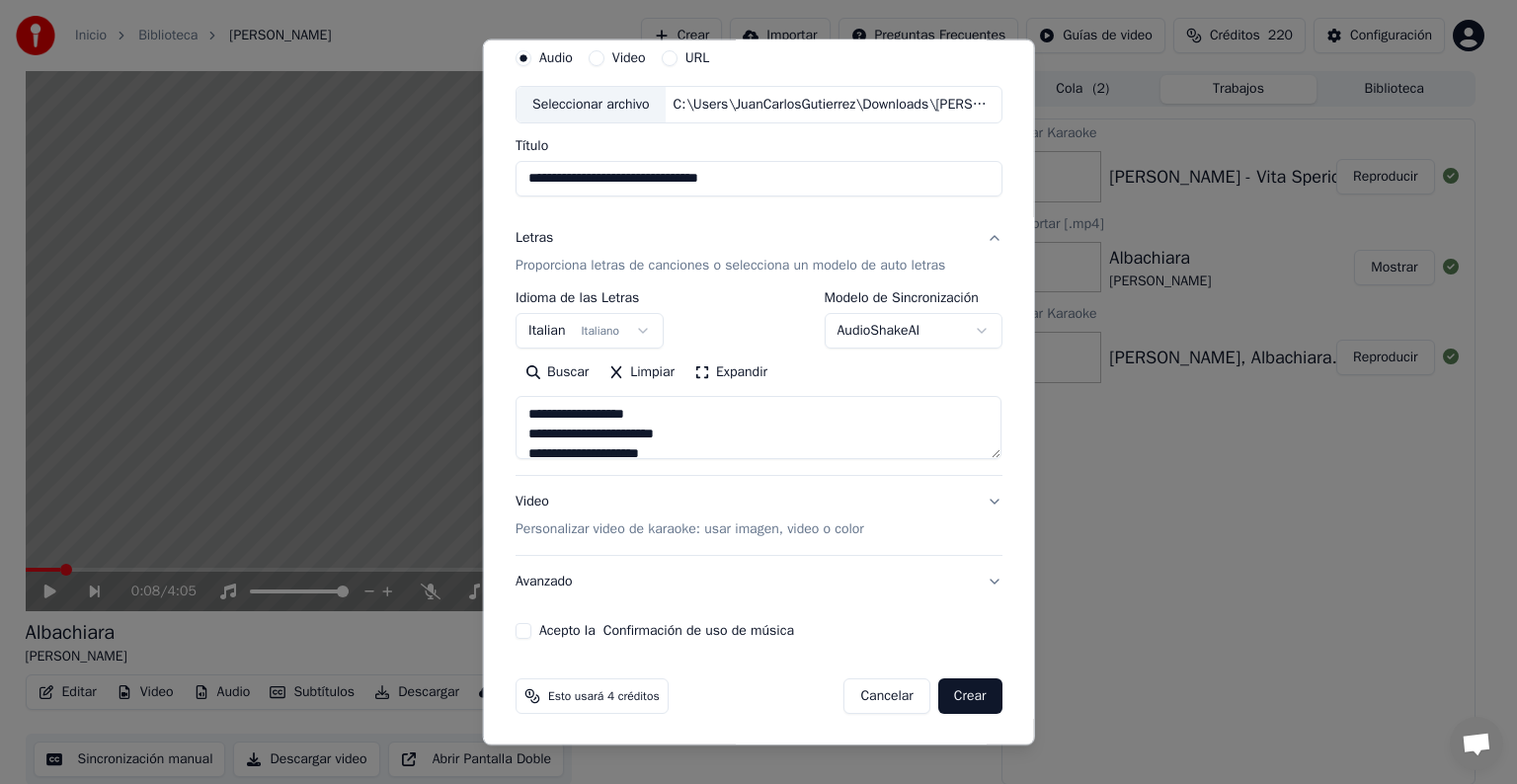 click on "**********" at bounding box center (758, 339) 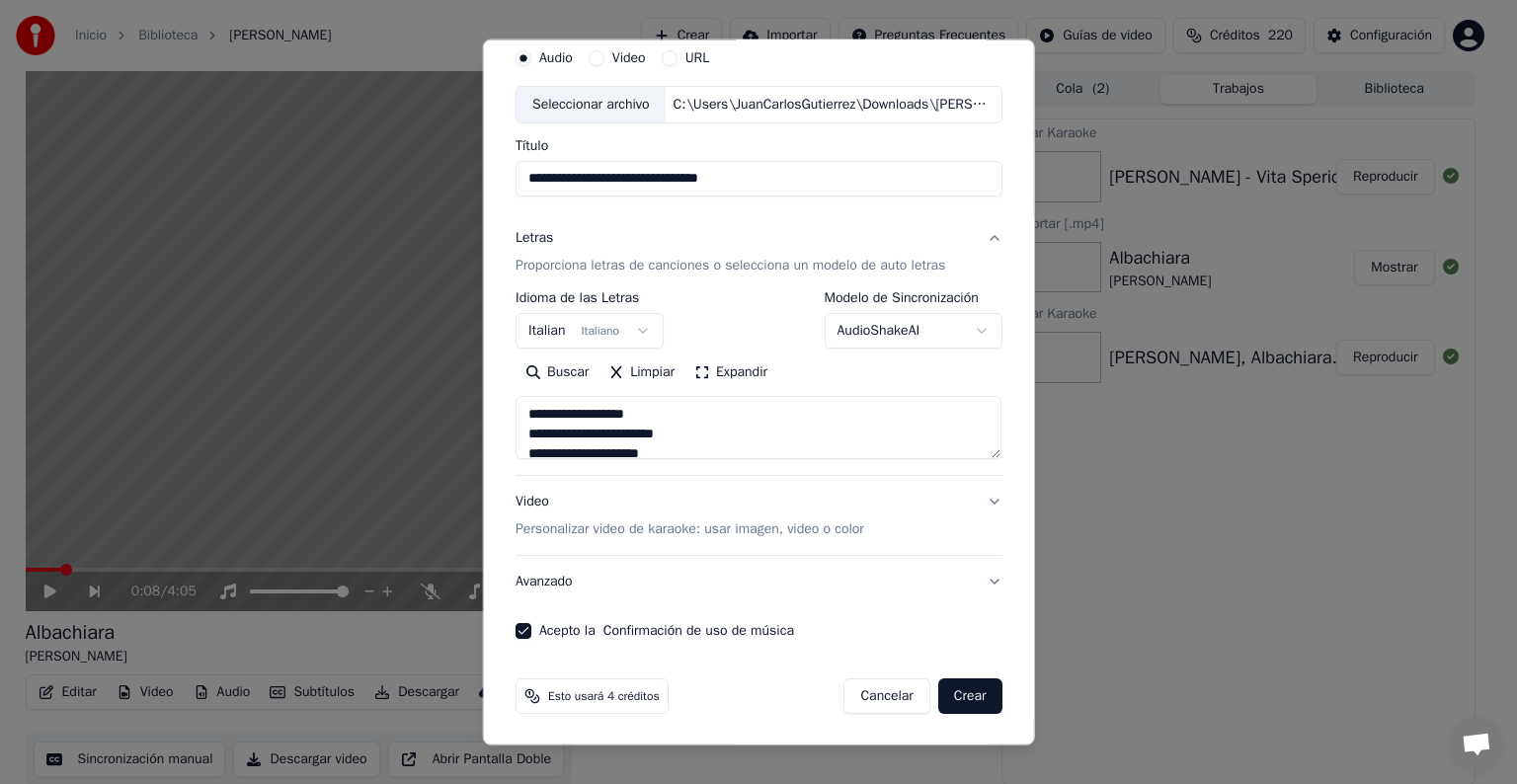 click on "Crear" at bounding box center (970, 696) 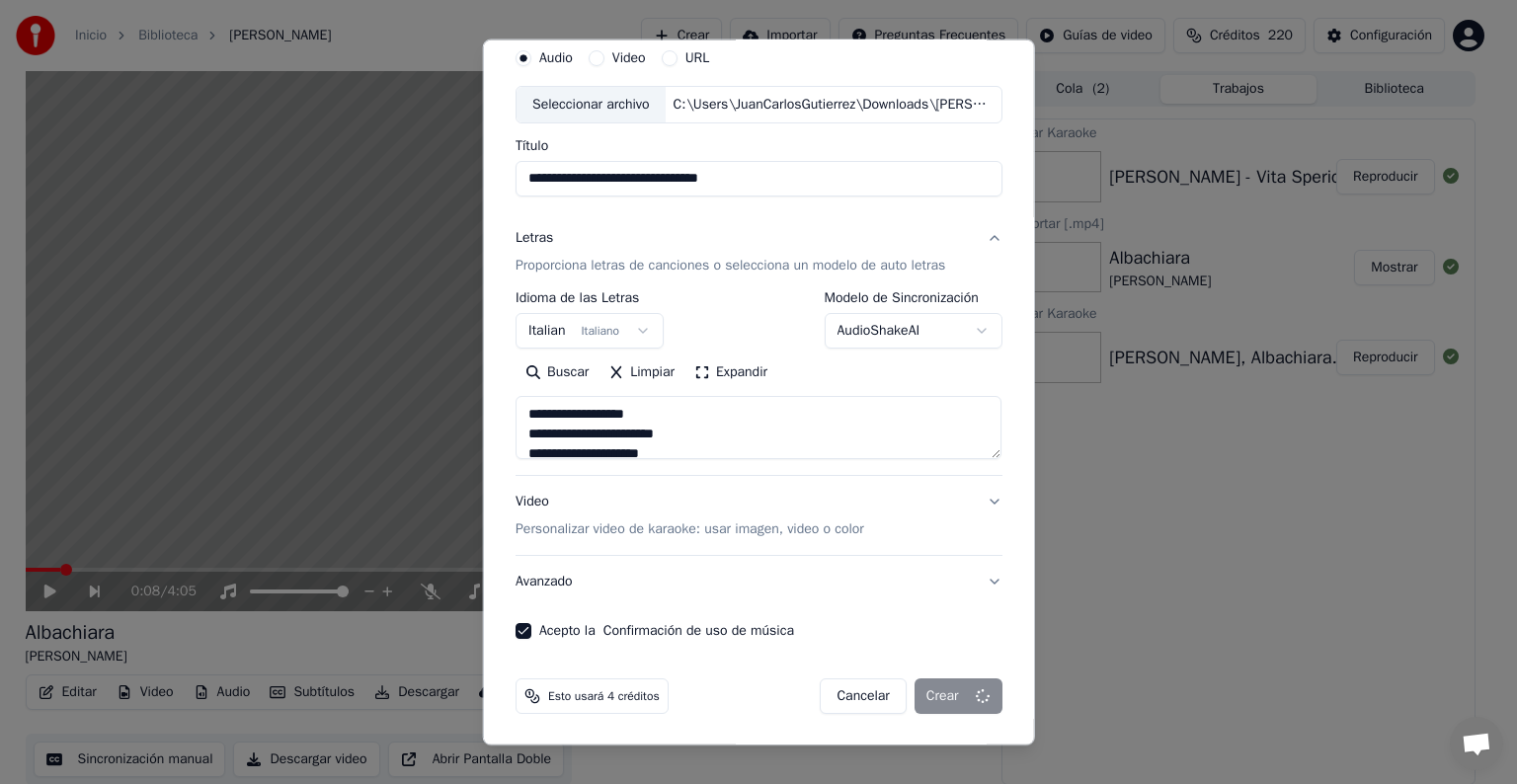 type 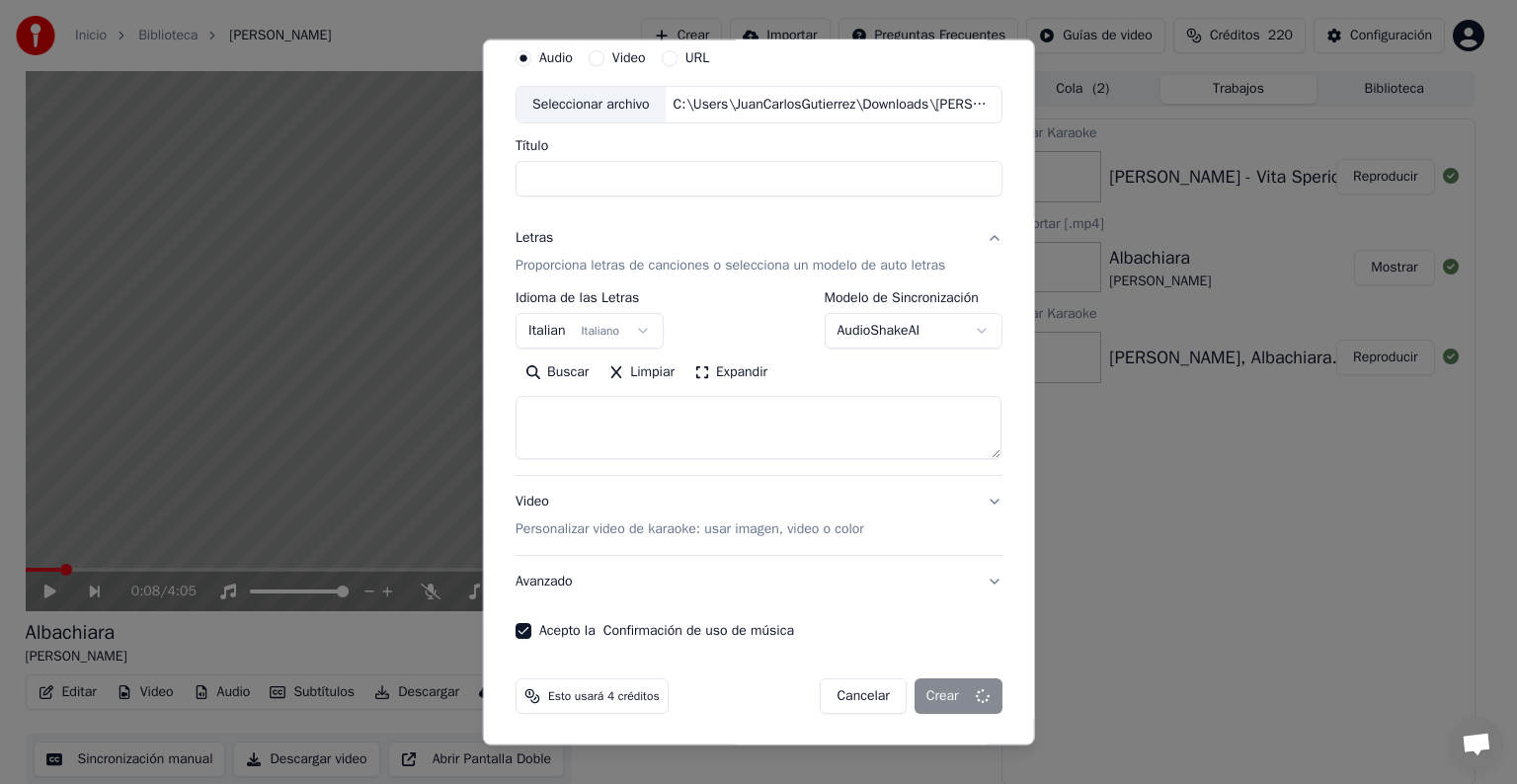 select 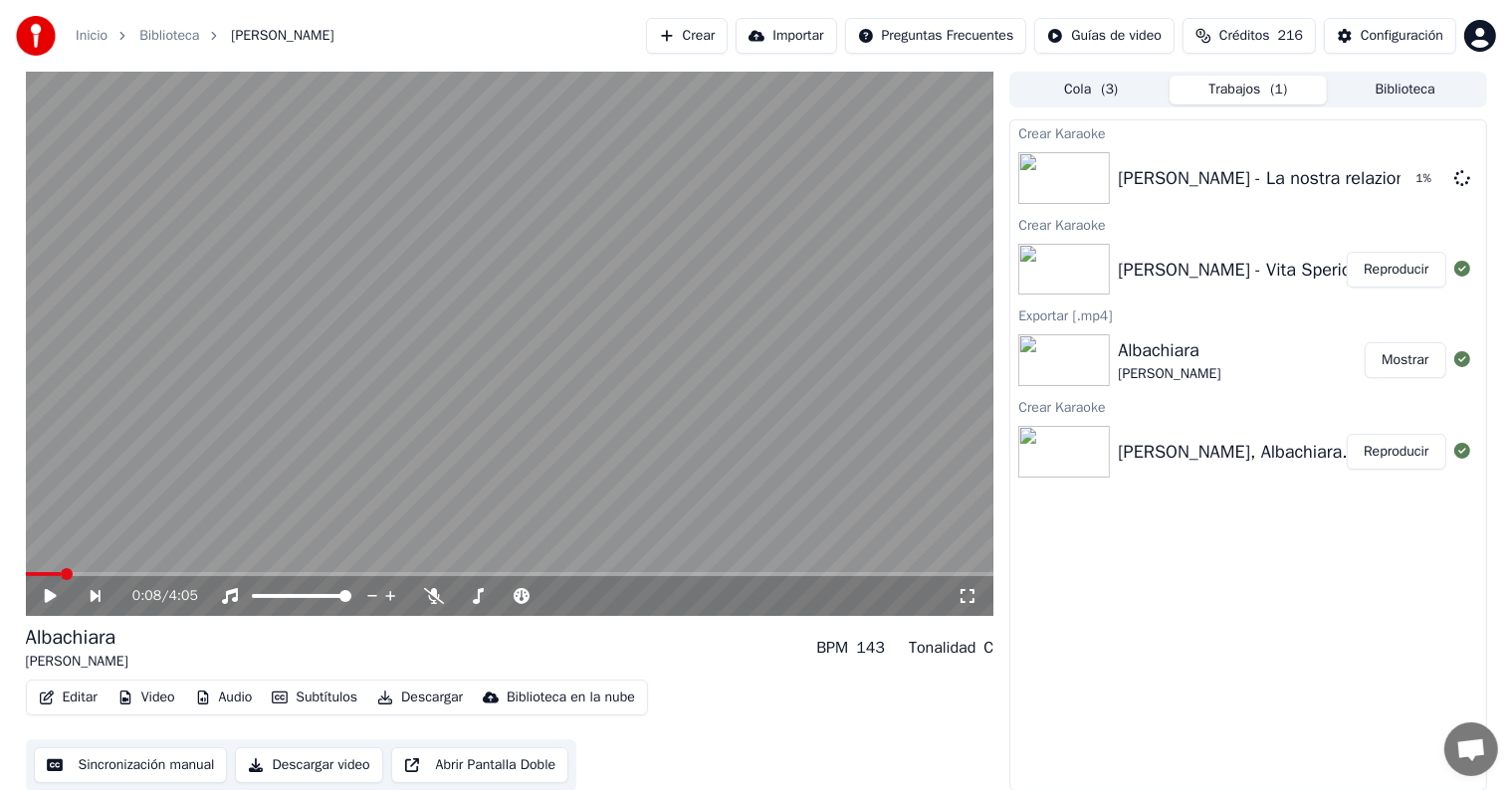 click on "Reproducir" at bounding box center [1396, 270] 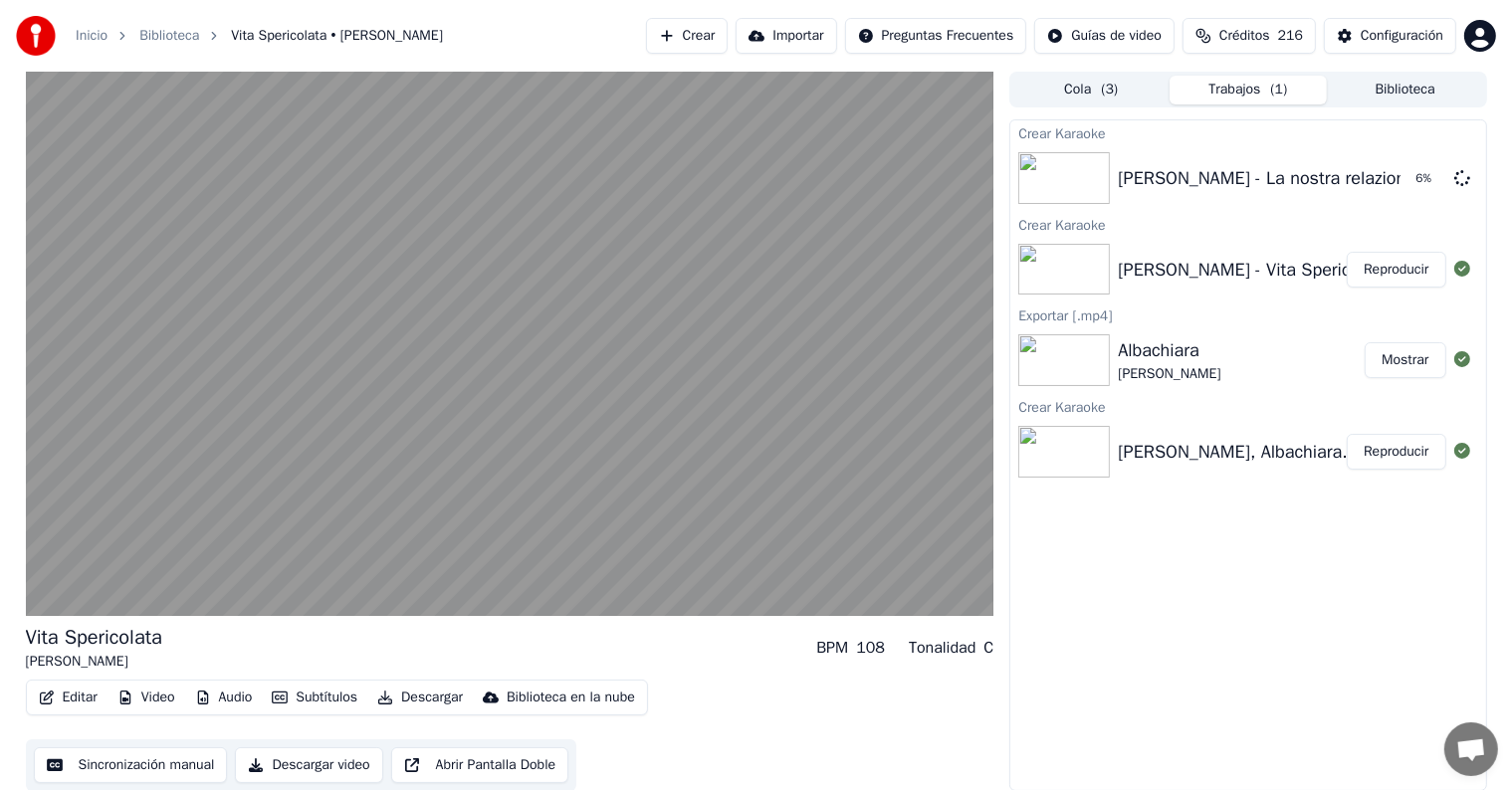 click on "Crear Karaoke [PERSON_NAME] - La nostra relazione. 6 % Crear Karaoke [PERSON_NAME] - Vita Spericolata Reproducir Exportar [.mp4] [PERSON_NAME] Mostrar Crear Karaoke [PERSON_NAME], Albachiara. Reproducir" at bounding box center [1247, 455] 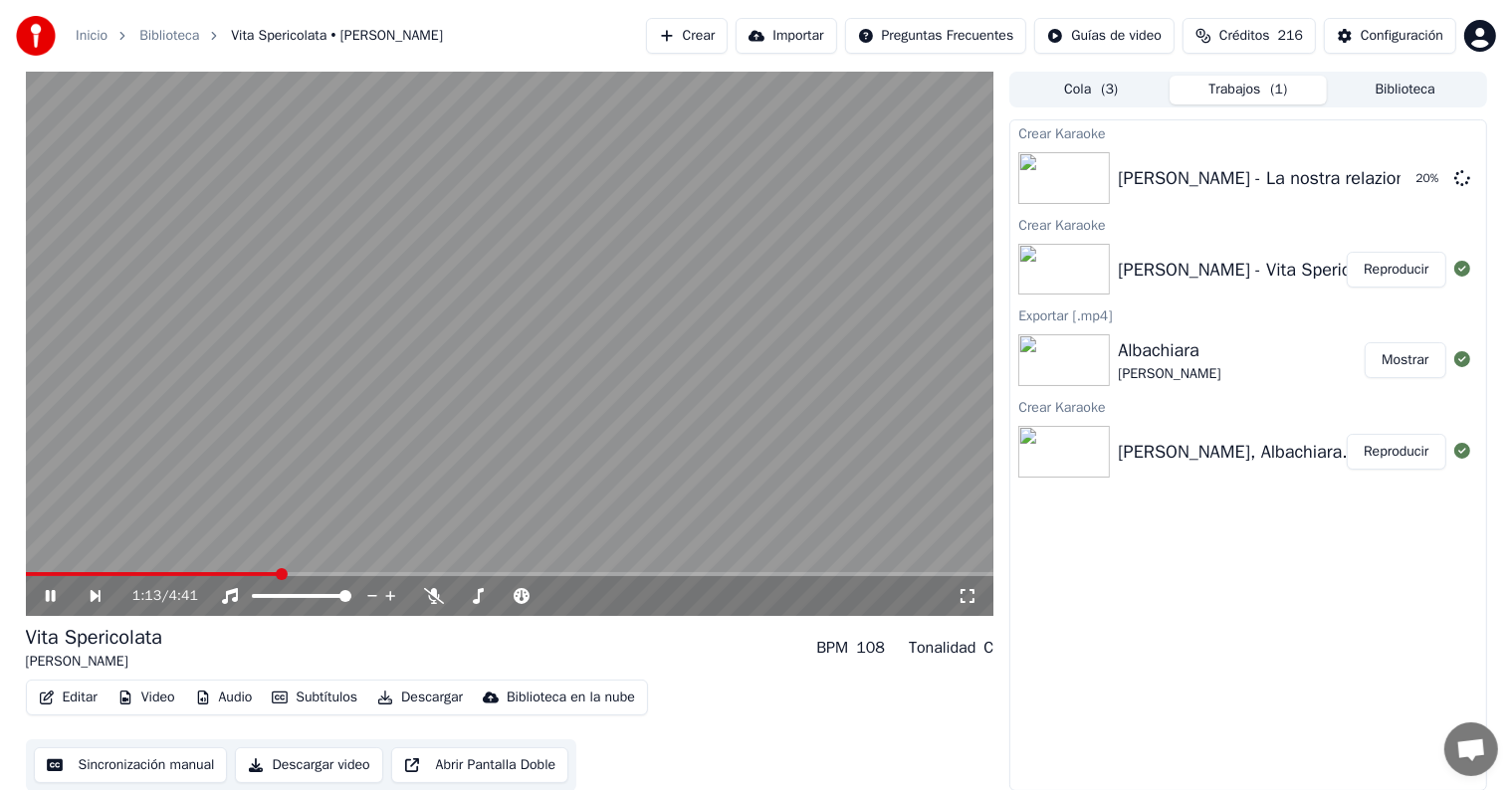 click 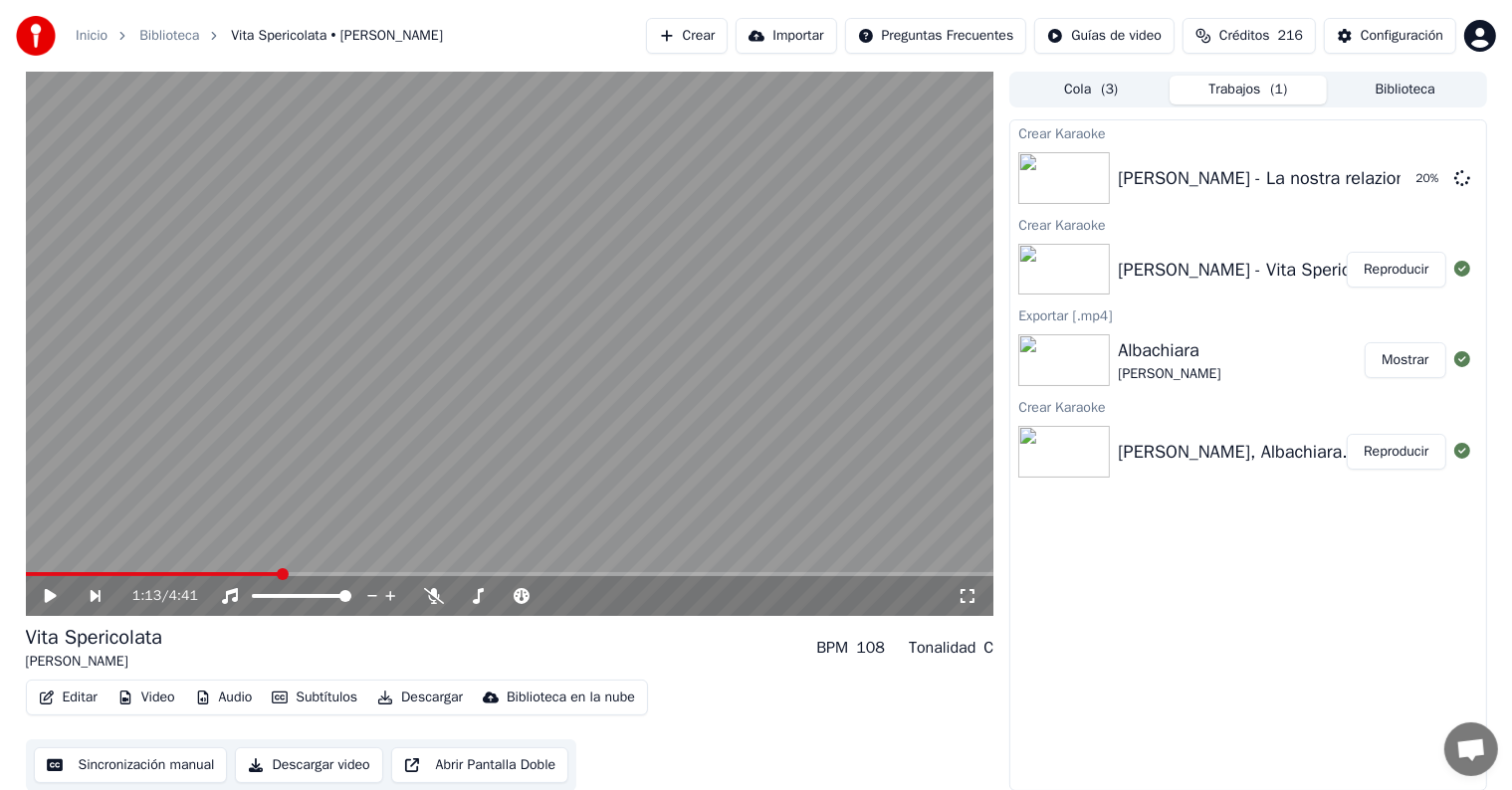 click on "Descargar video" at bounding box center (309, 765) 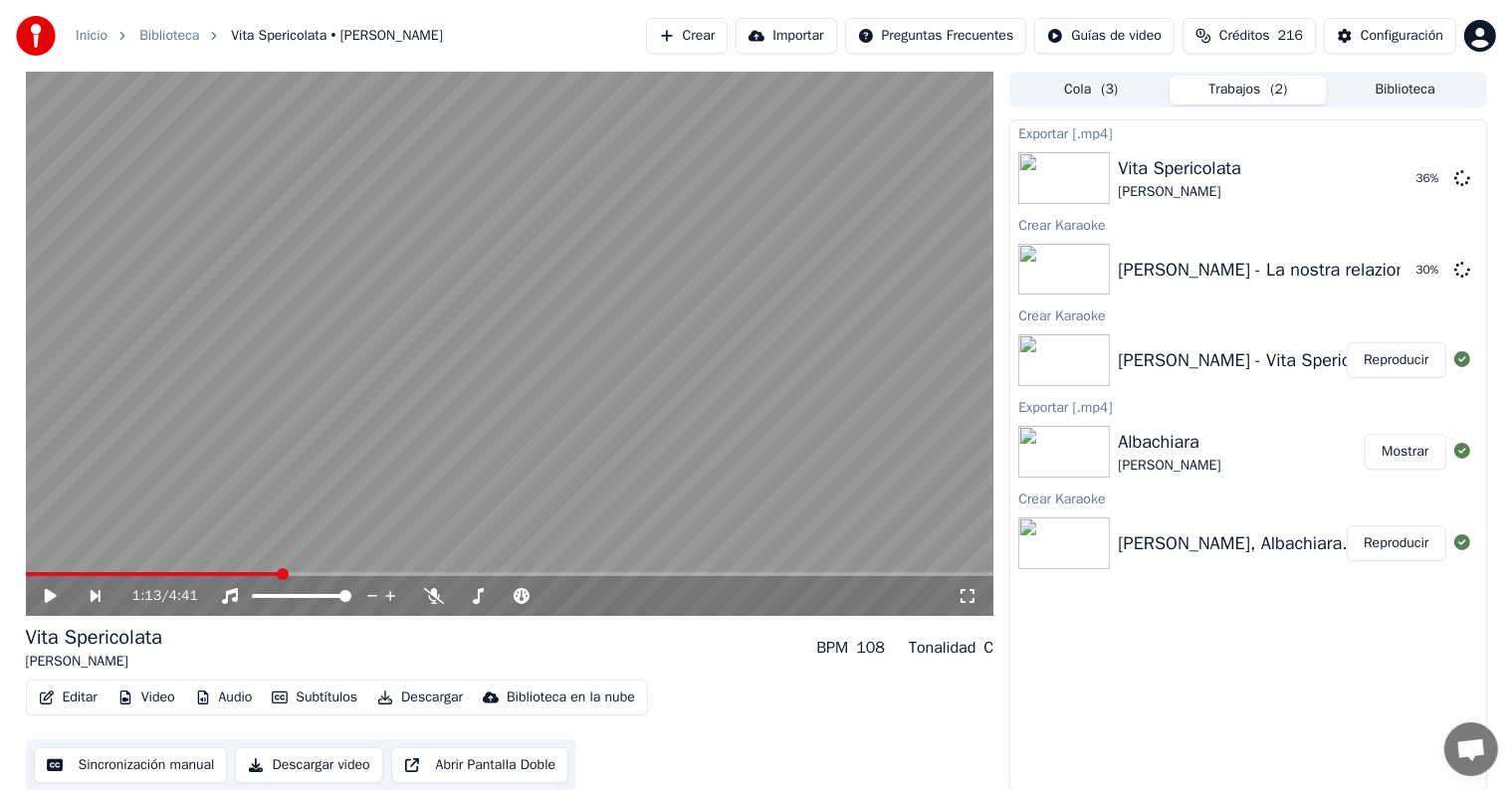 click on "Crear" at bounding box center [687, 36] 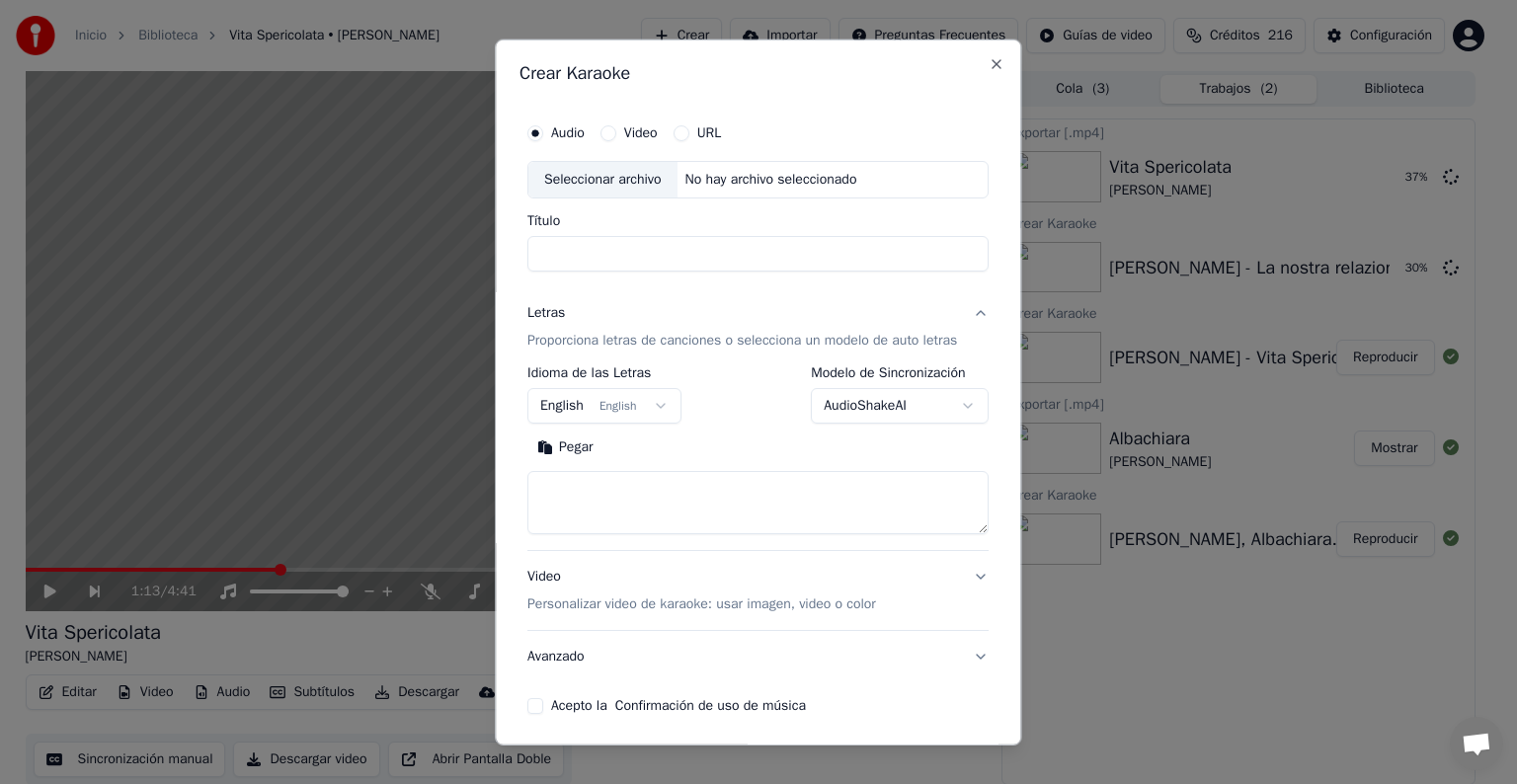 click on "Seleccionar archivo" at bounding box center [602, 180] 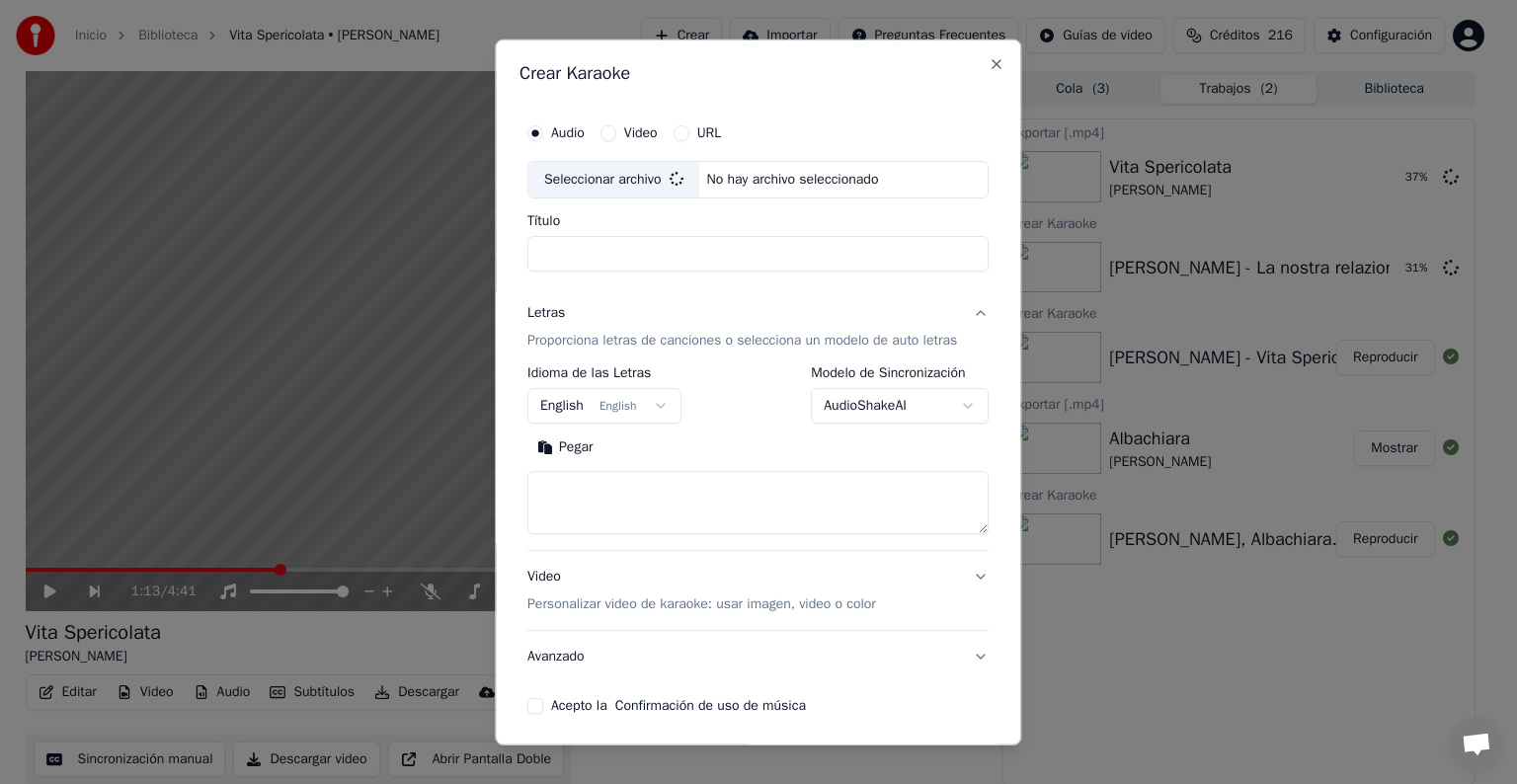 type on "**********" 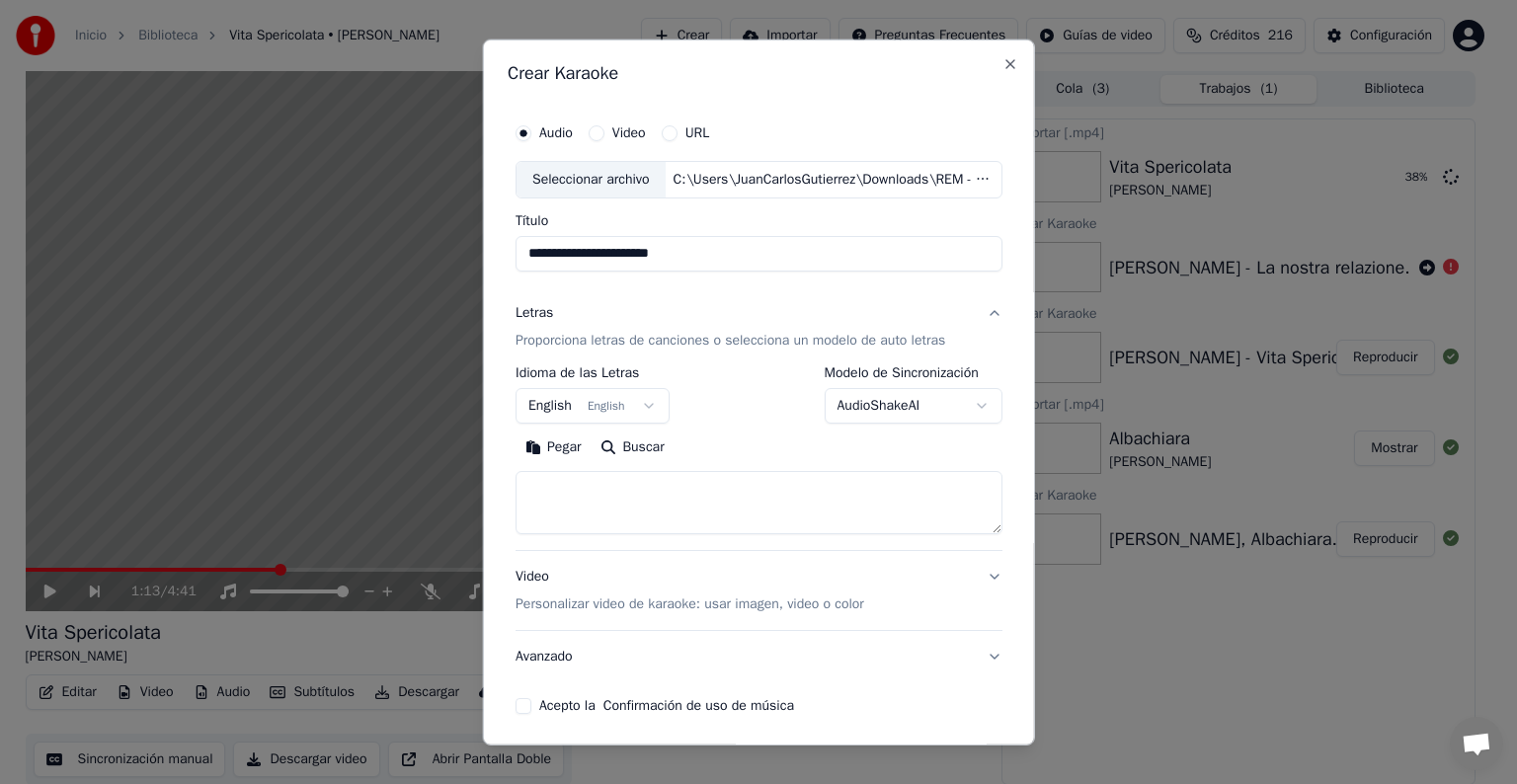 click on "Buscar" at bounding box center (632, 447) 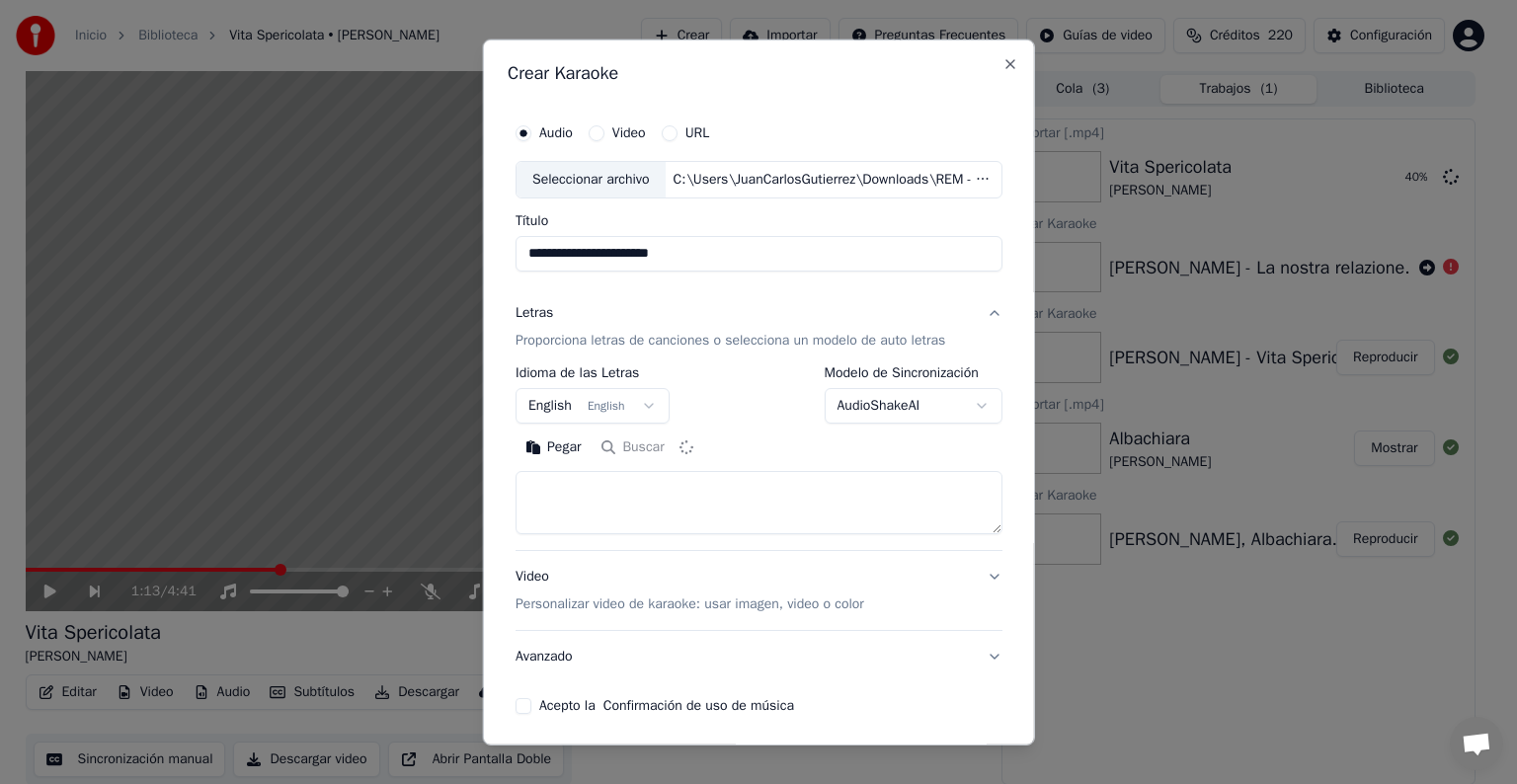 type on "**********" 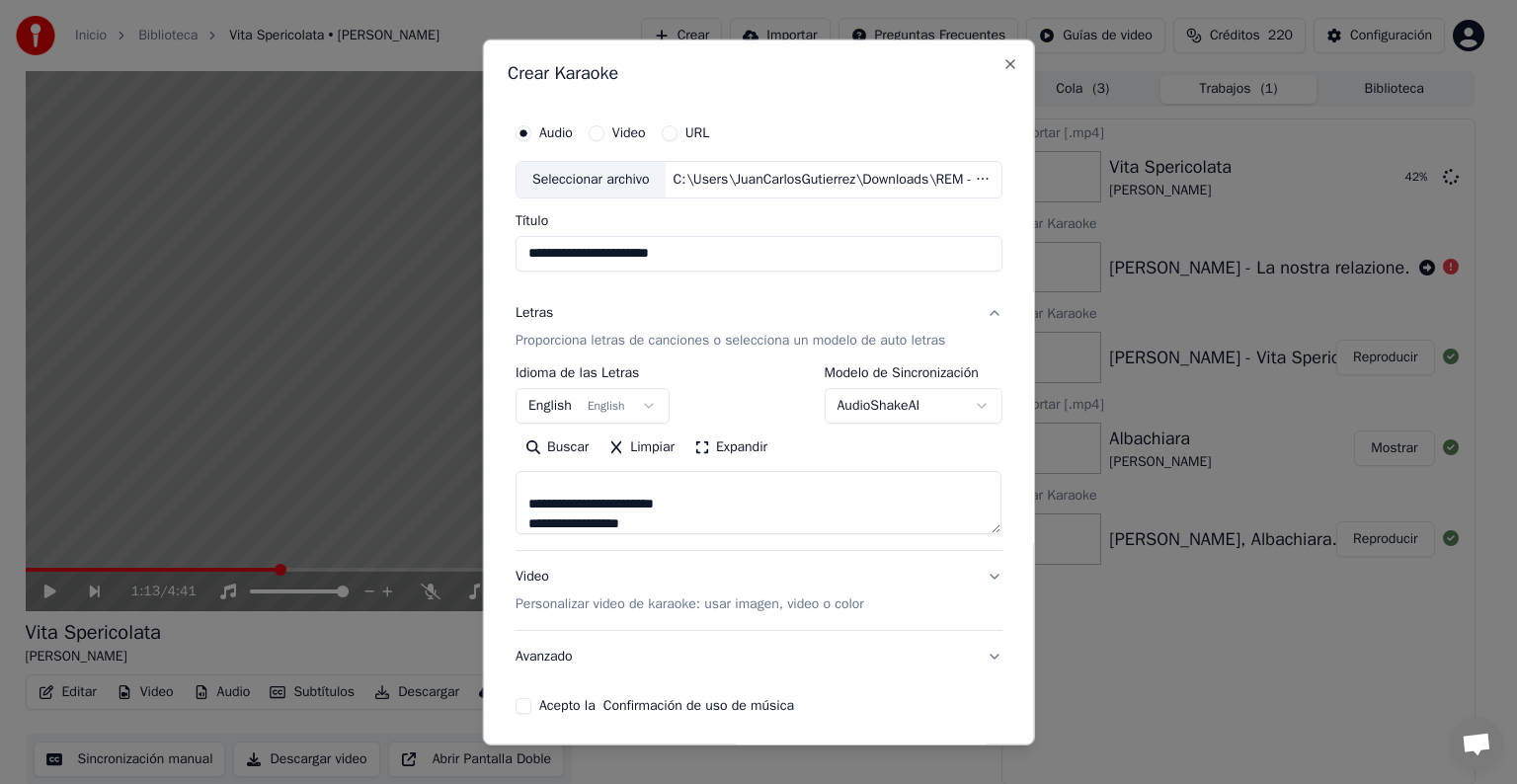 scroll, scrollTop: 1078, scrollLeft: 0, axis: vertical 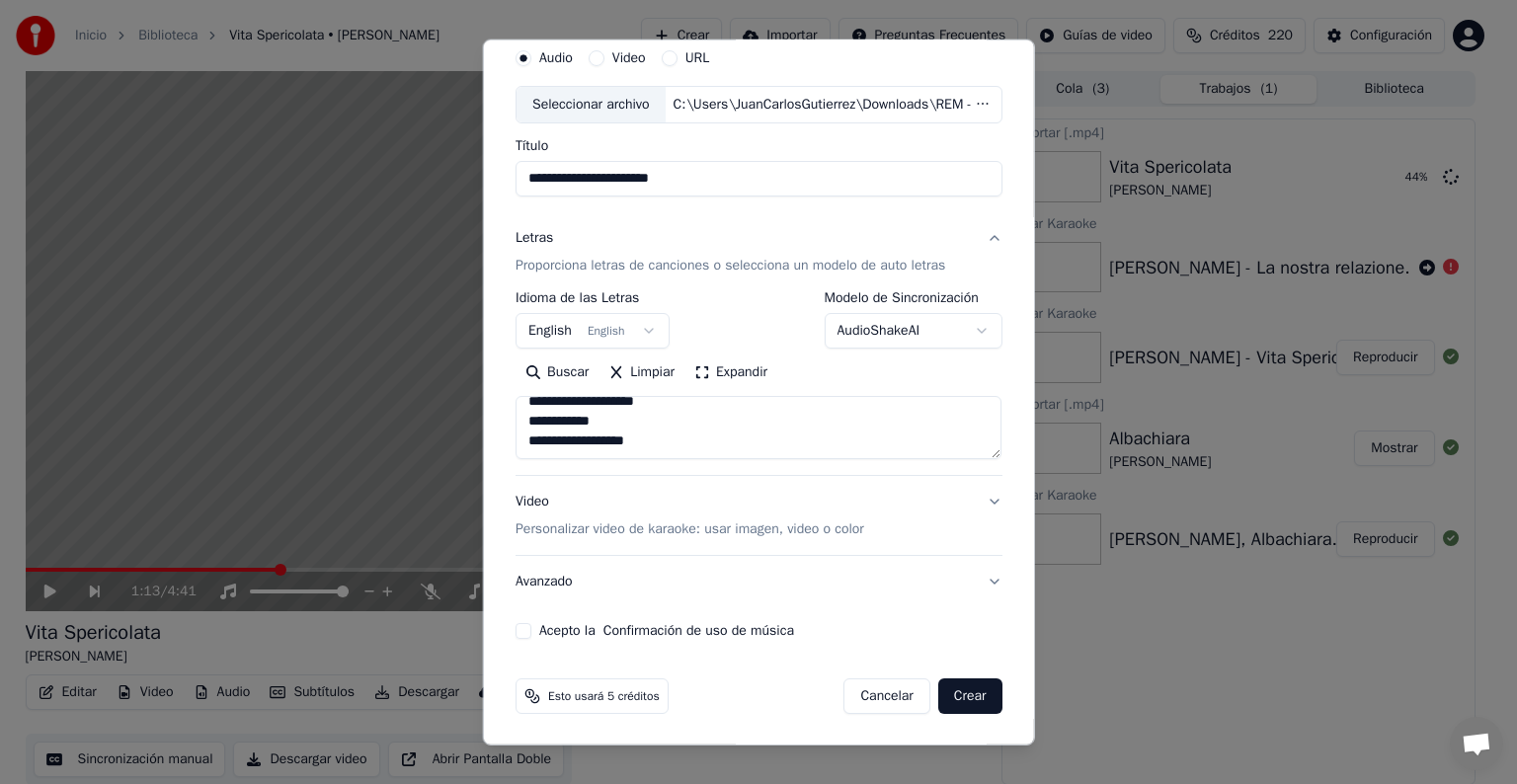 click on "Personalizar video de karaoke: usar imagen, video o color" at bounding box center (689, 529) 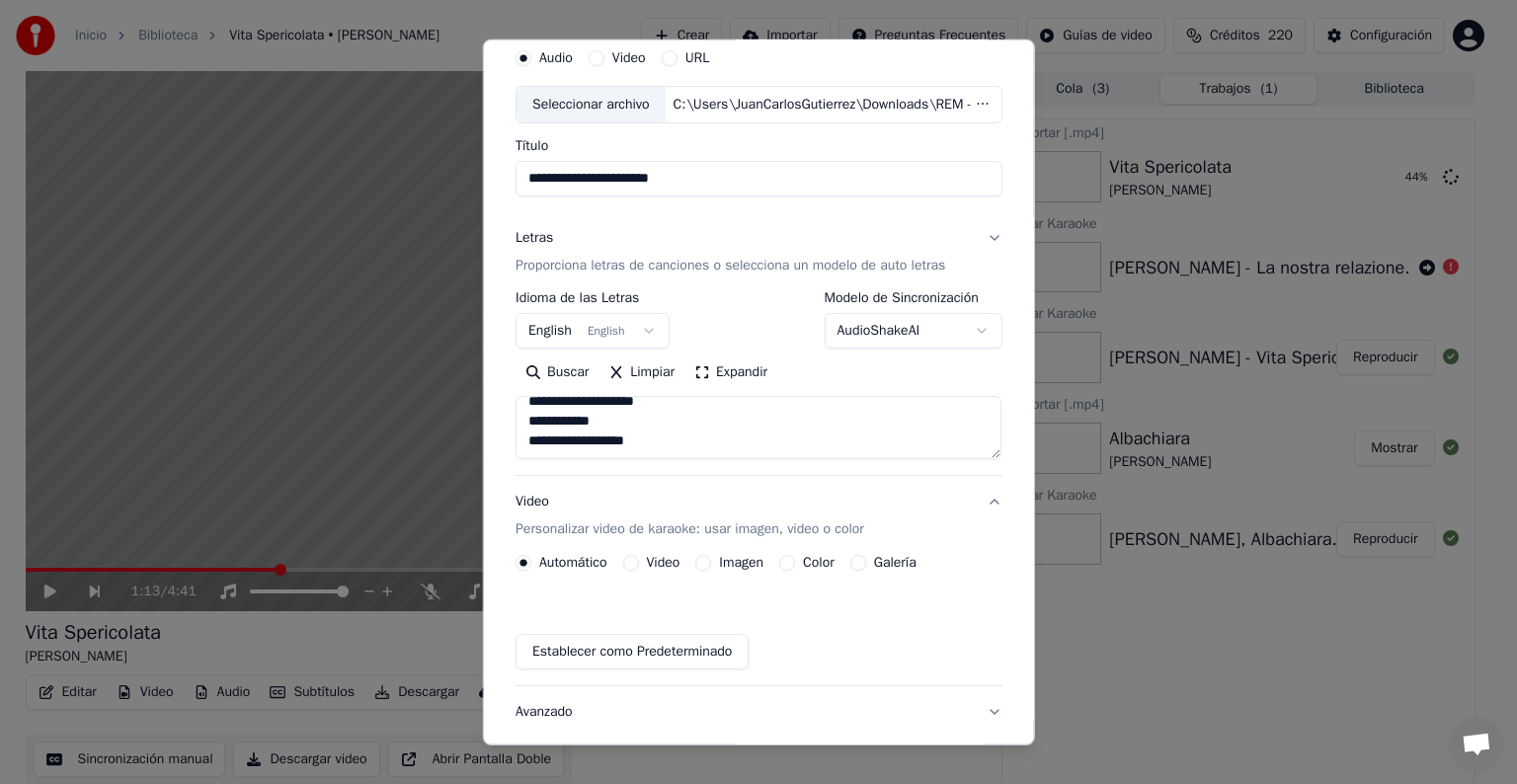 scroll, scrollTop: 22, scrollLeft: 0, axis: vertical 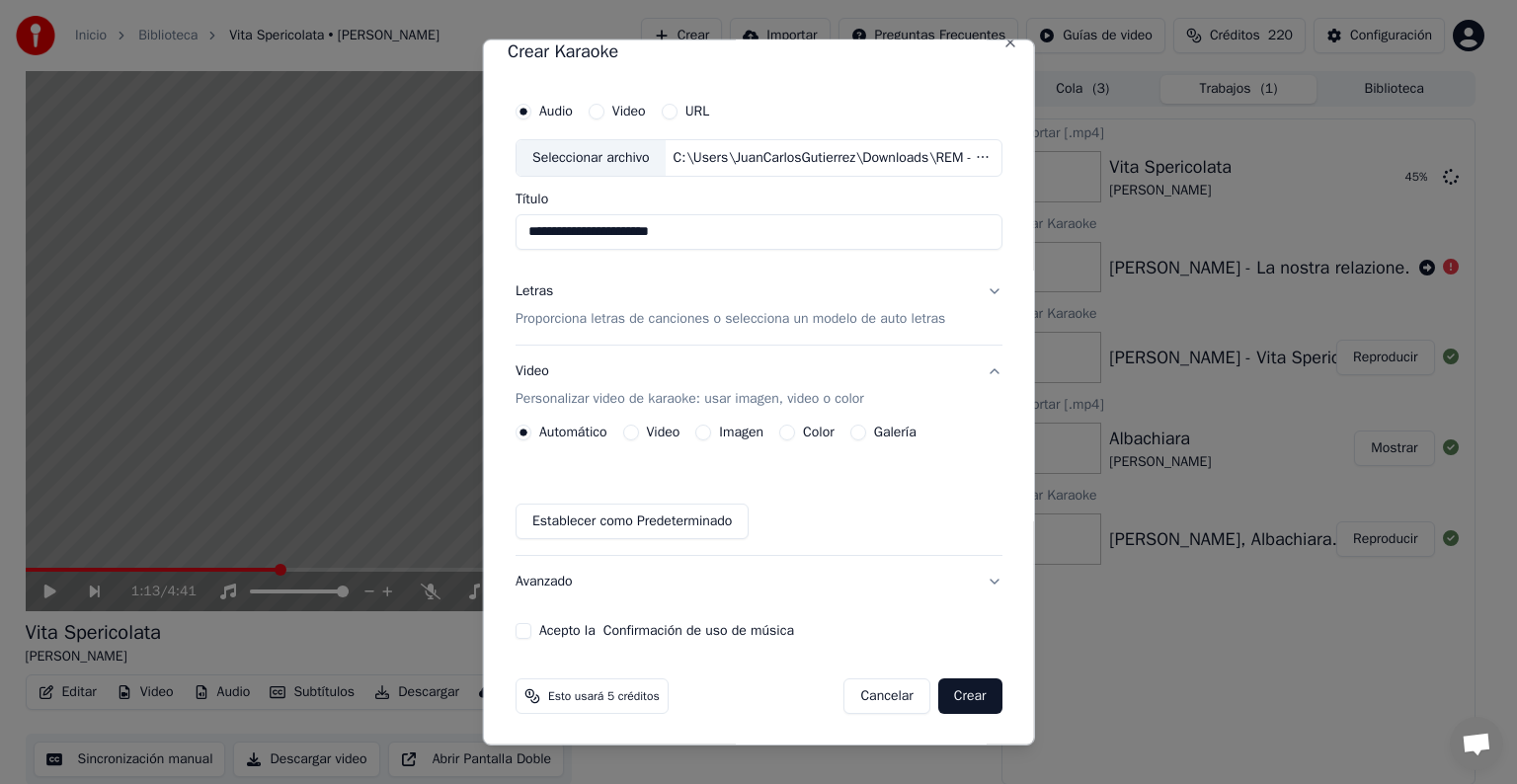 click on "Imagen" at bounding box center (741, 432) 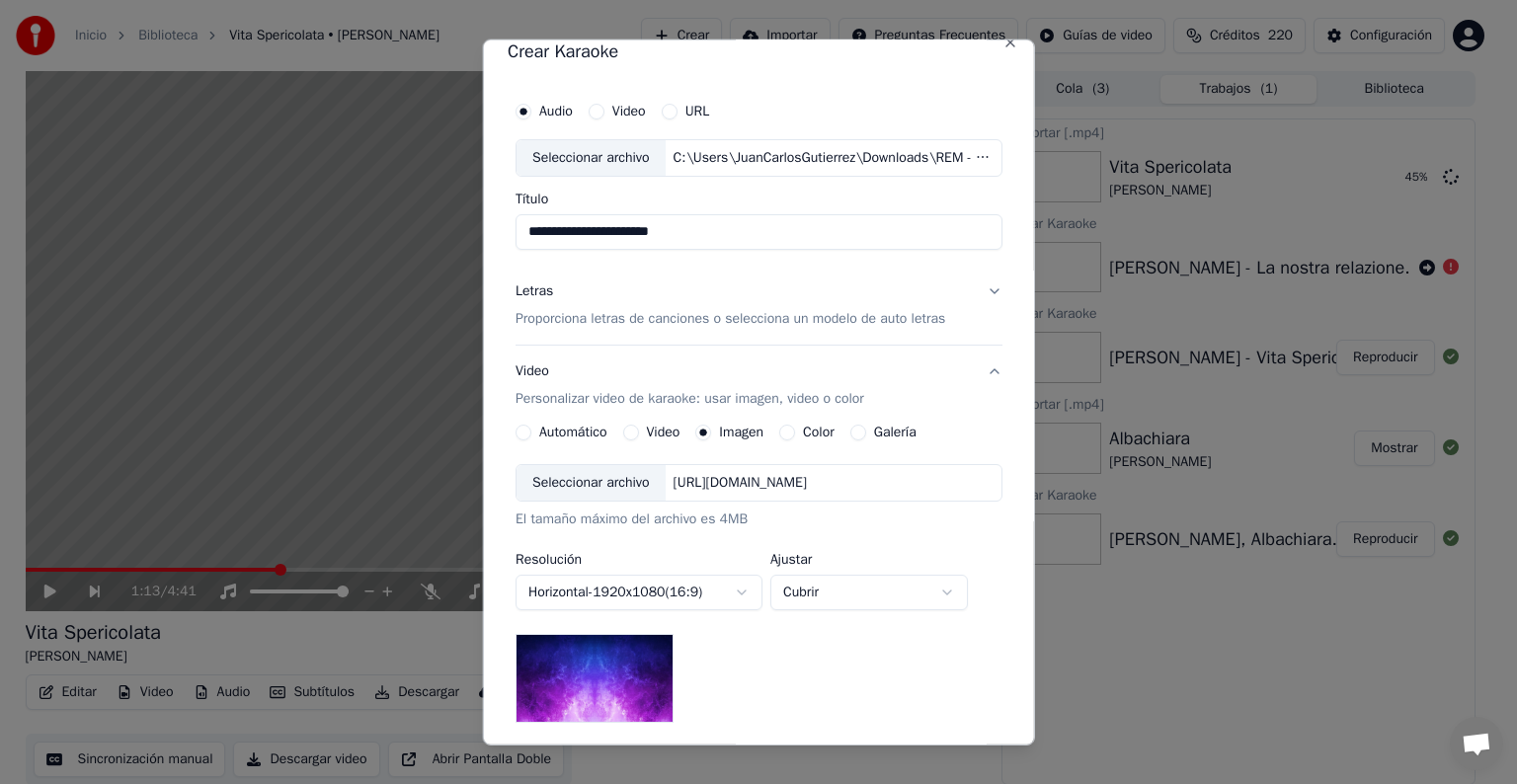 click on "Seleccionar archivo" at bounding box center (591, 483) 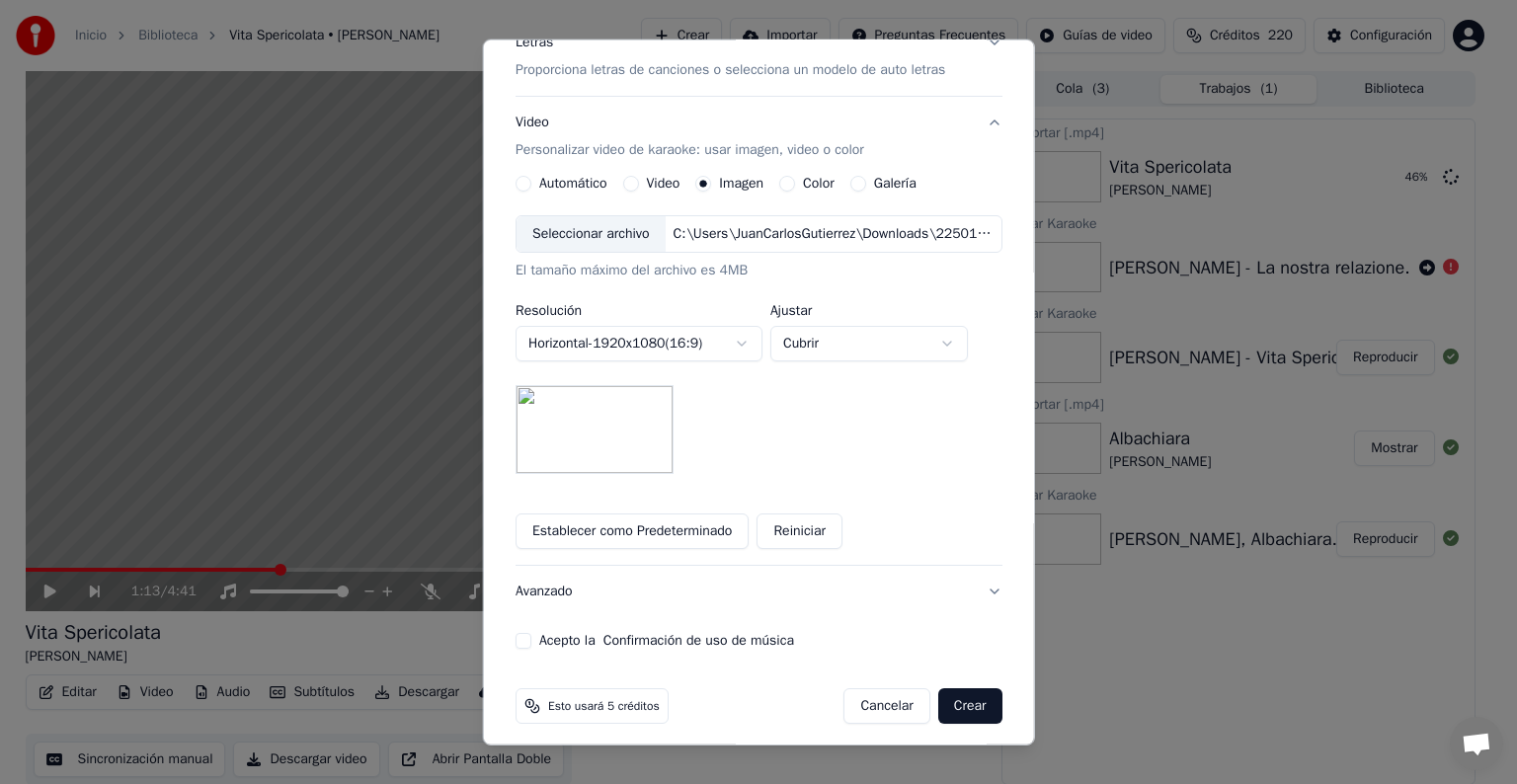 scroll, scrollTop: 280, scrollLeft: 0, axis: vertical 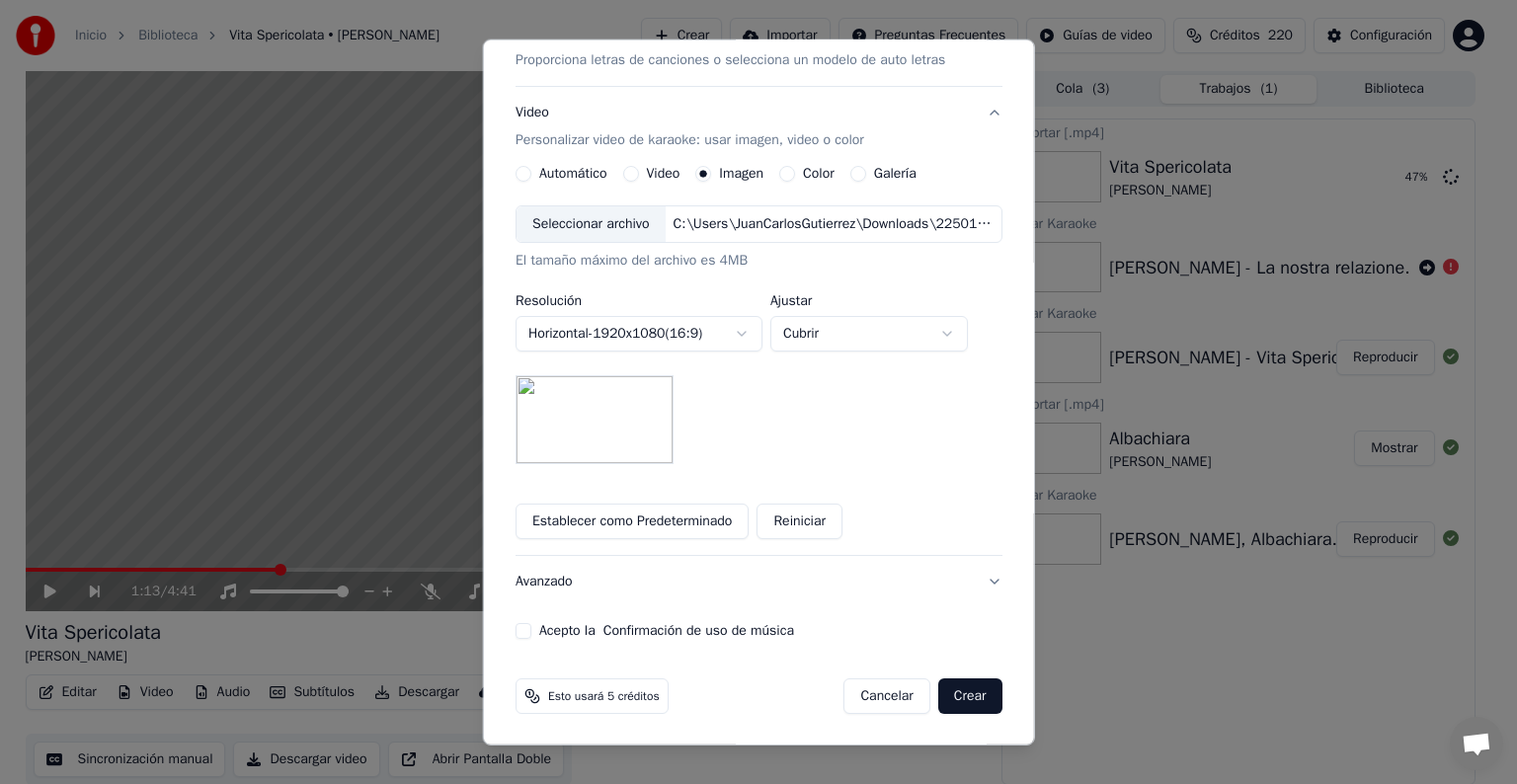 click on "**********" at bounding box center (758, 236) 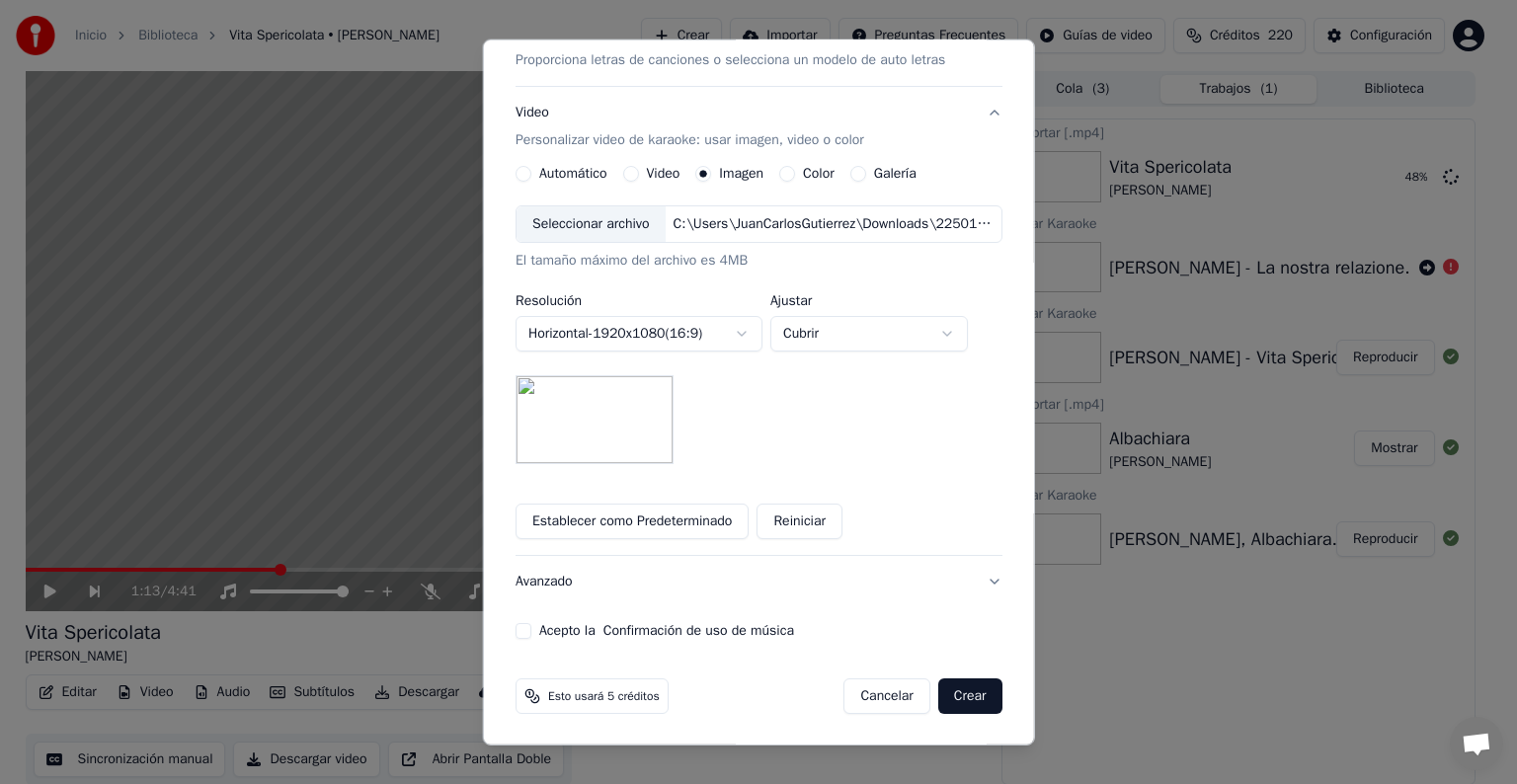 click on "Acepto la   Confirmación de uso de música" at bounding box center (523, 631) 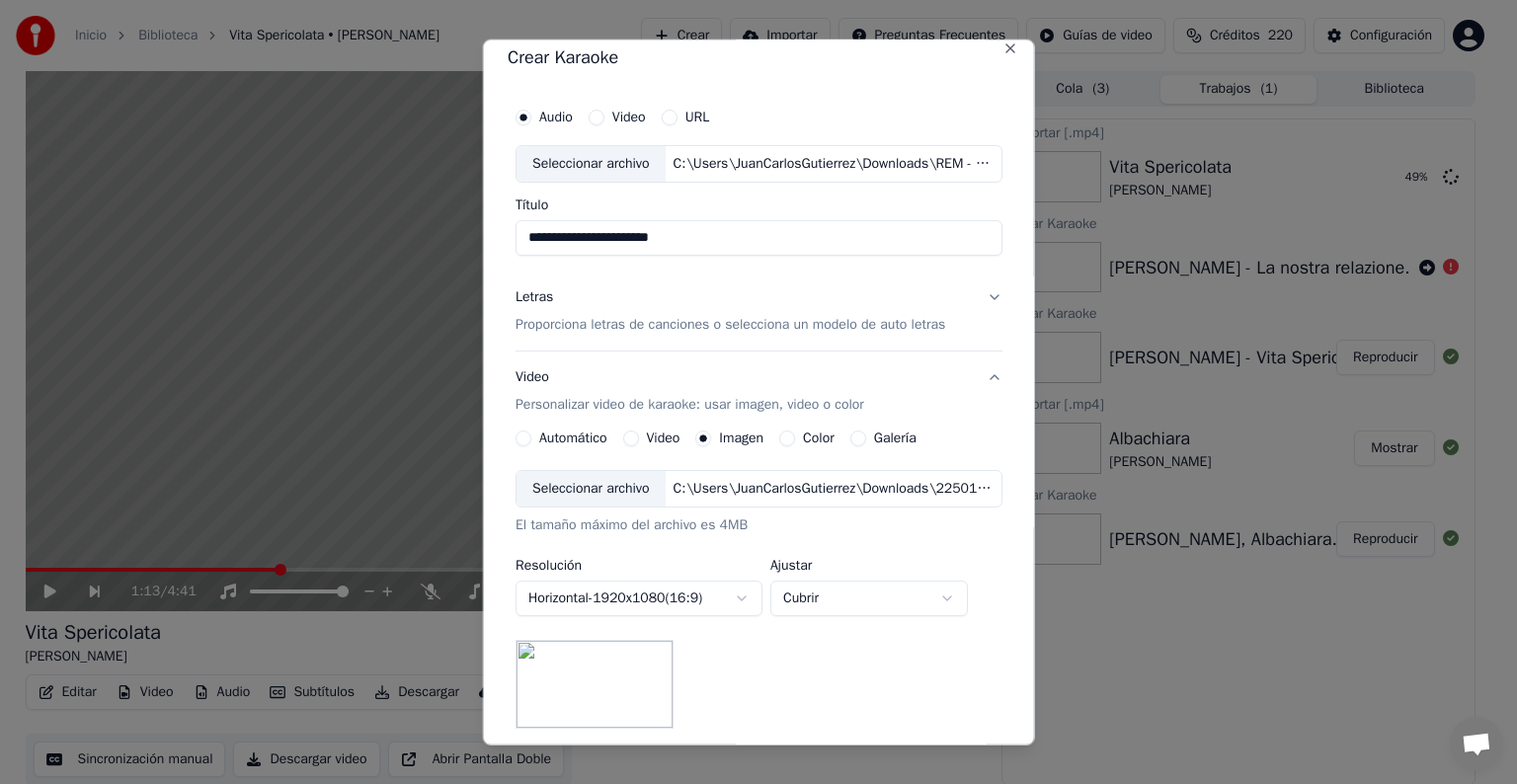 scroll, scrollTop: 0, scrollLeft: 0, axis: both 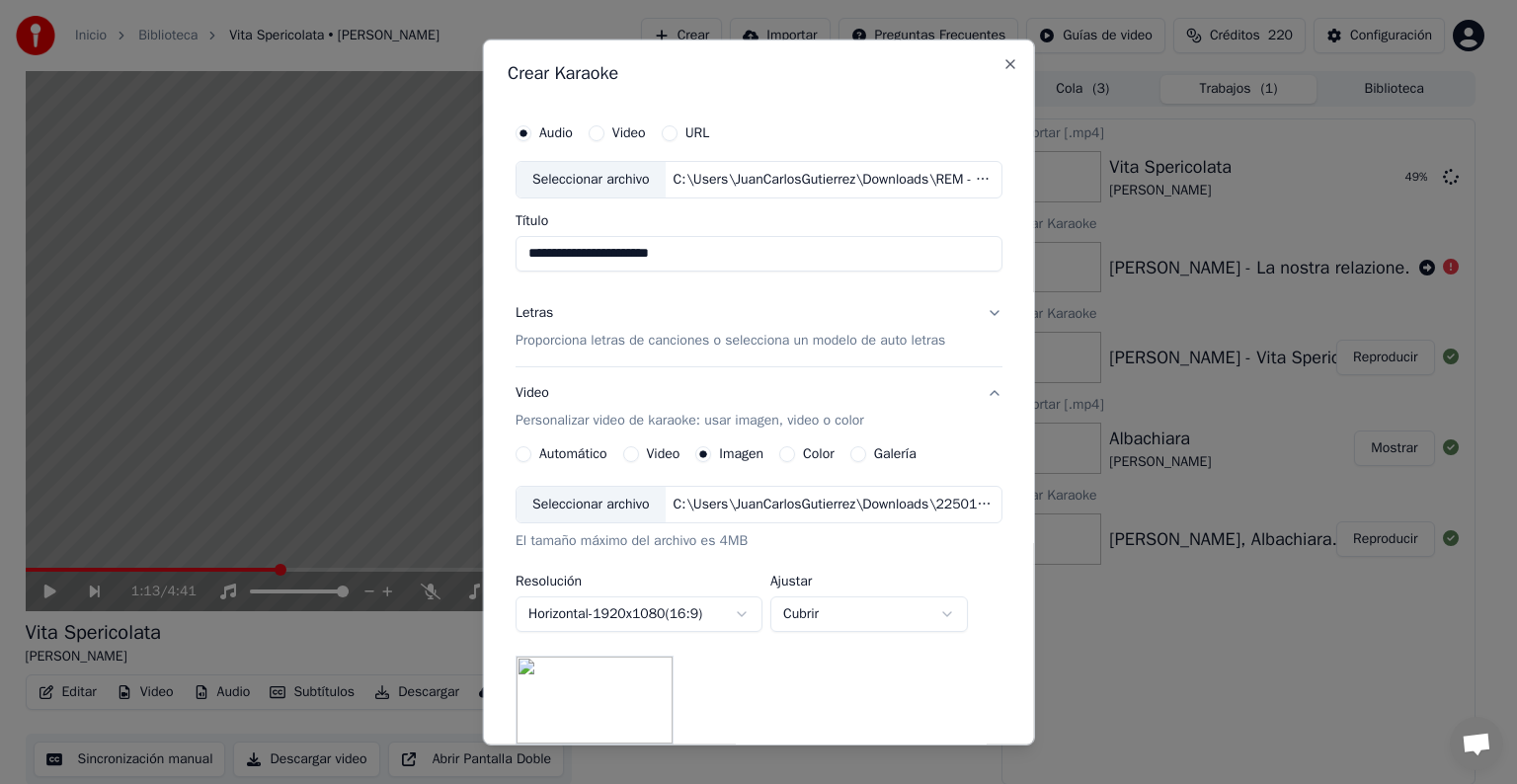 click on "Letras Proporciona letras de canciones o selecciona un modelo de auto letras" at bounding box center (758, 327) 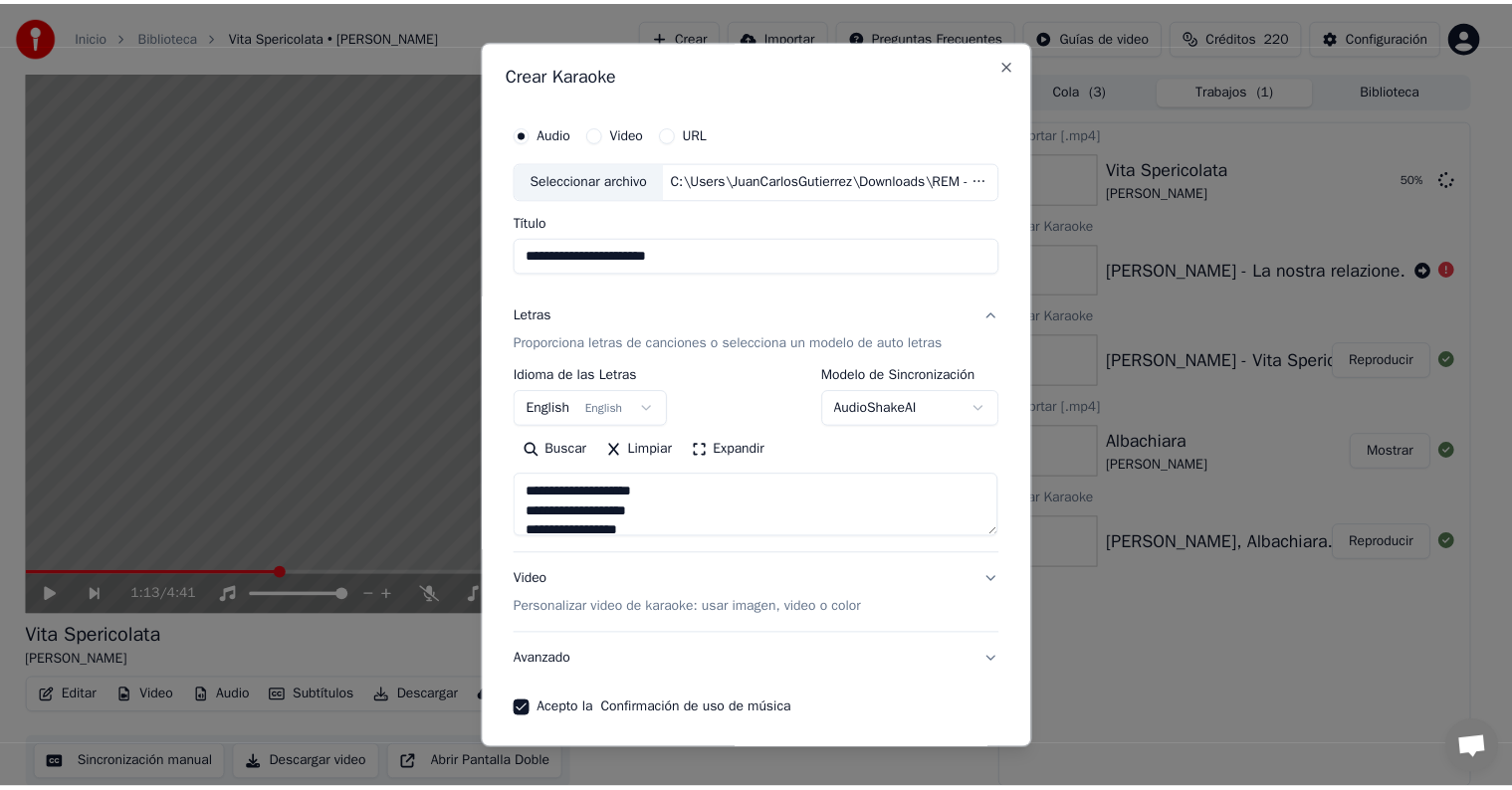 scroll, scrollTop: 76, scrollLeft: 0, axis: vertical 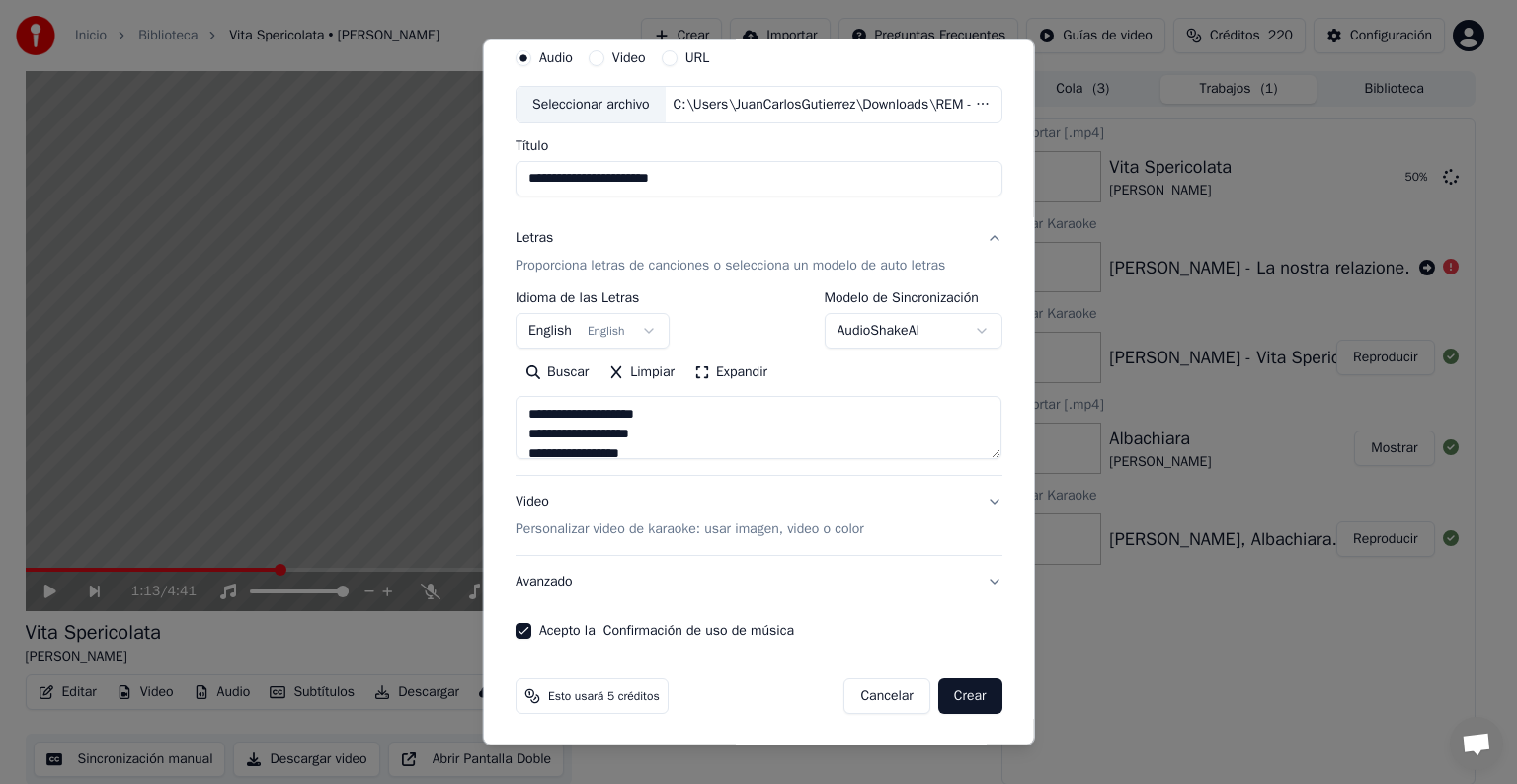 drag, startPoint x: 972, startPoint y: 691, endPoint x: 988, endPoint y: 688, distance: 16.27882 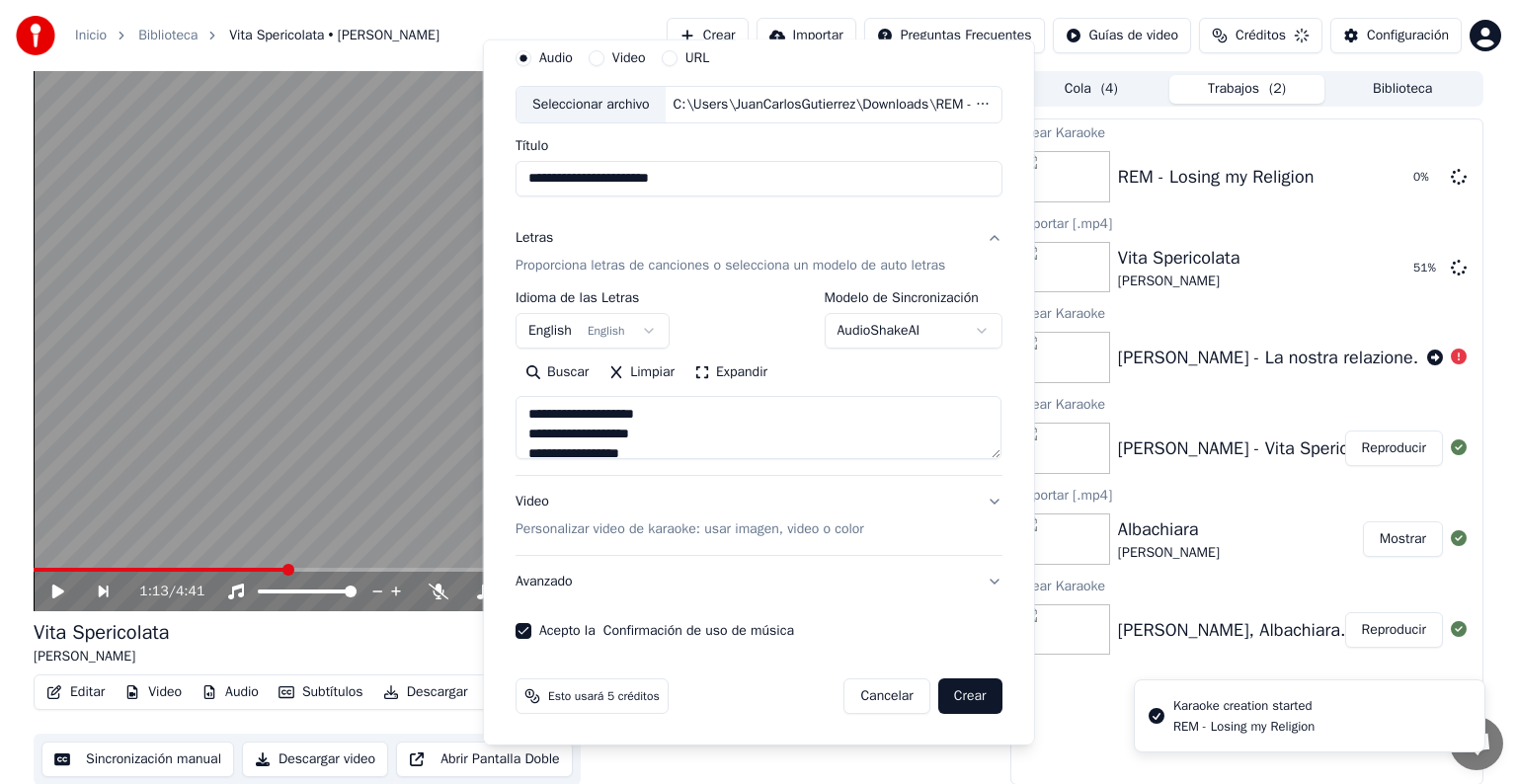 type 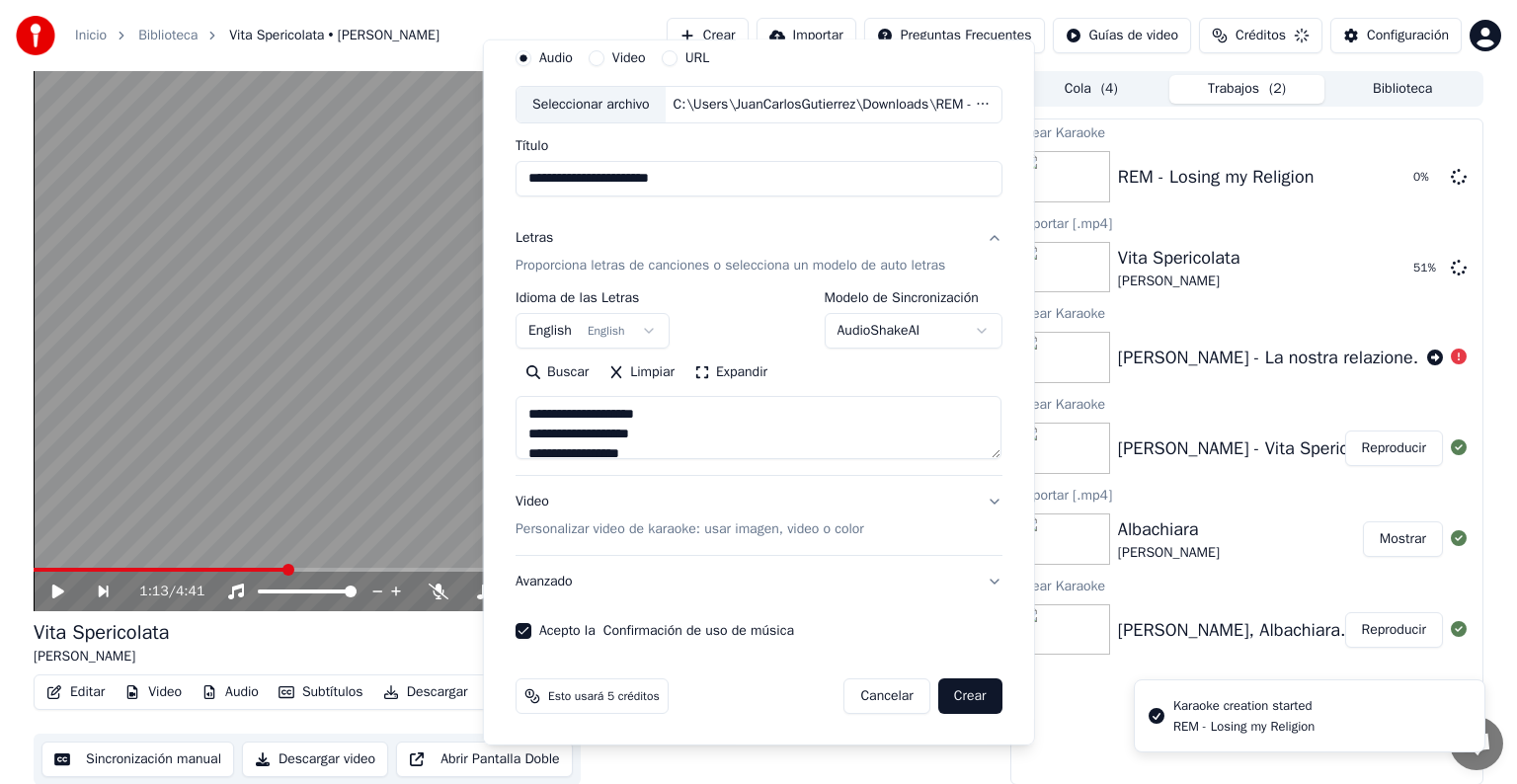 type 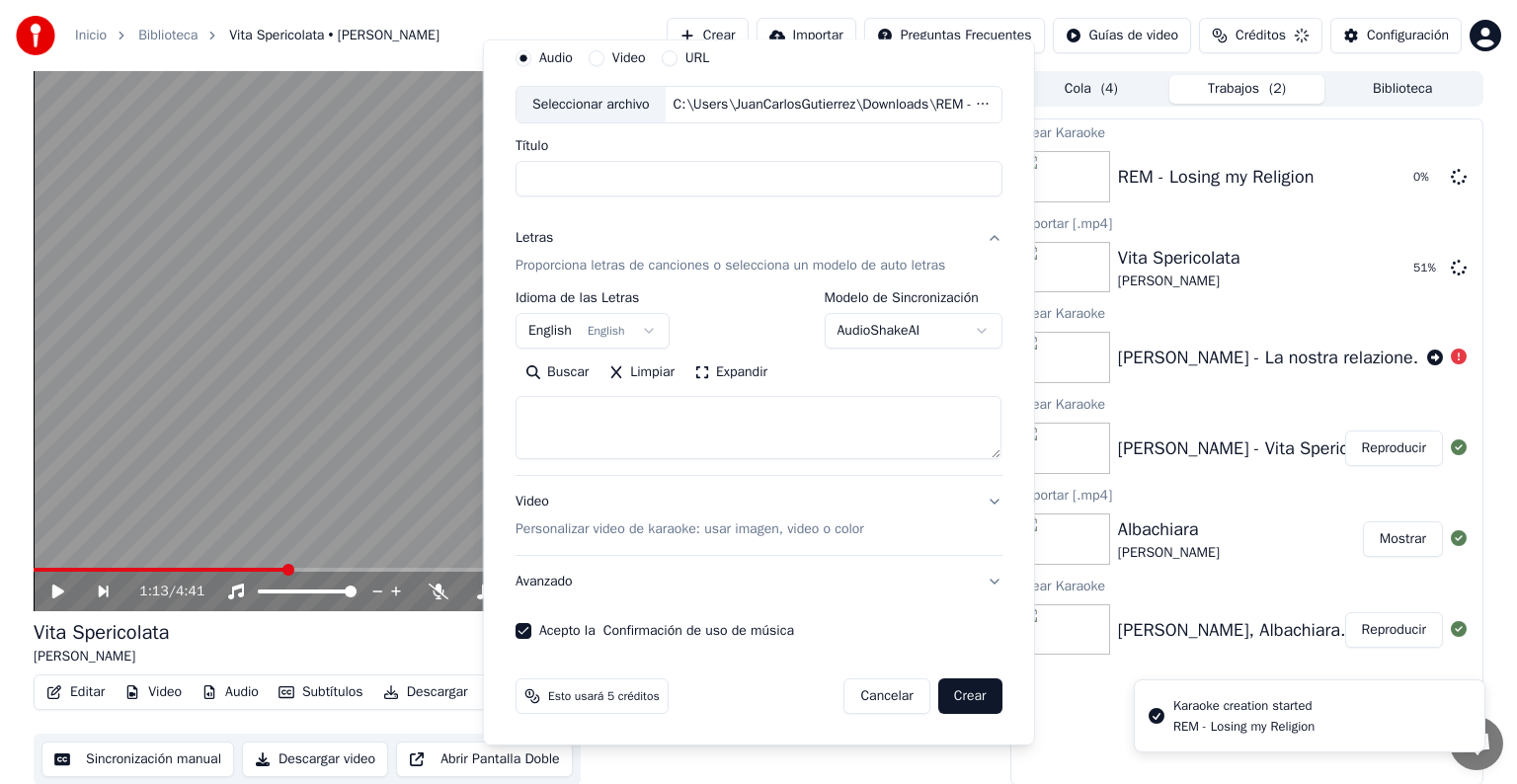 select 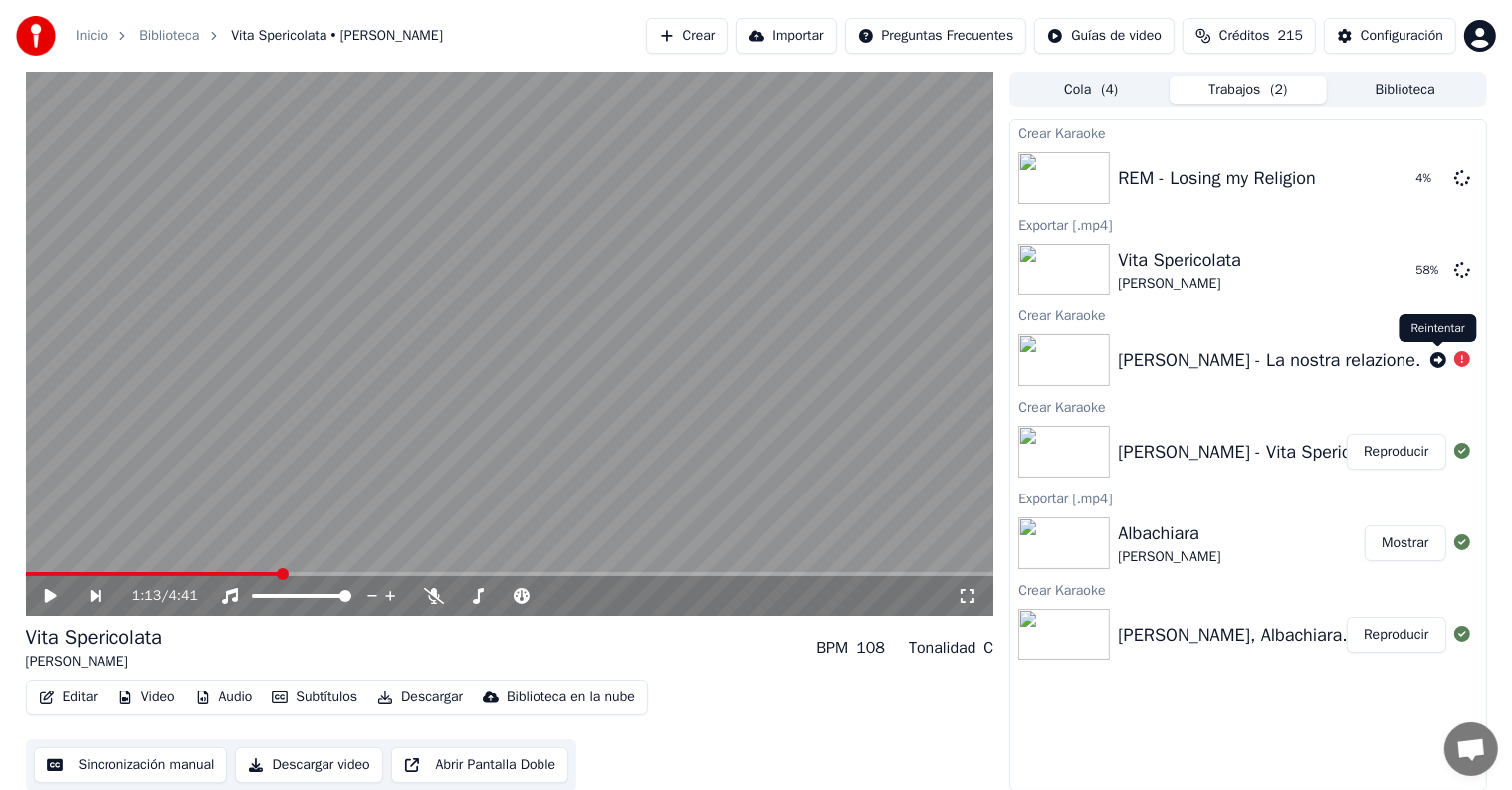 click 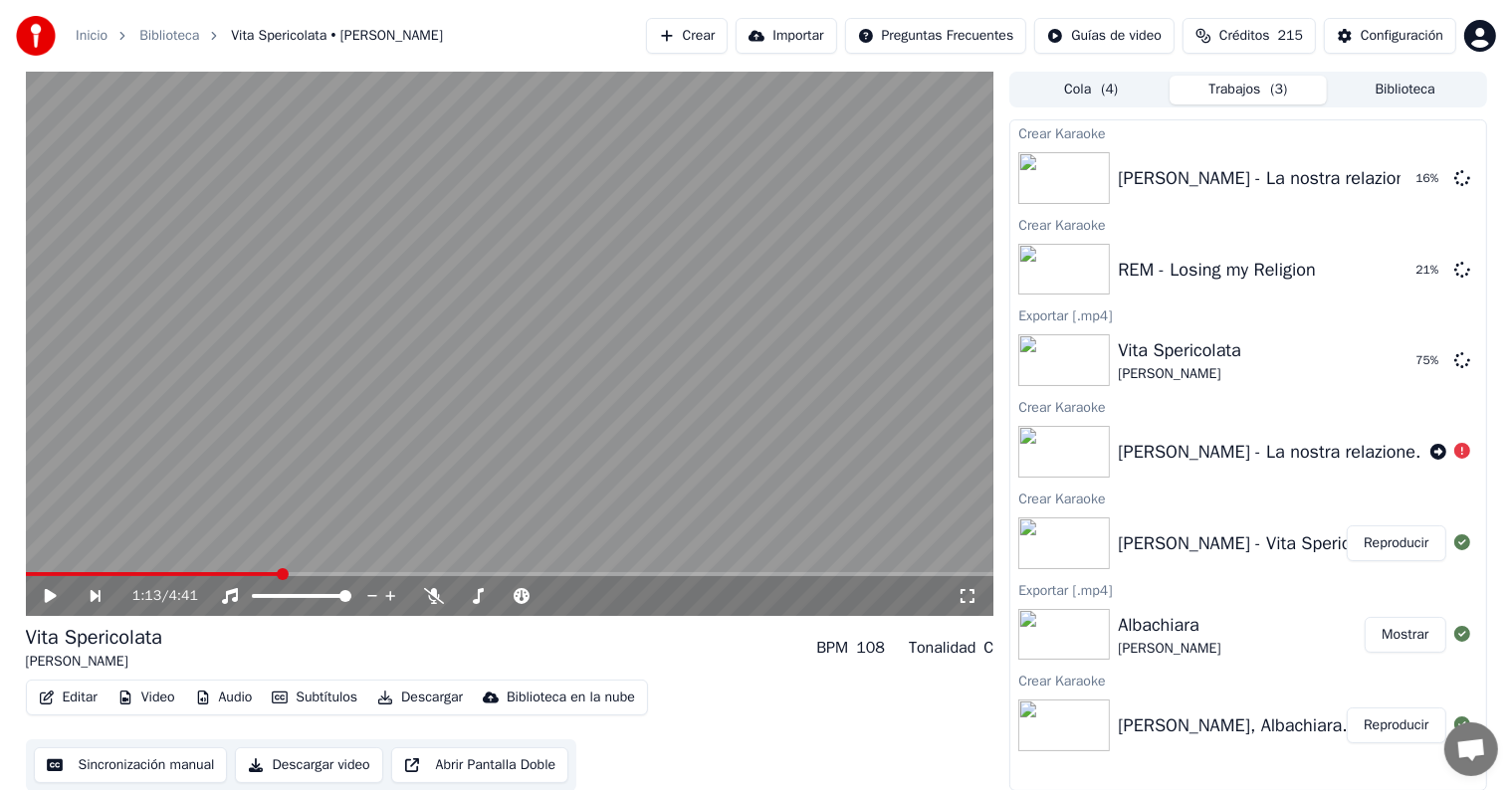 type 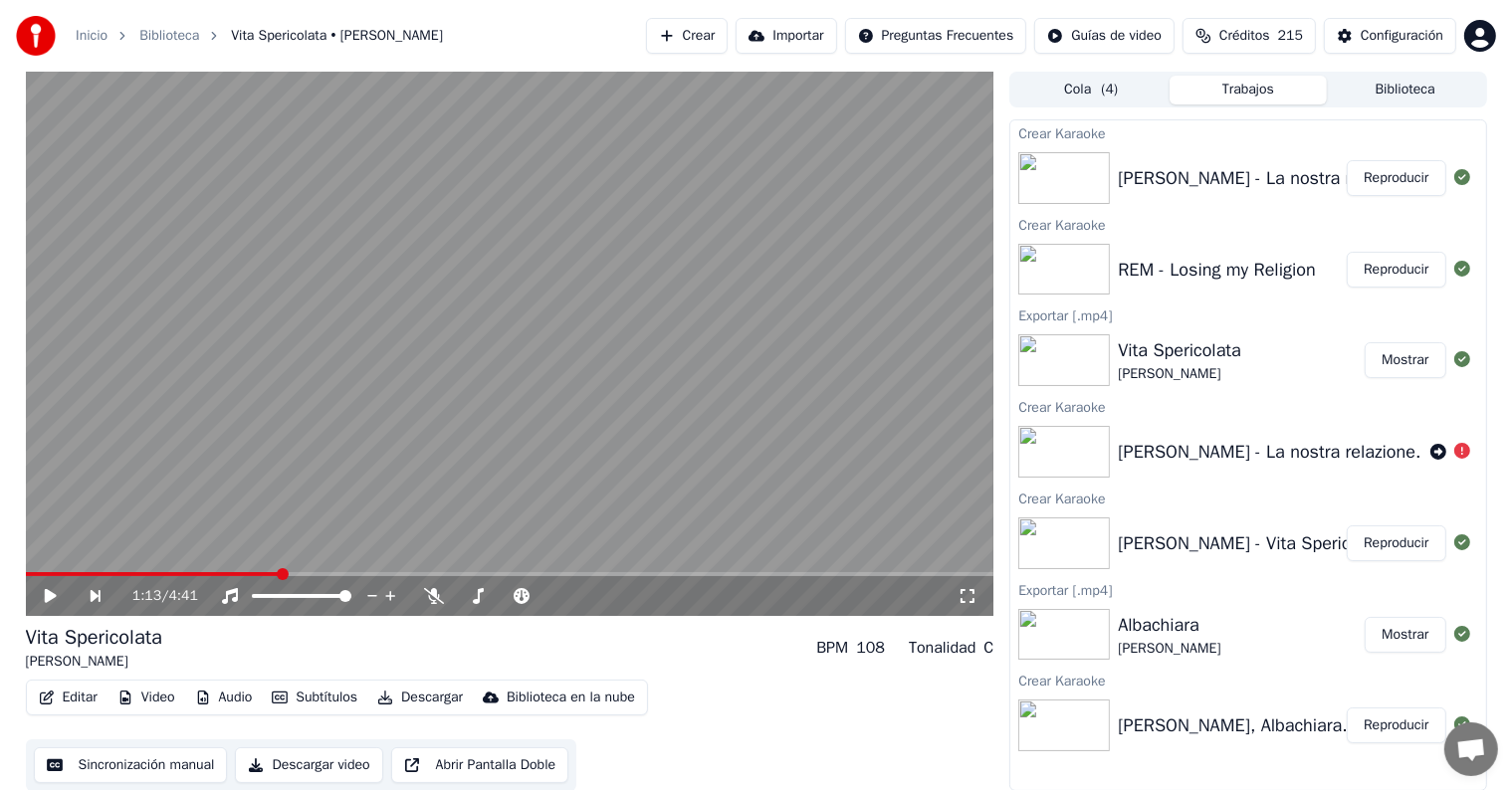 click on "REM - Losing my Religion" at bounding box center [1216, 270] 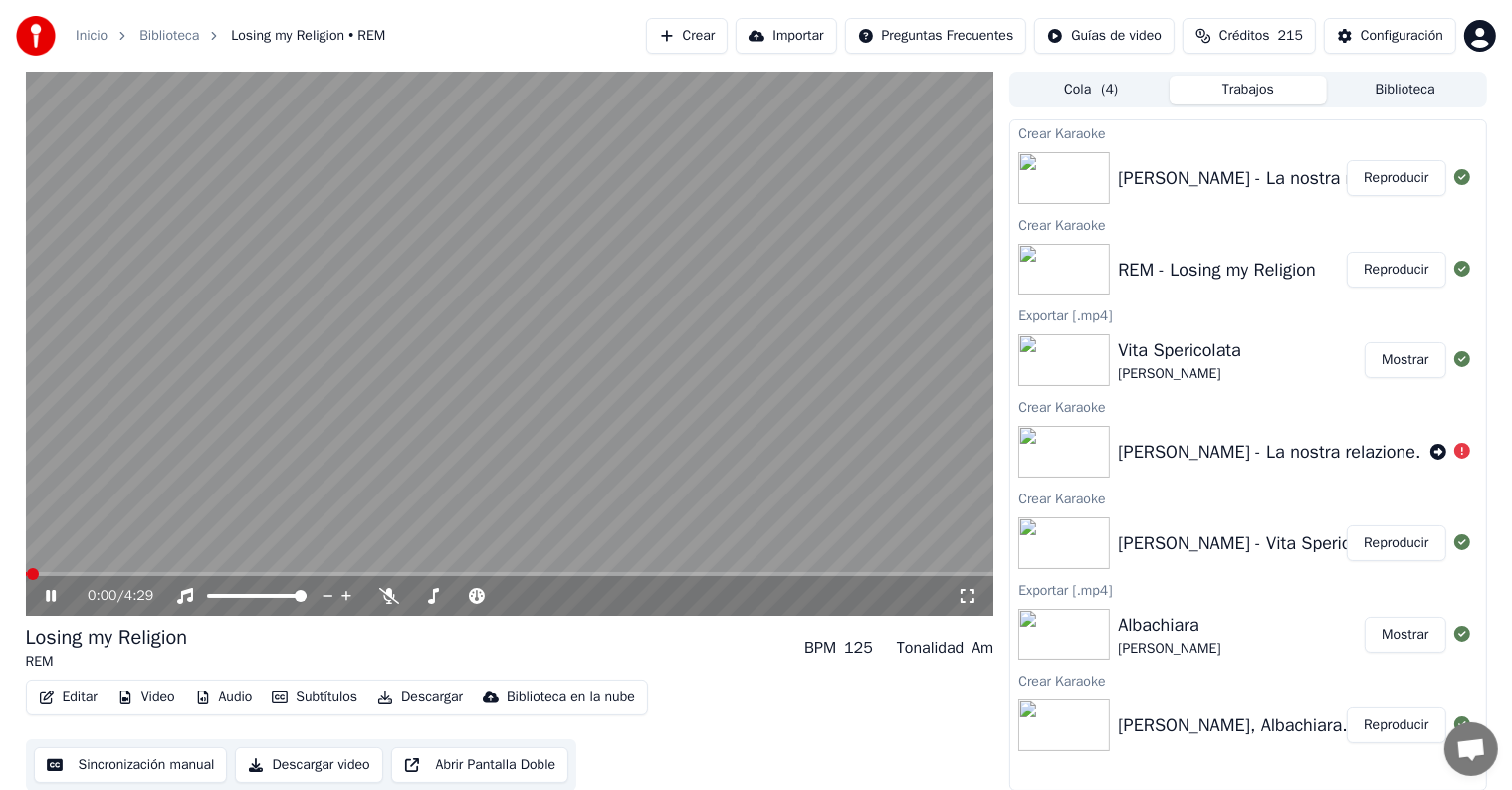 click on "Descargar video" at bounding box center [309, 765] 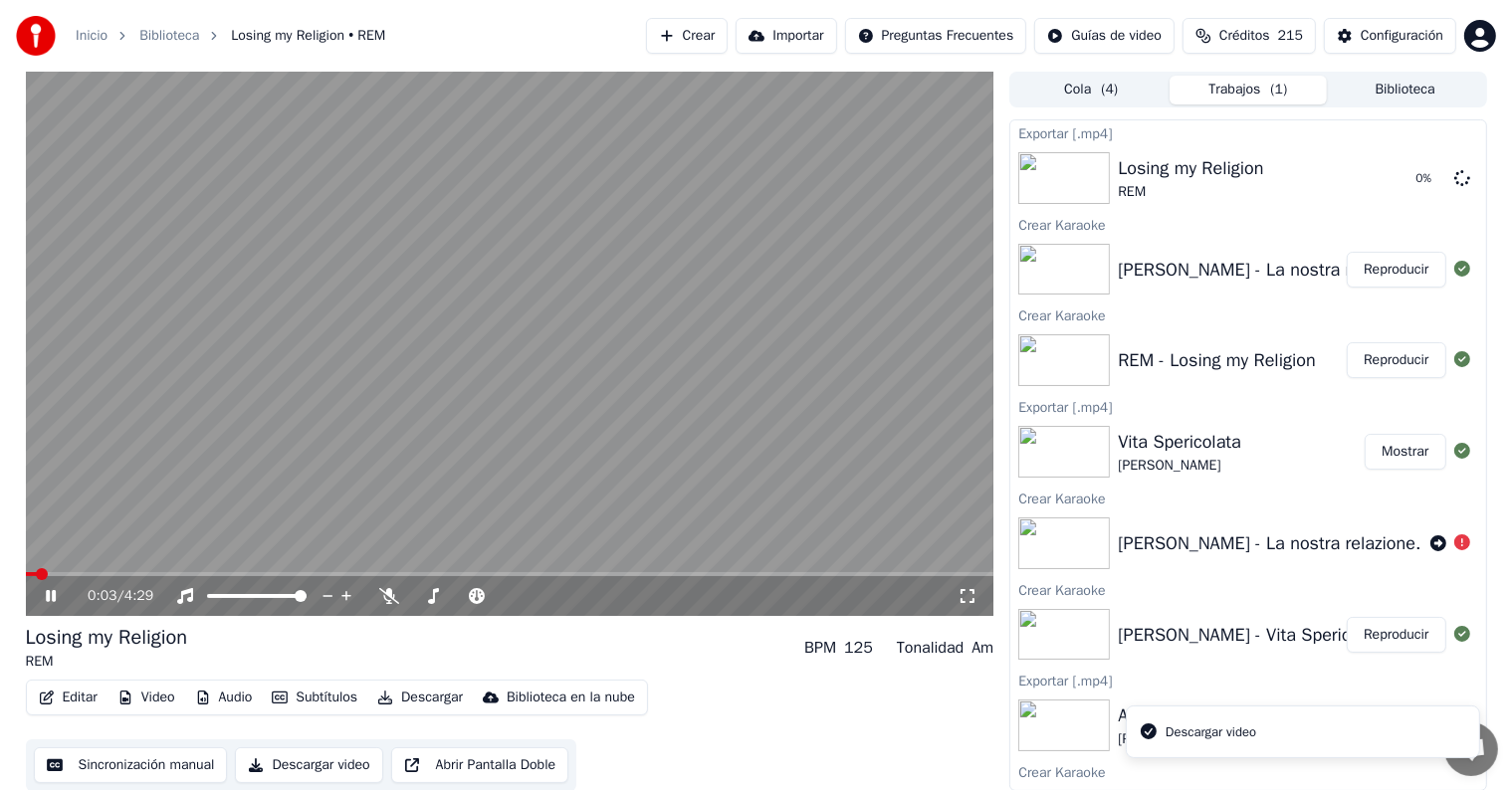click 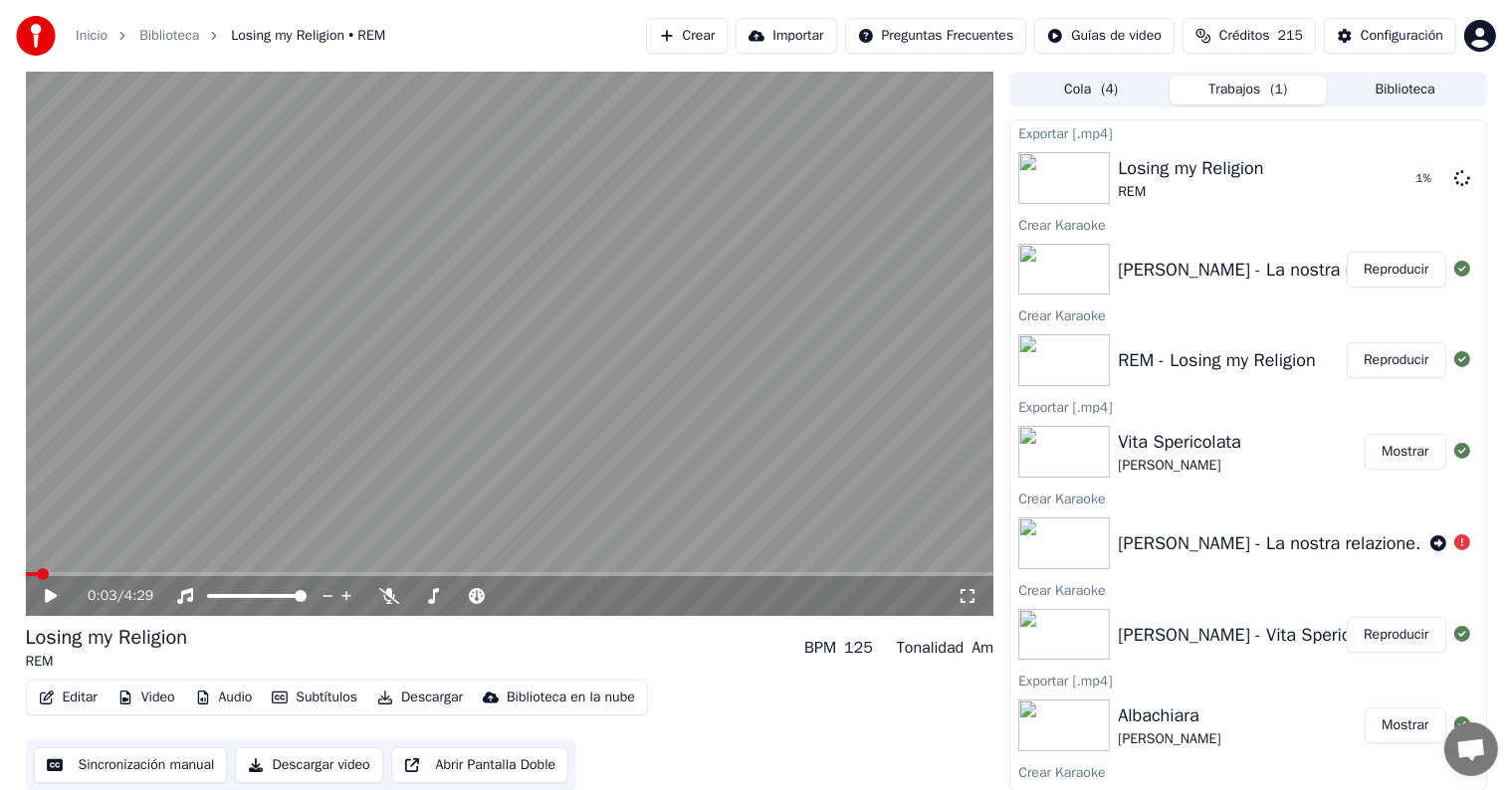 click on "Reproducir" at bounding box center (1396, 270) 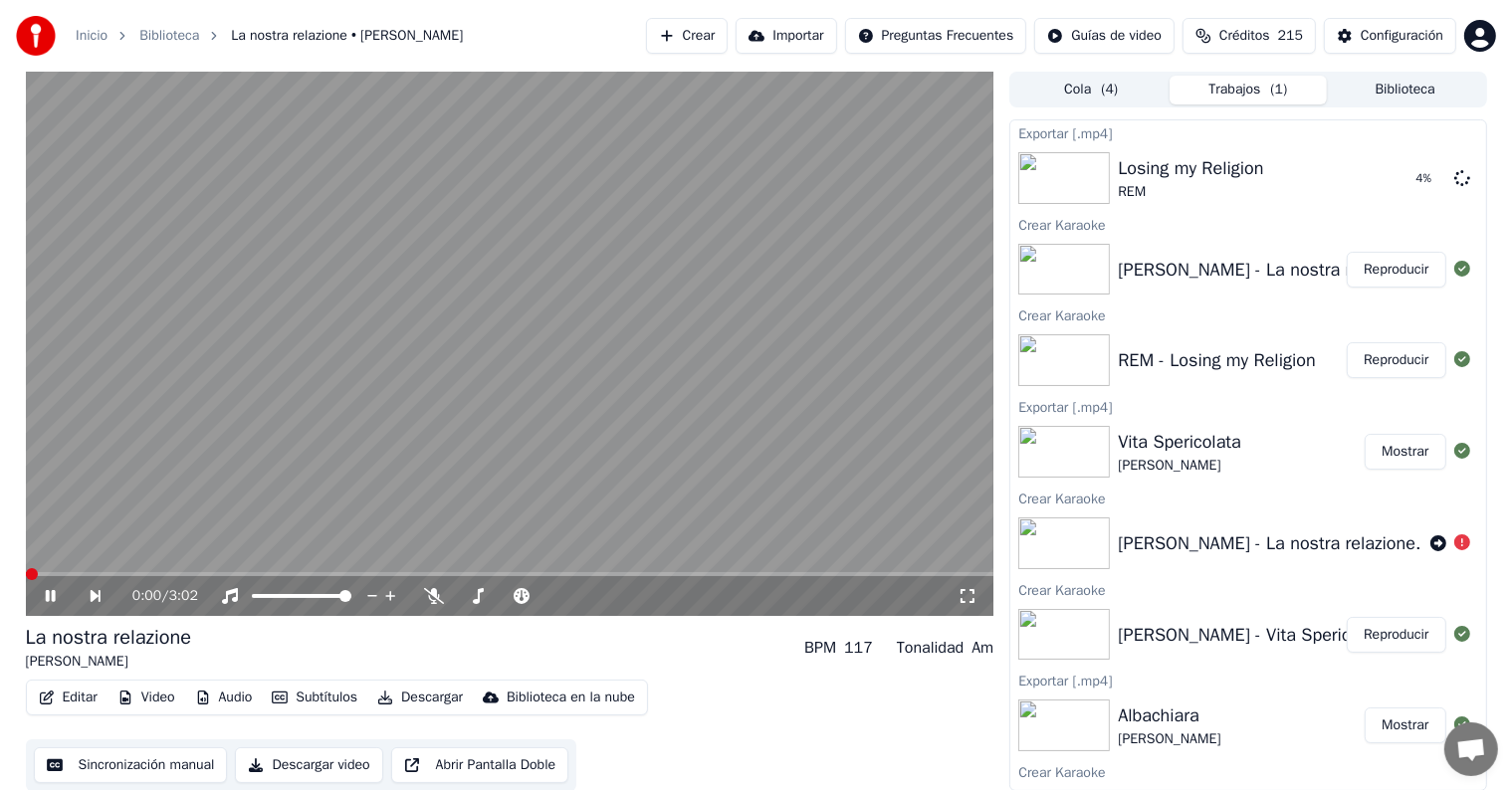 click on "Descargar video" at bounding box center [309, 765] 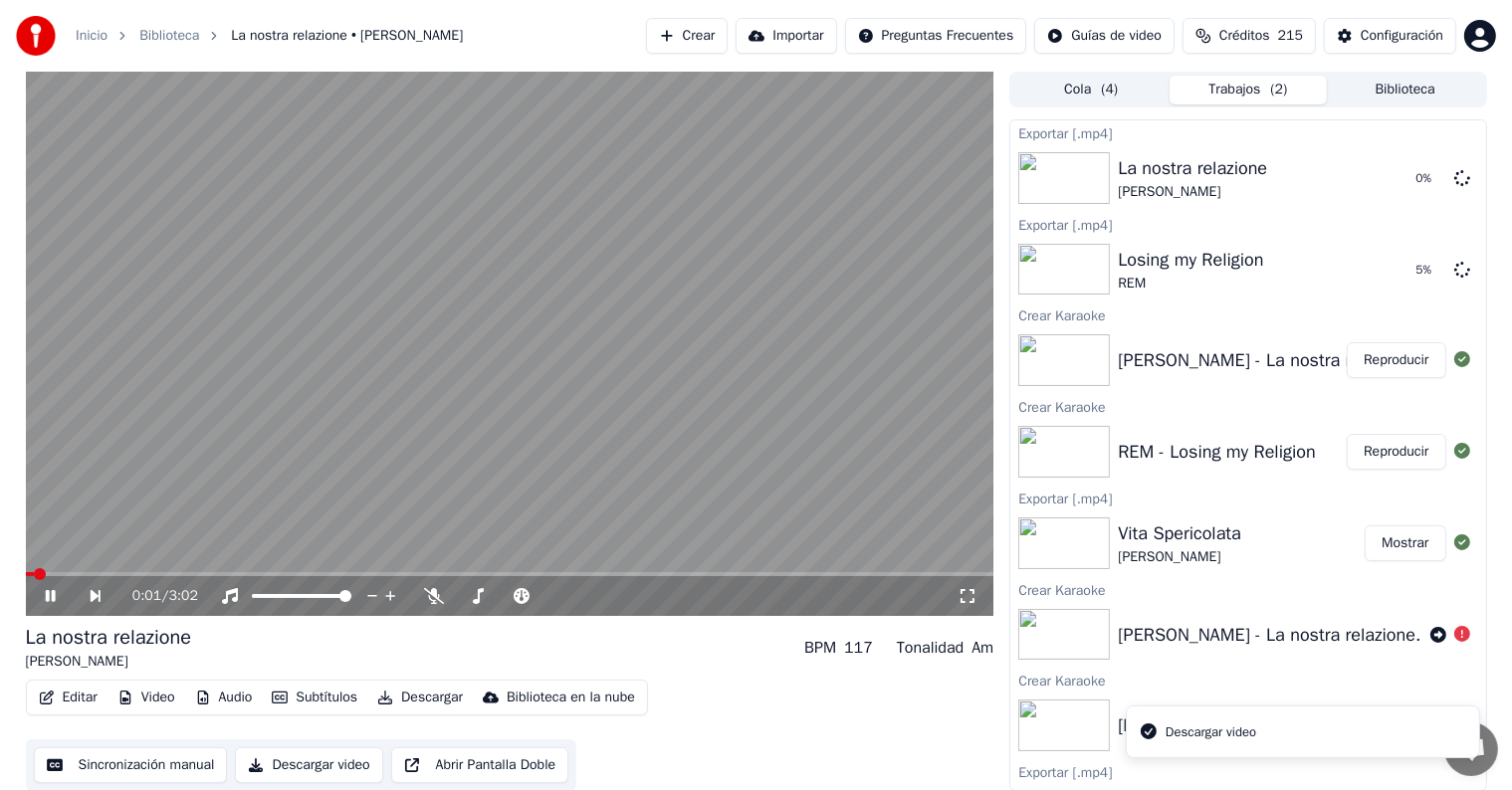 click on "0:01  /  3:02" at bounding box center (510, 596) 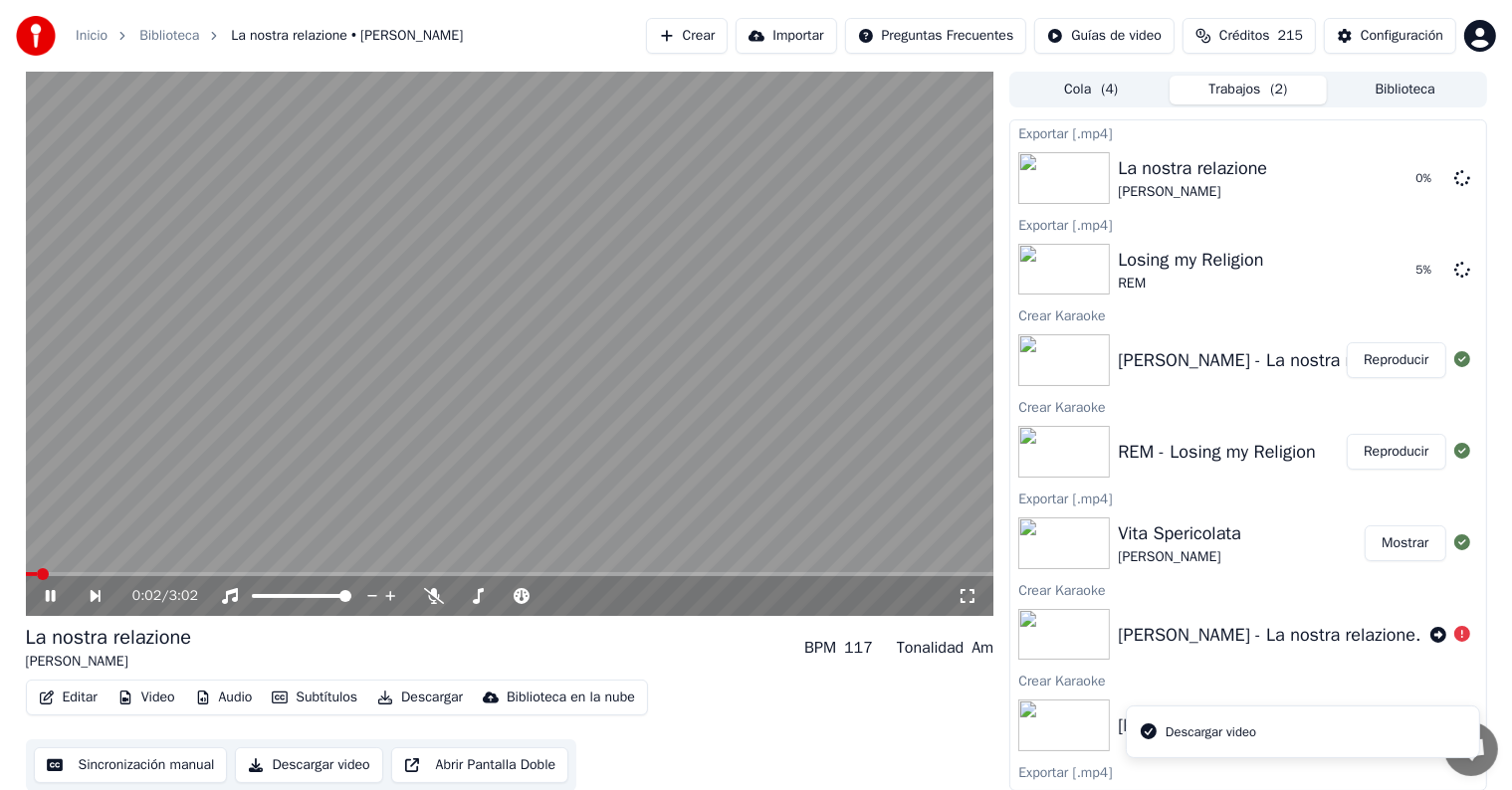 click 